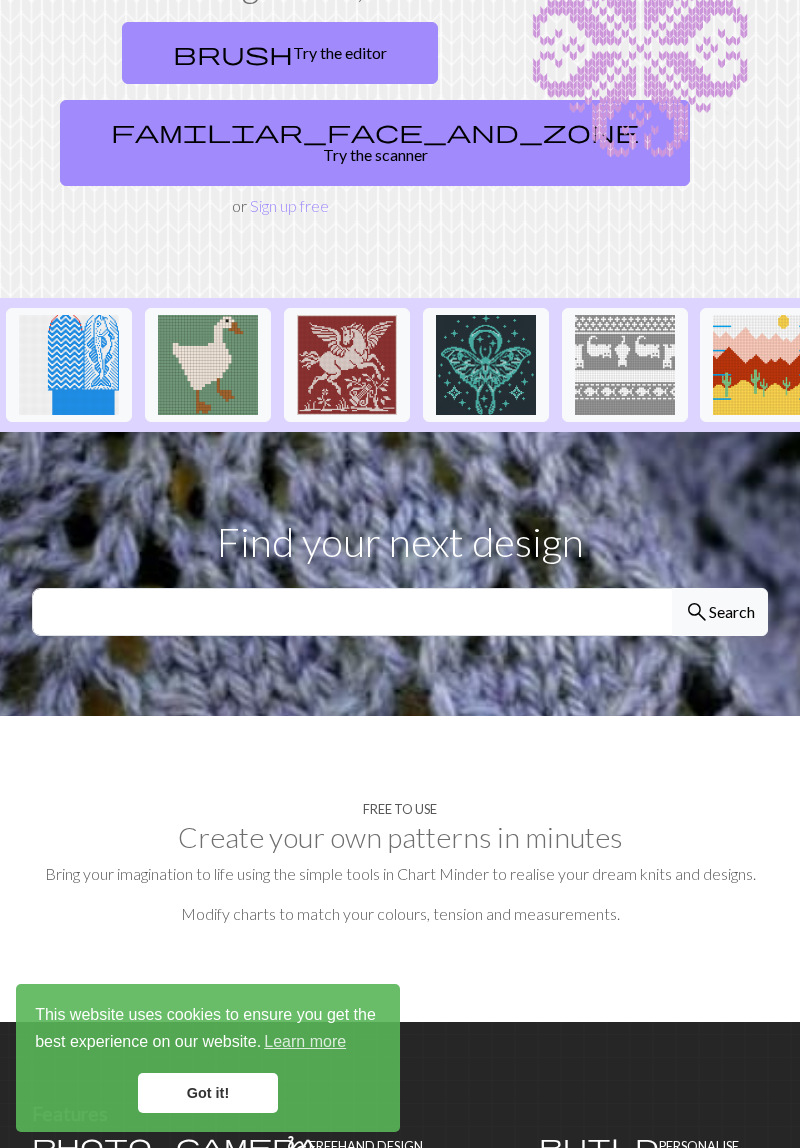 scroll, scrollTop: 0, scrollLeft: 0, axis: both 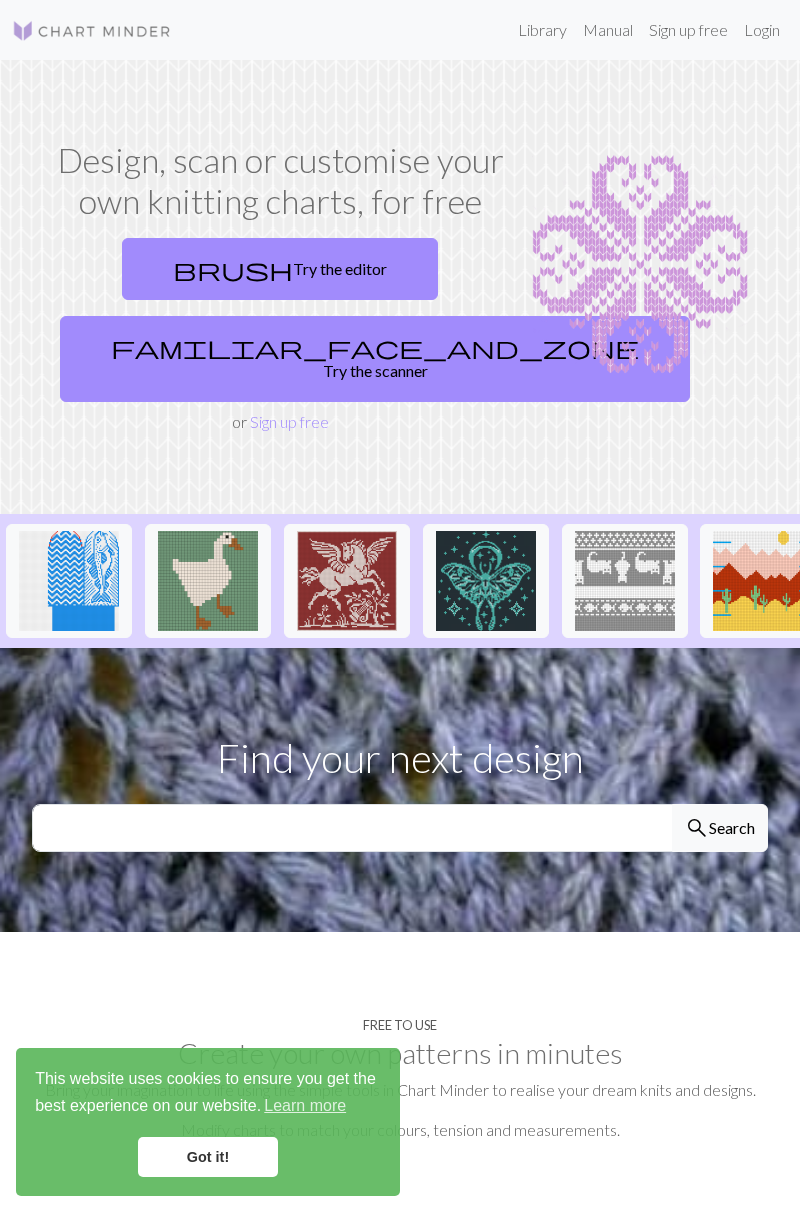 click on "brush  Try the editor" at bounding box center (280, 269) 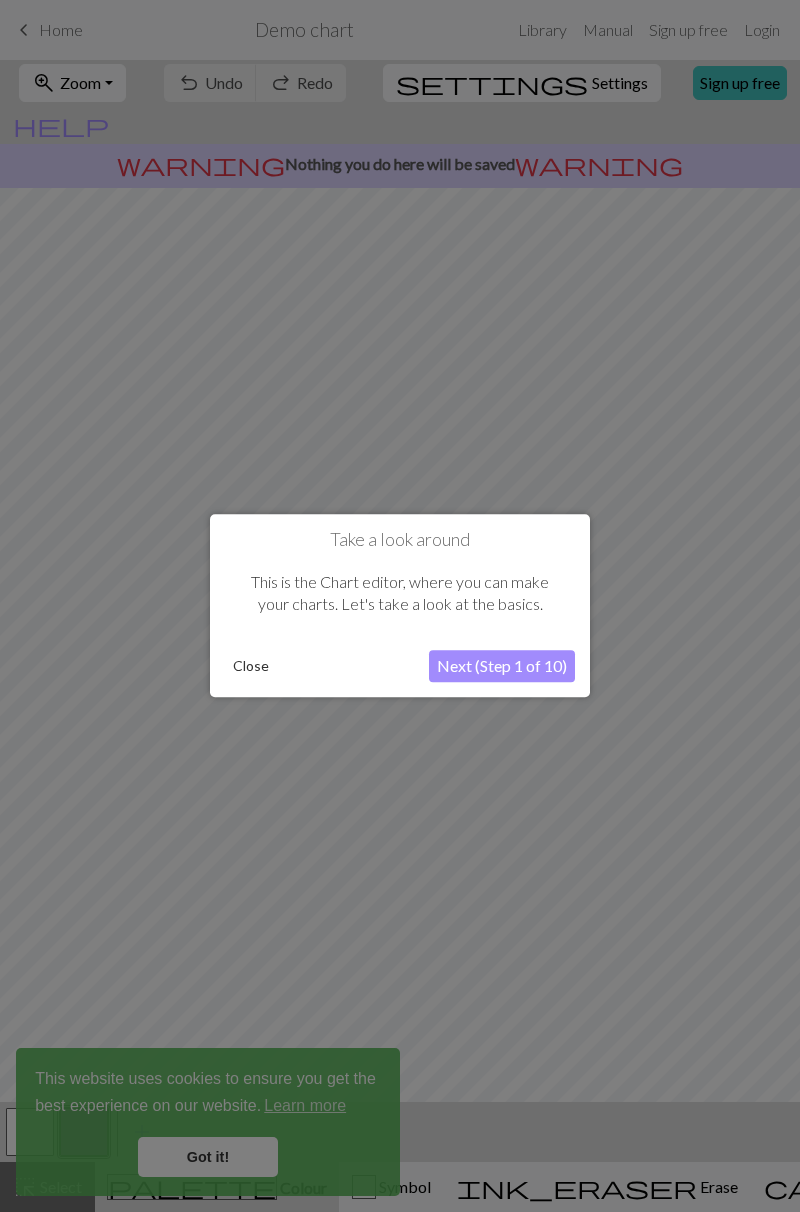 click on "Next (Step 1 of 10)" at bounding box center (502, 667) 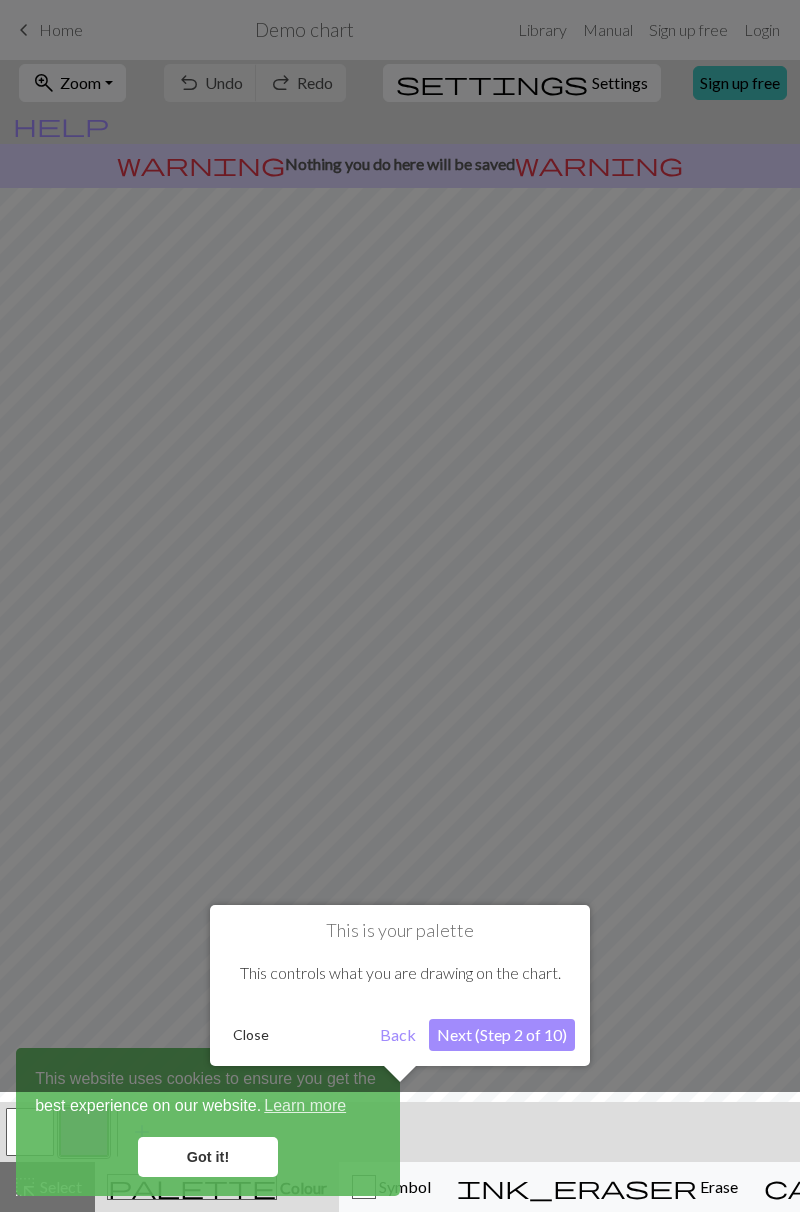 click at bounding box center (400, 1157) 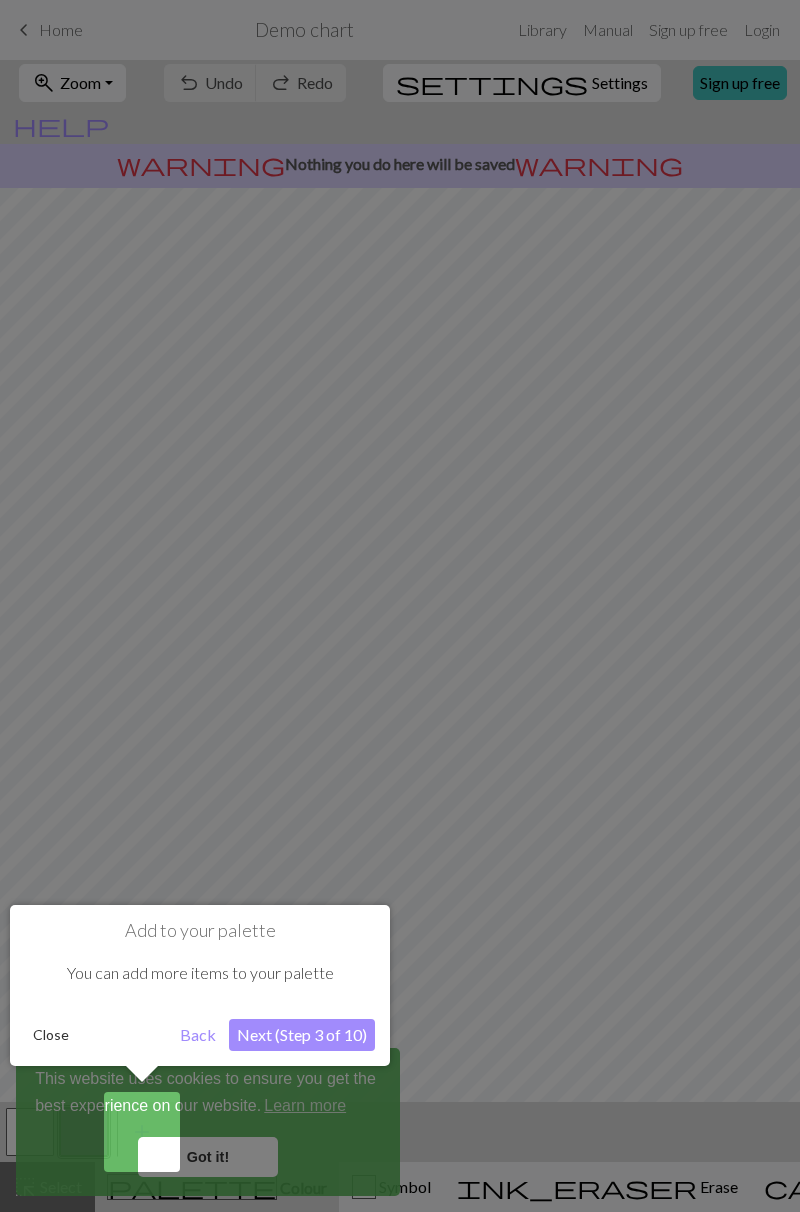 click at bounding box center [400, 606] 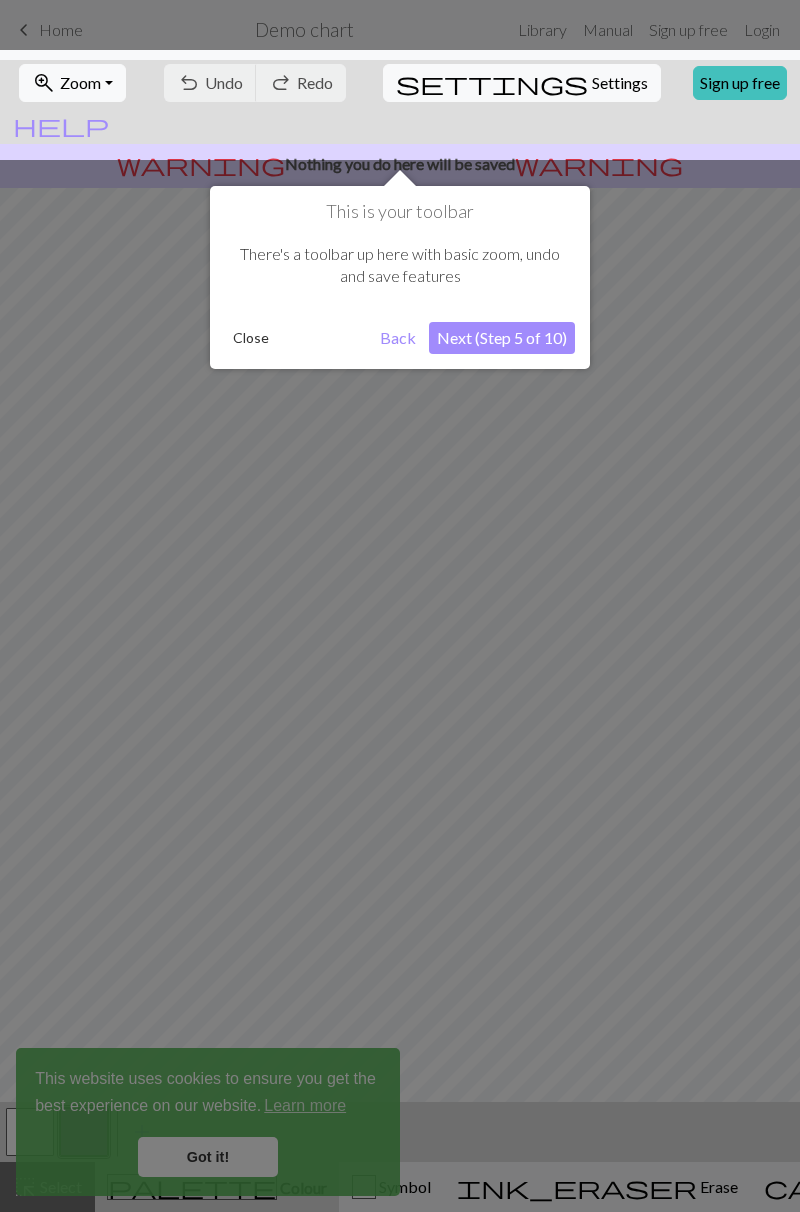 click at bounding box center (400, 606) 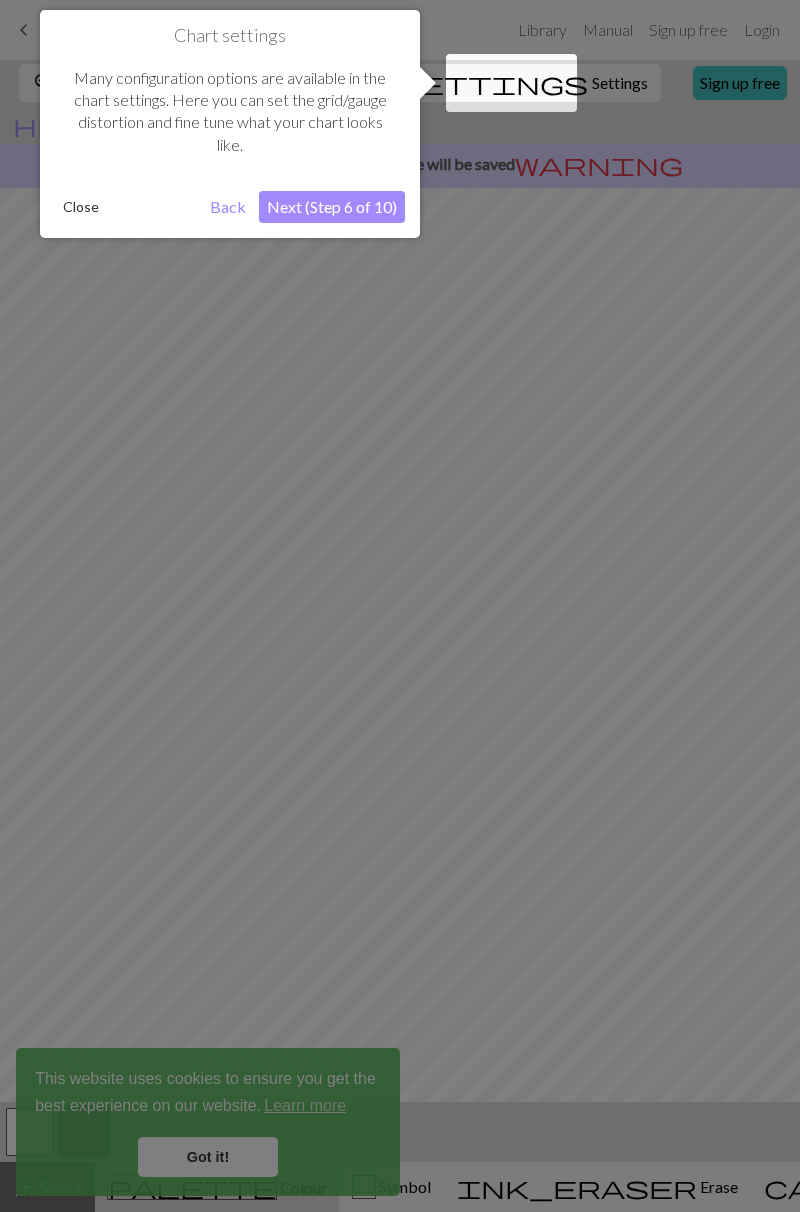 click at bounding box center (400, 606) 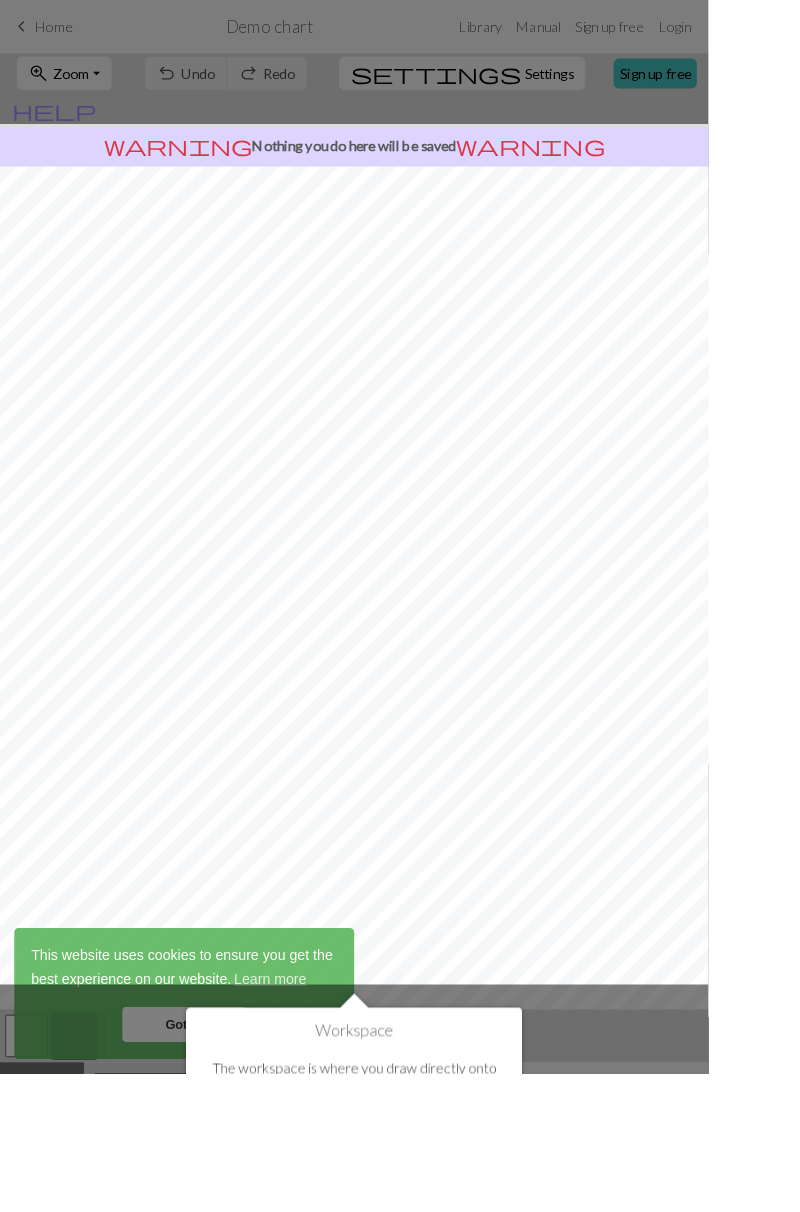 click on "Next (Step 7 of 10)" at bounding box center [502, 1313] 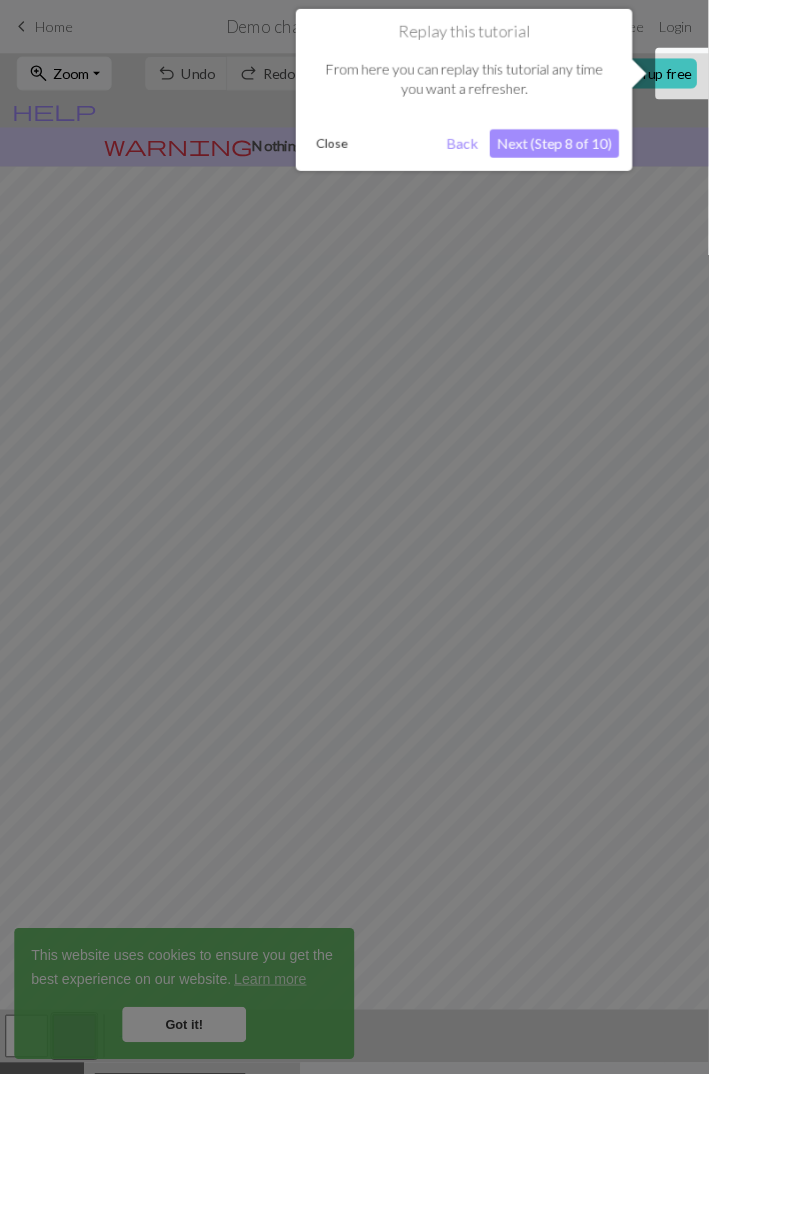 click on "Close" at bounding box center [375, 162] 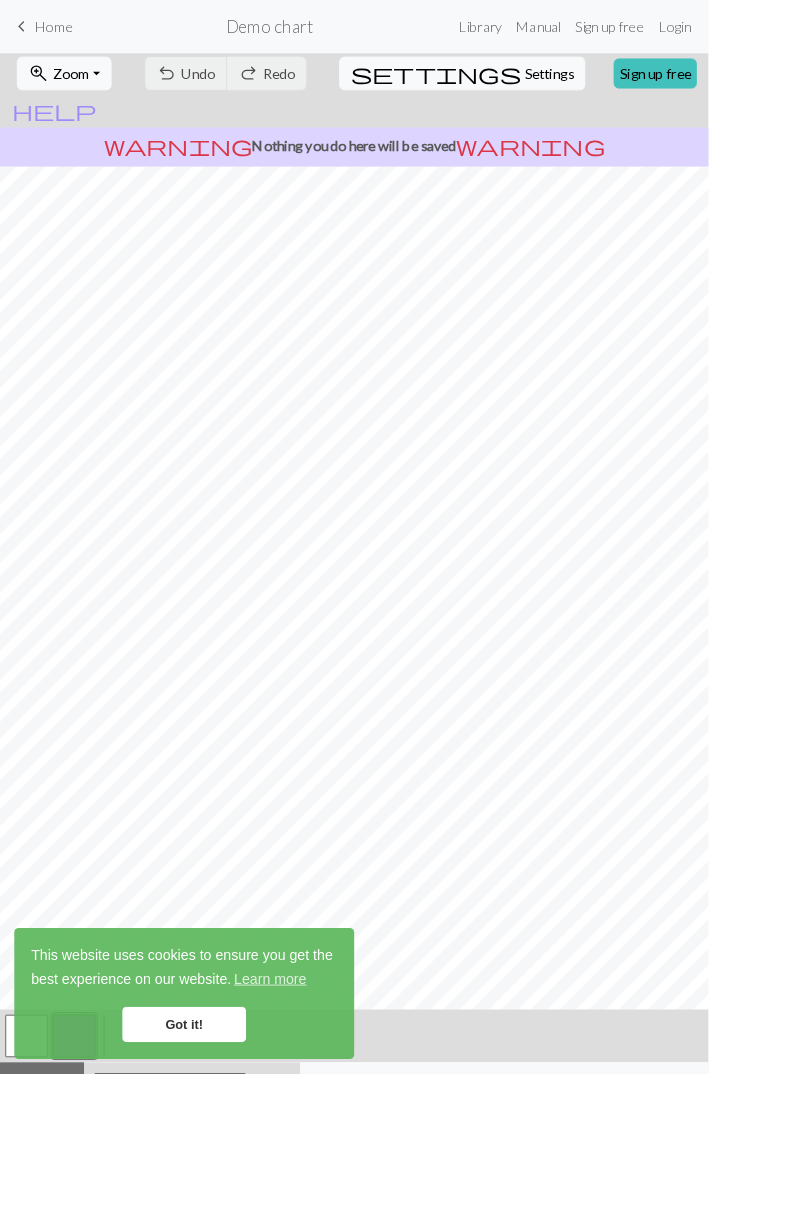 click on "Got it!" at bounding box center [208, 1157] 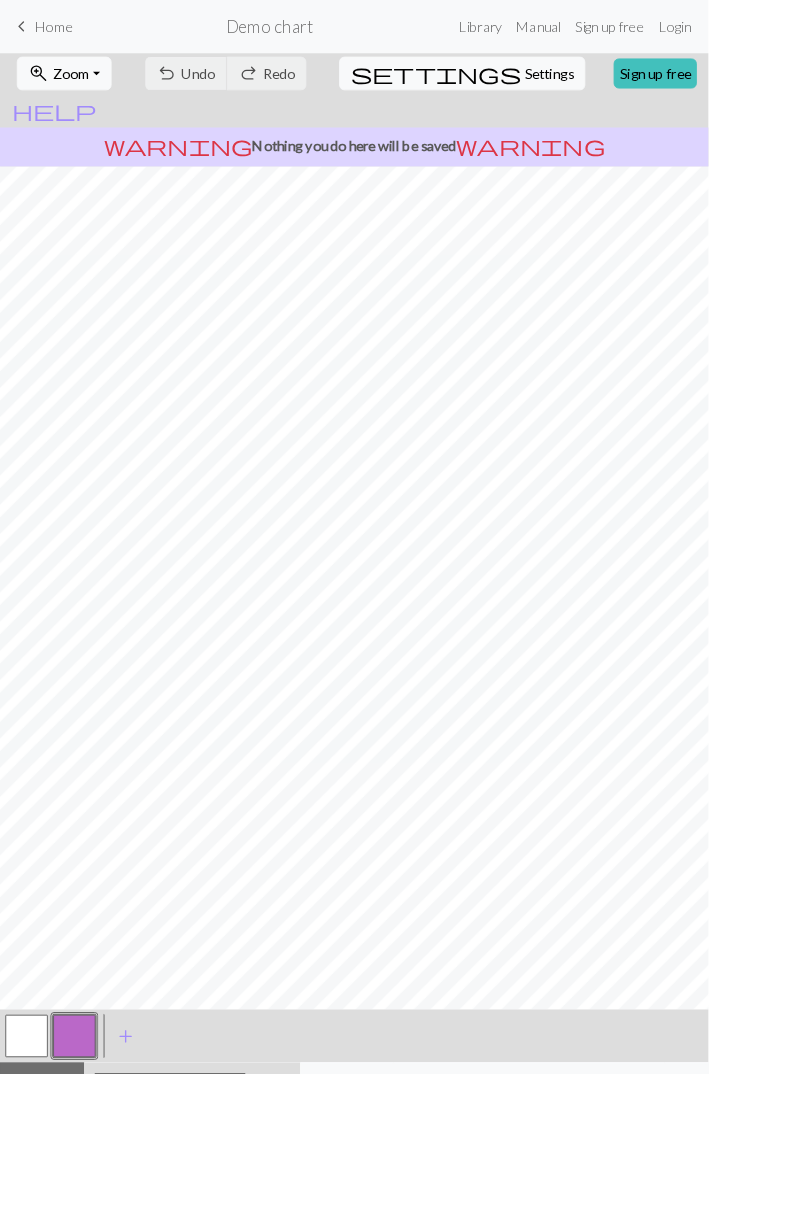 click on "keyboard_arrow_left   Home" at bounding box center [47, 30] 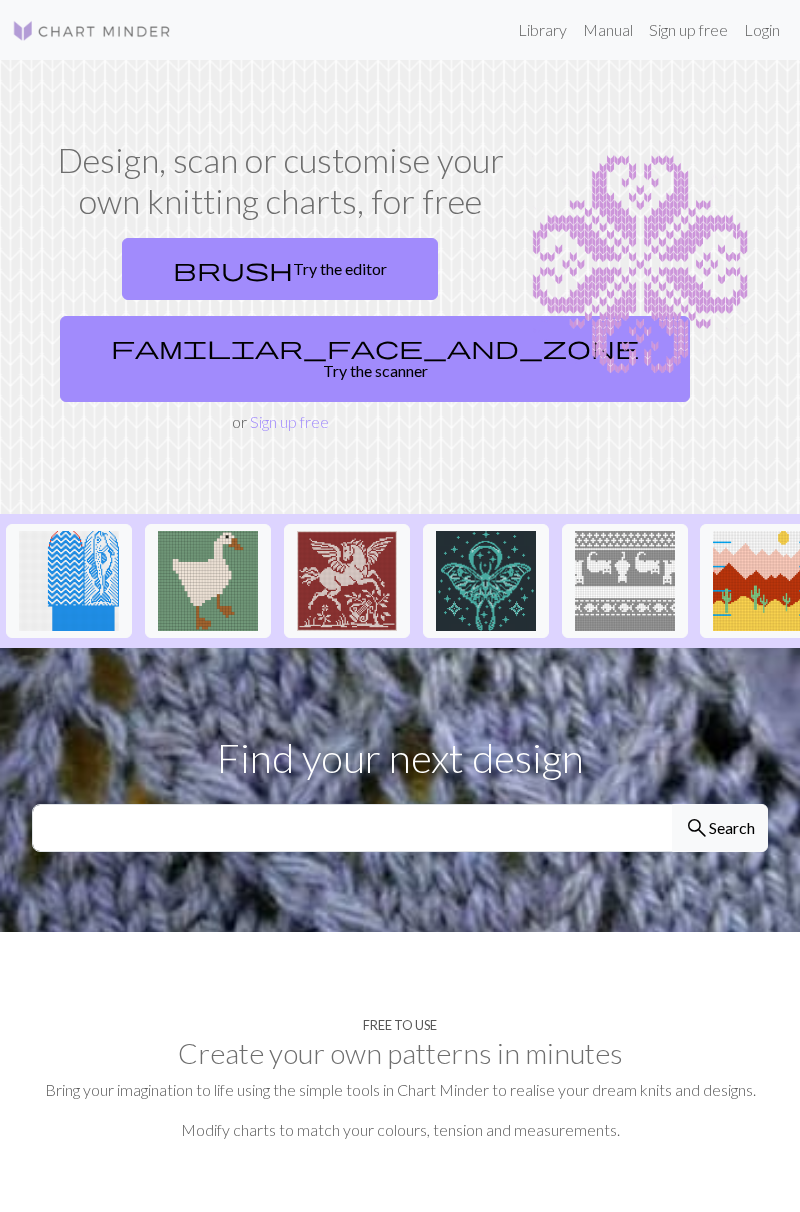 click on "brush  Try the editor" at bounding box center (280, 269) 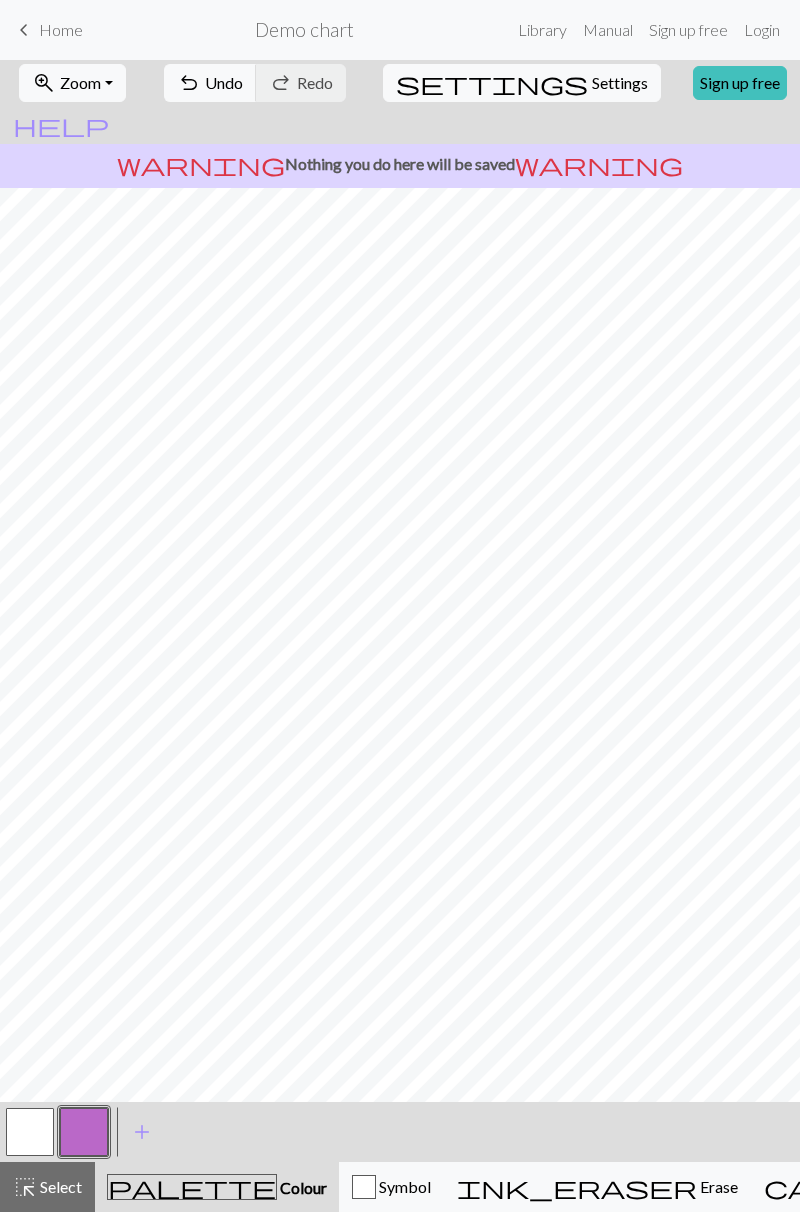 click on "Colour" at bounding box center (302, 1187) 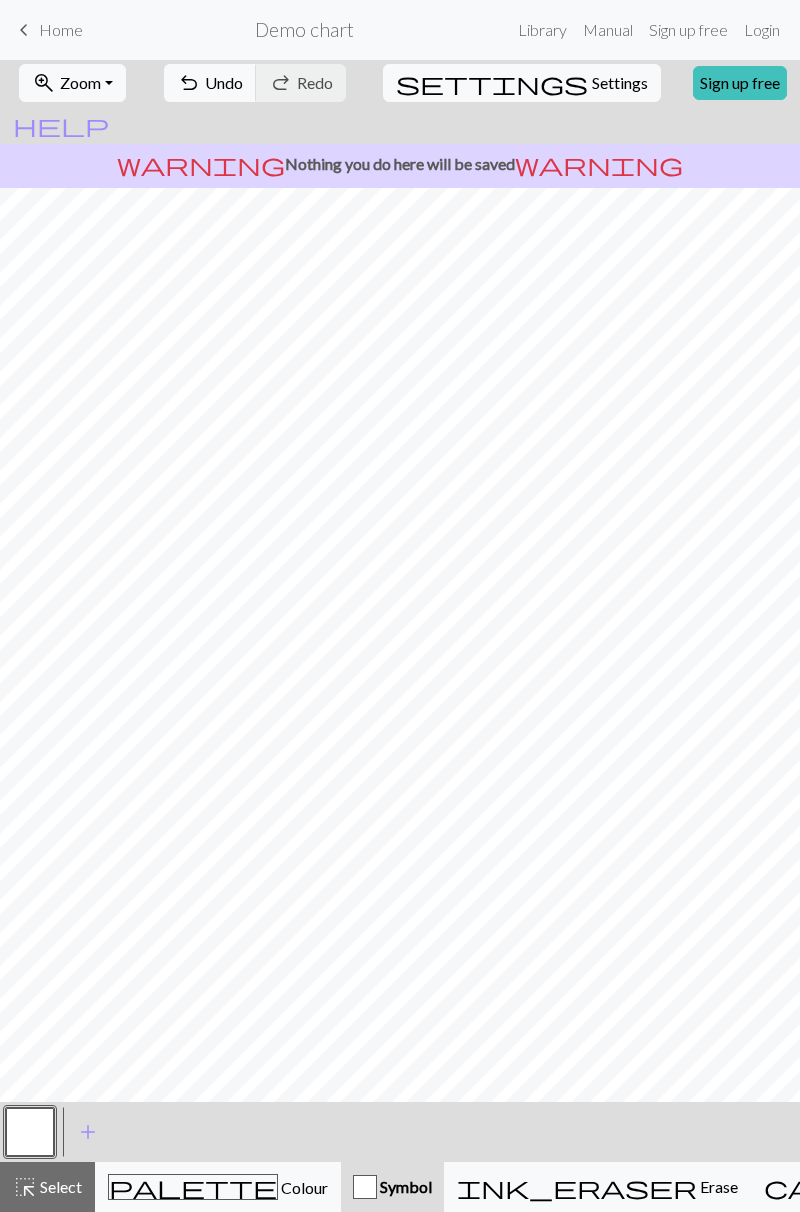 click on "Symbol" at bounding box center (404, 1186) 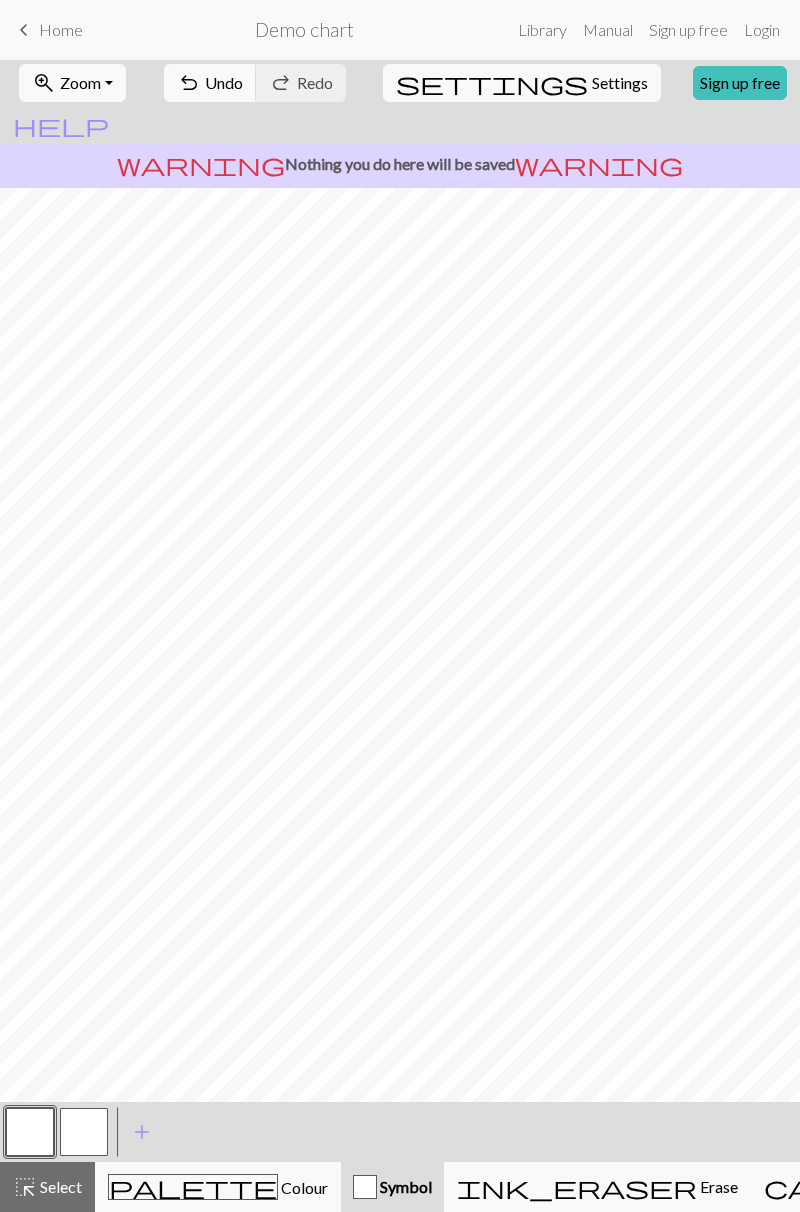 click on "add" at bounding box center (142, 1132) 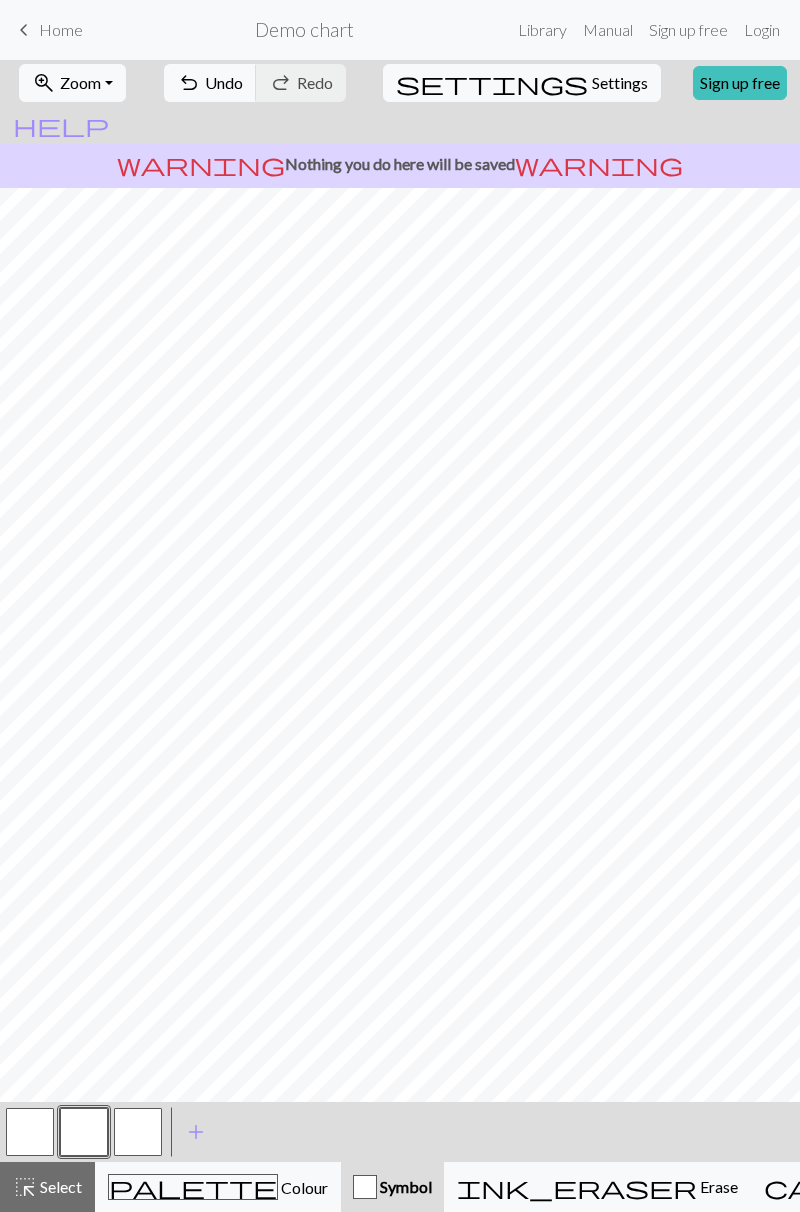 click on "add" at bounding box center (196, 1132) 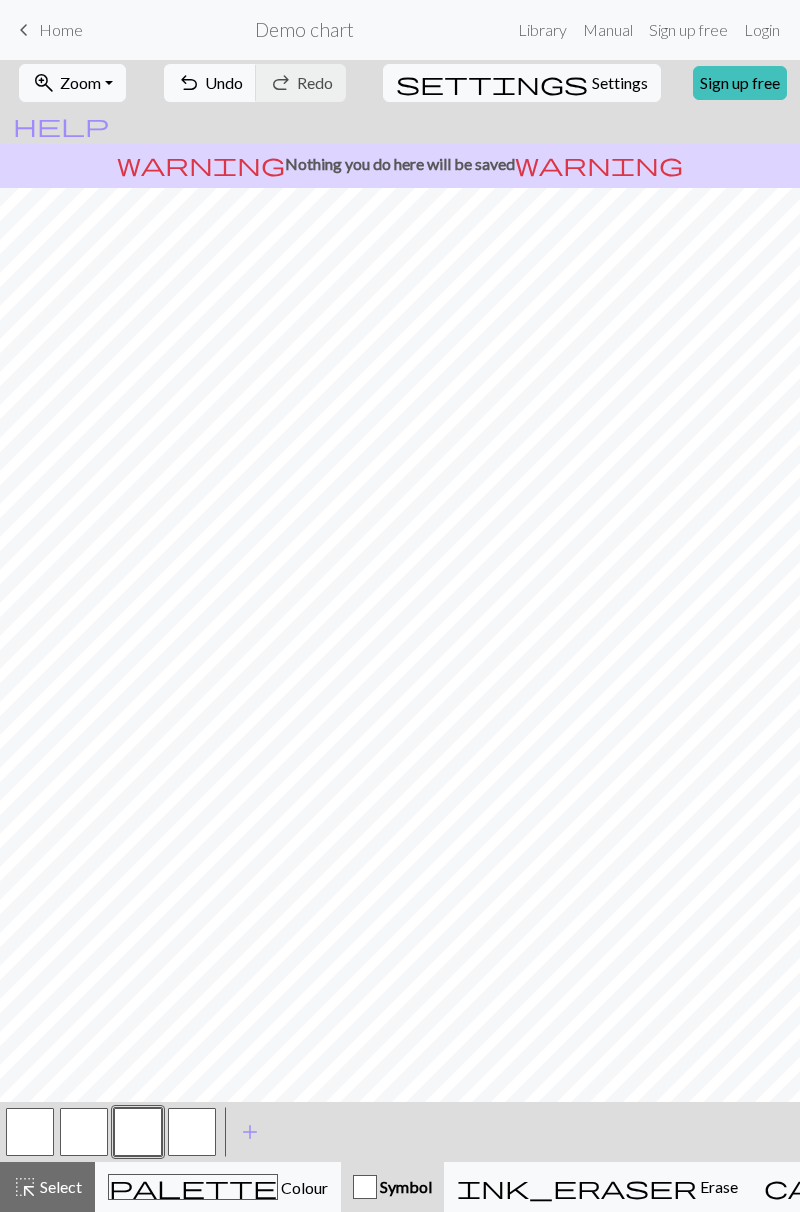 click on "Symbol" at bounding box center (392, 1187) 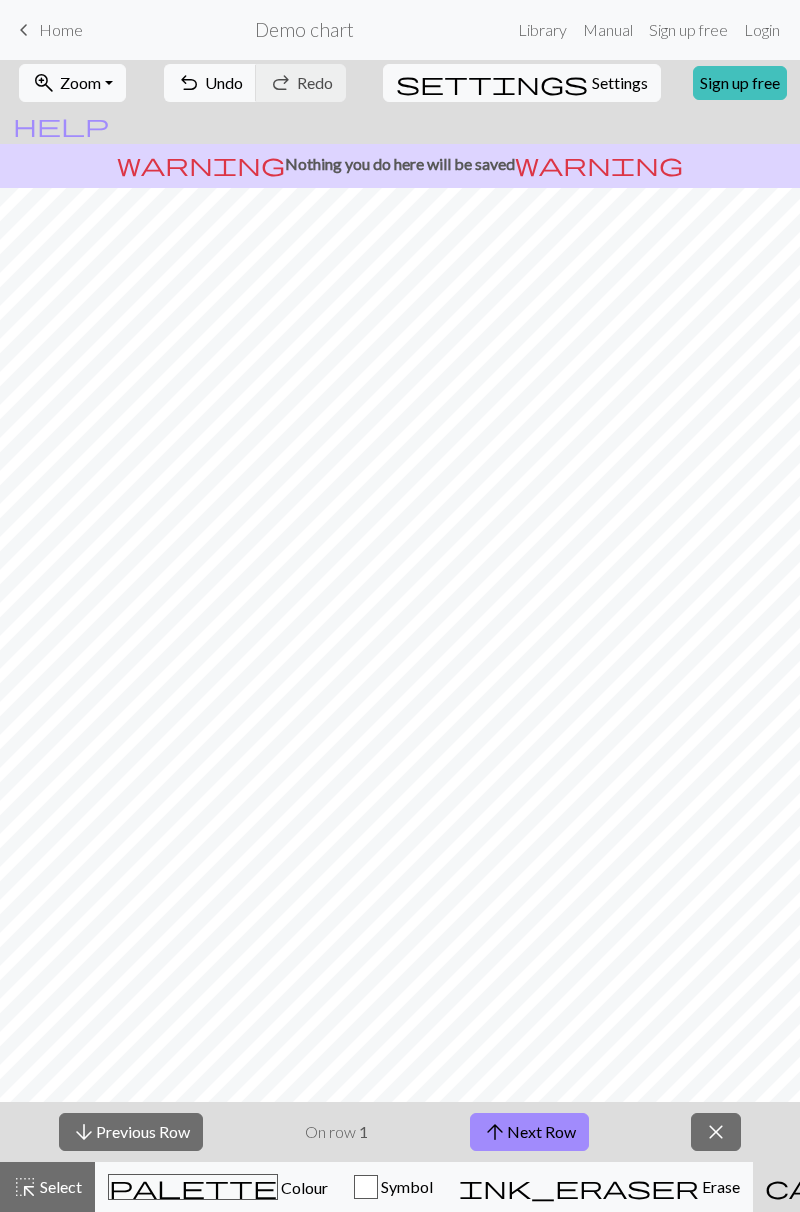 click on "arrow_upward  Next Row" at bounding box center [529, 1132] 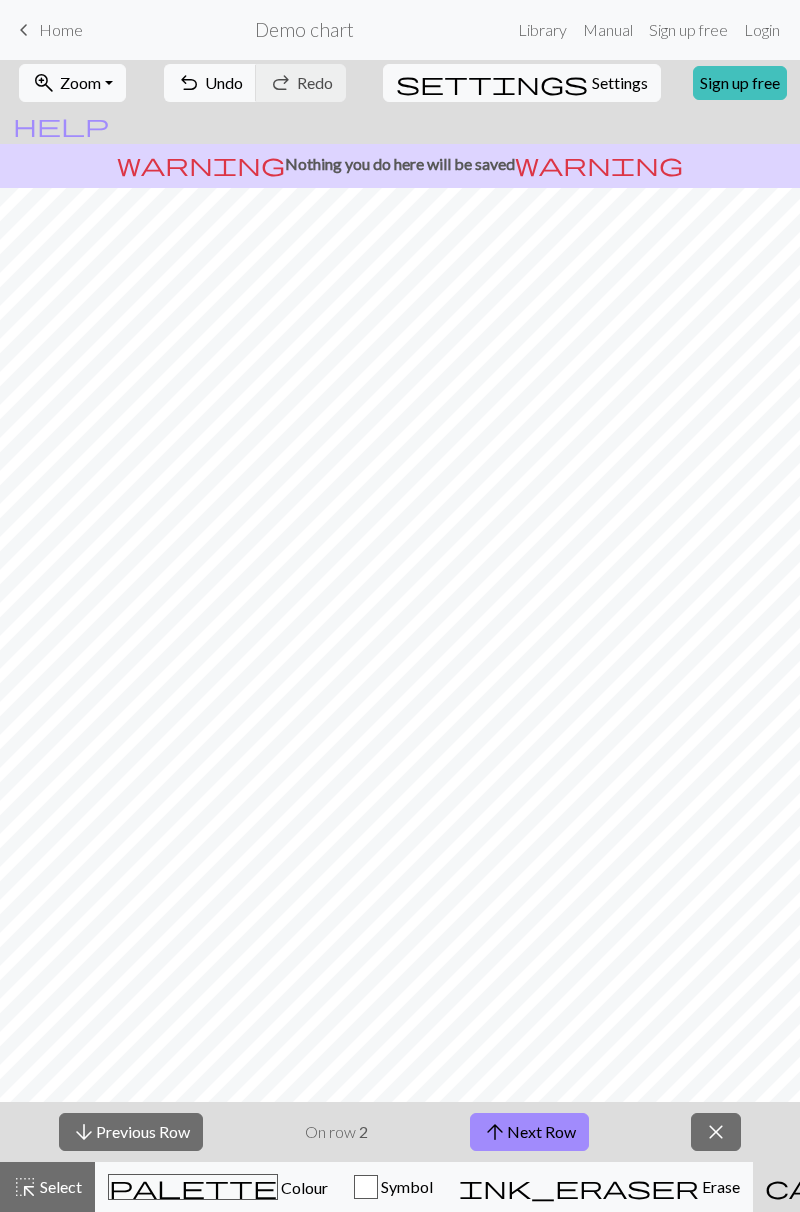 click on "arrow_upward  Next Row" at bounding box center (529, 1132) 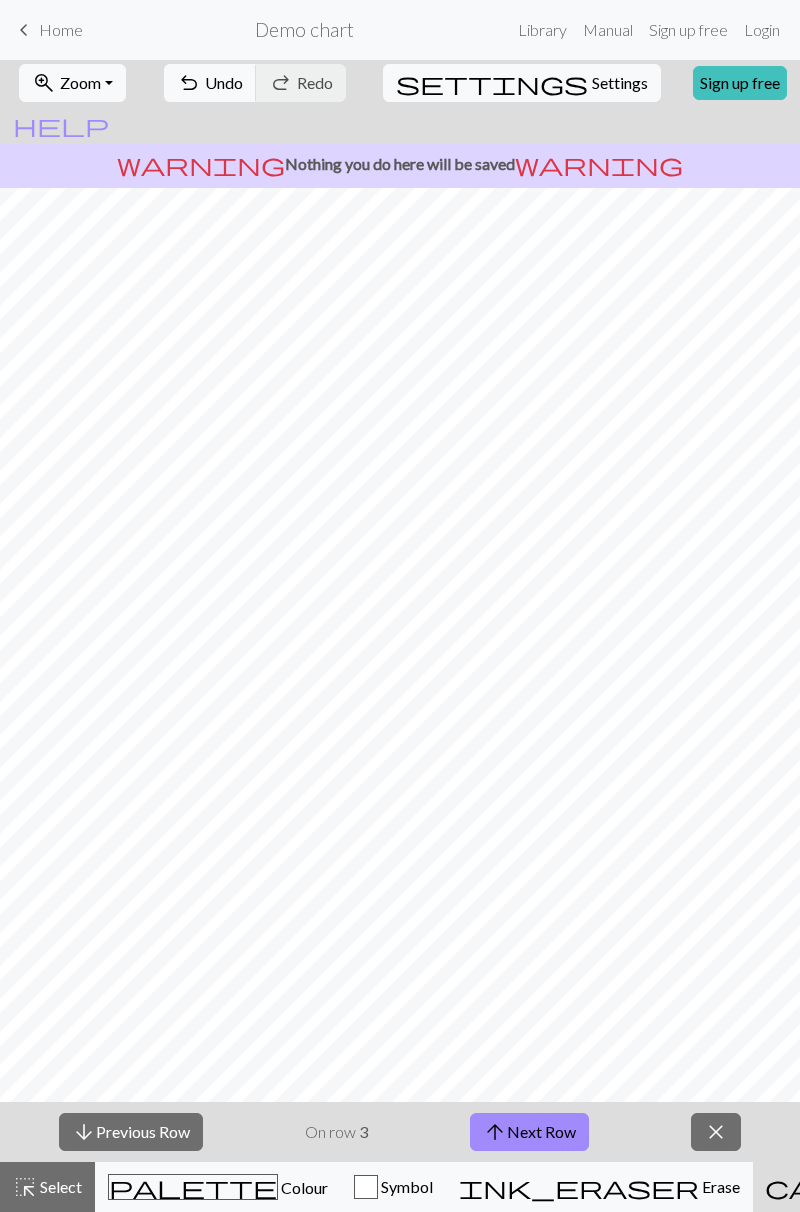 click on "arrow_upward  Next Row" at bounding box center [529, 1132] 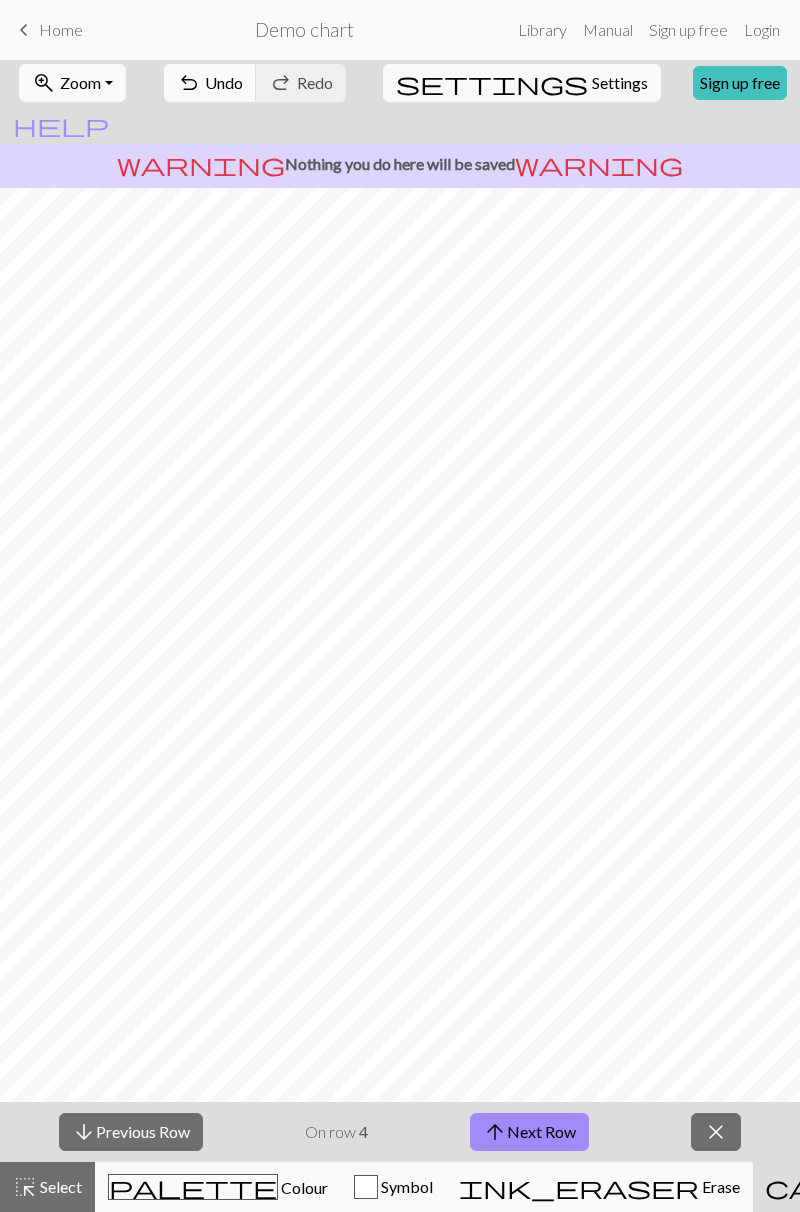 click on "arrow_upward  Next Row" at bounding box center (529, 1132) 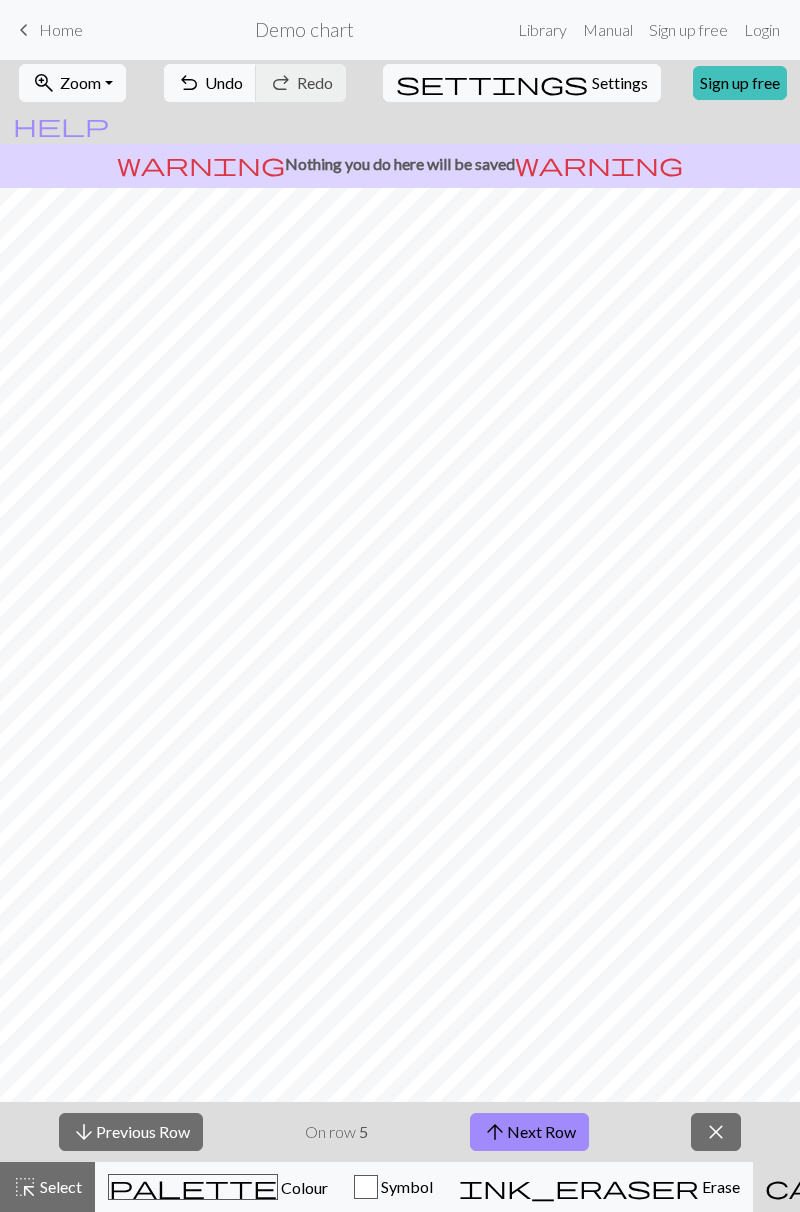 click on "arrow_upward  Next Row" at bounding box center [529, 1132] 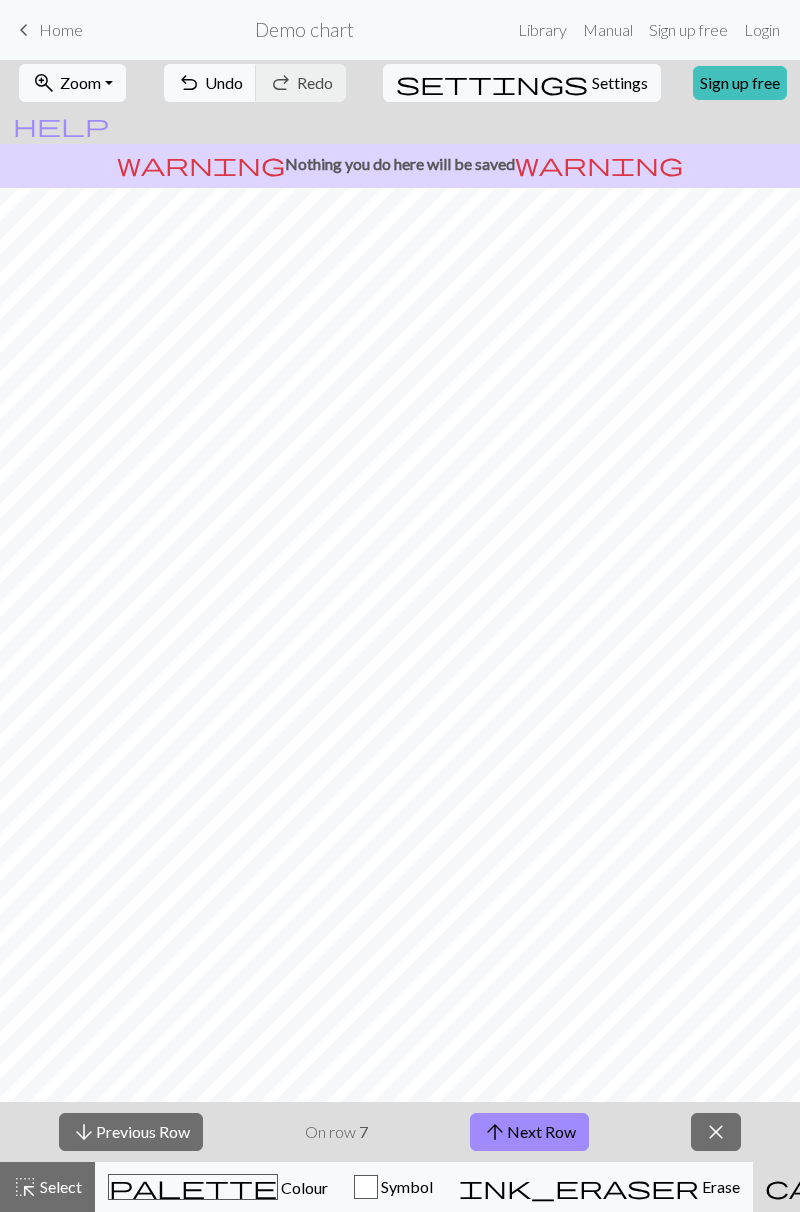 click on "arrow_downward Previous Row" at bounding box center (131, 1132) 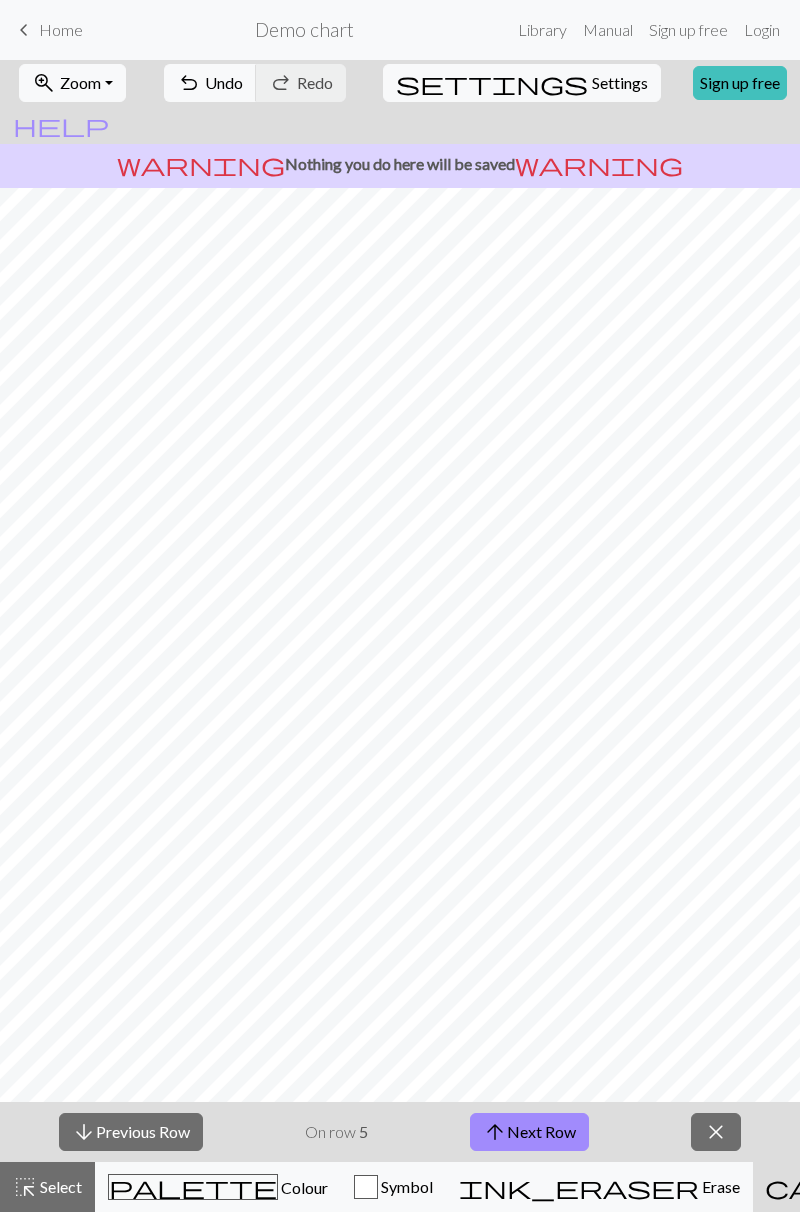 click on "arrow_downward Previous Row" at bounding box center (131, 1132) 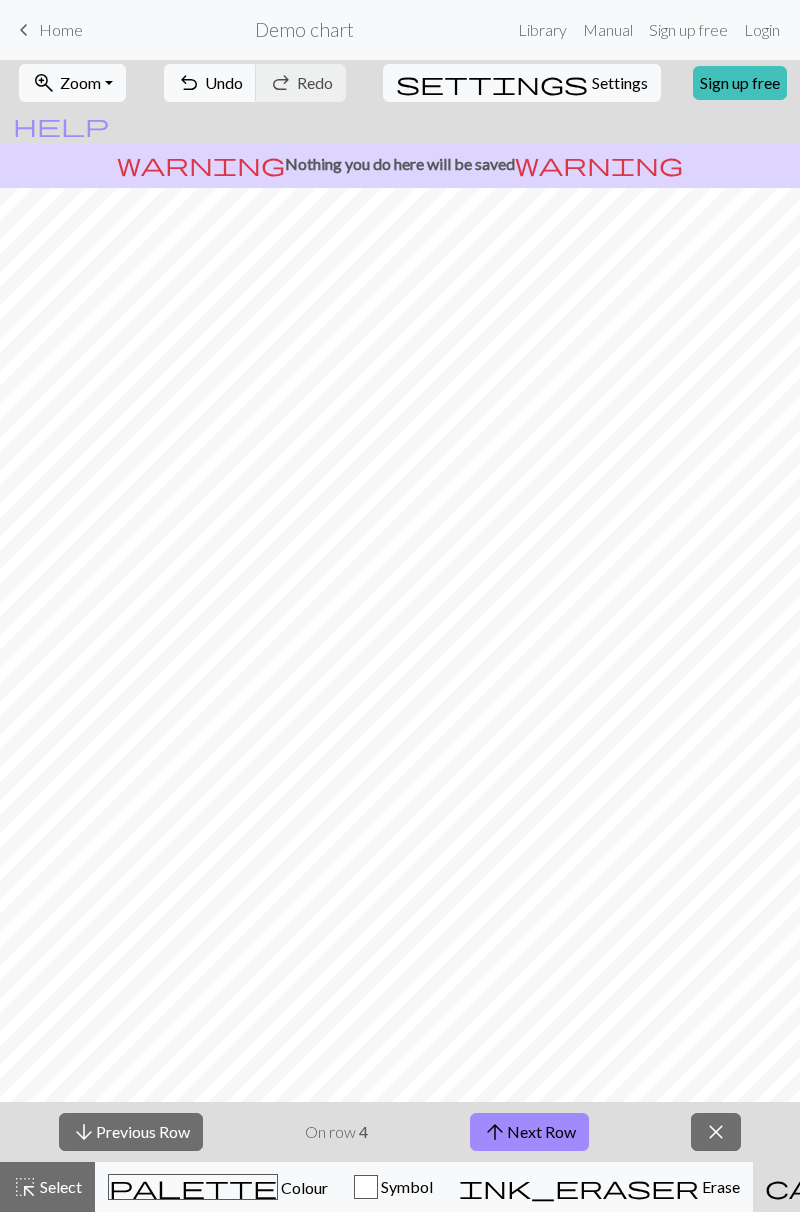 click on "arrow_downward Previous Row" at bounding box center (131, 1132) 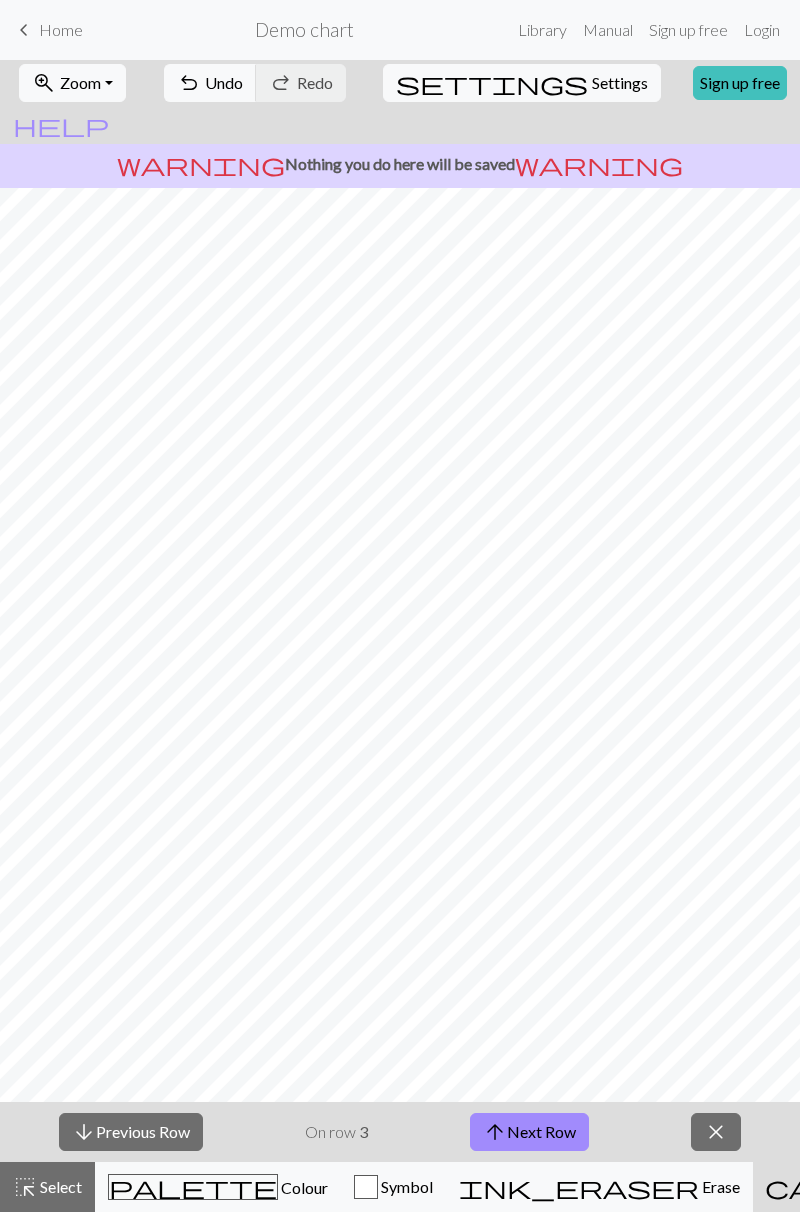 click on "arrow_downward Previous Row" at bounding box center [131, 1132] 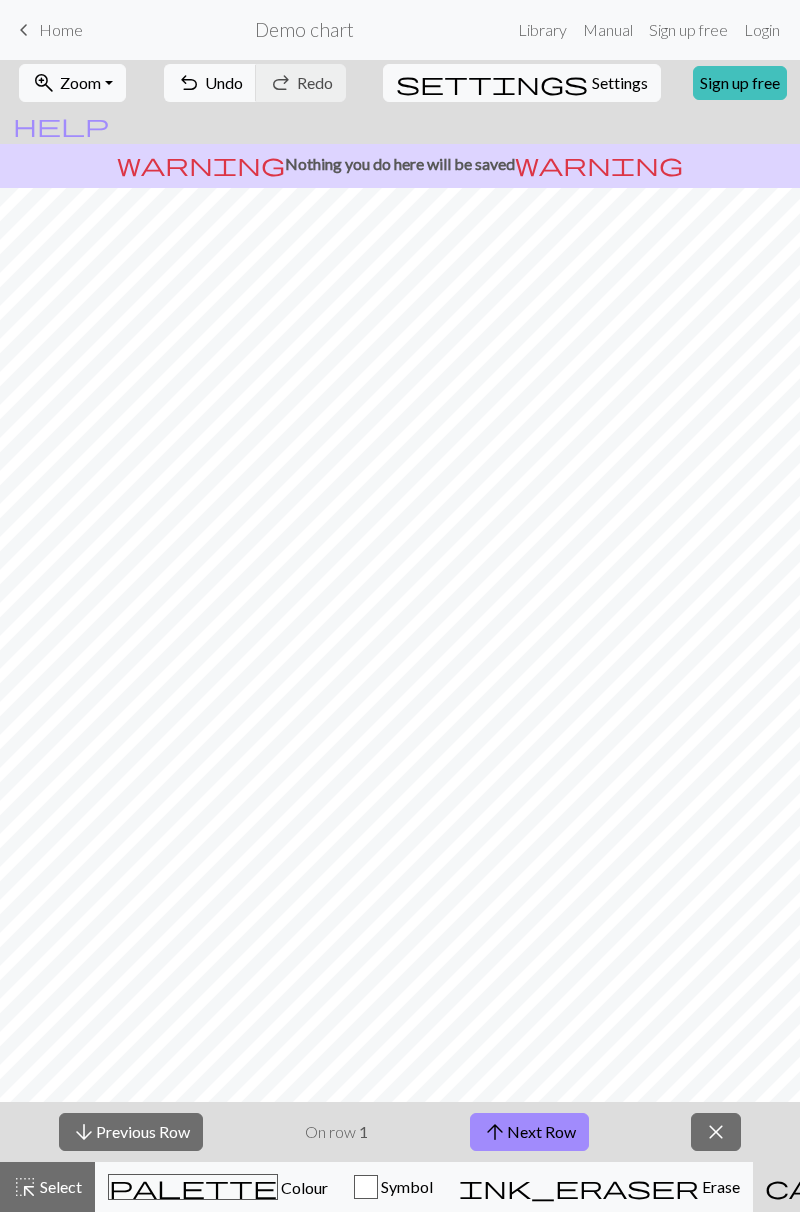 click on "arrow_downward Previous Row" at bounding box center (131, 1132) 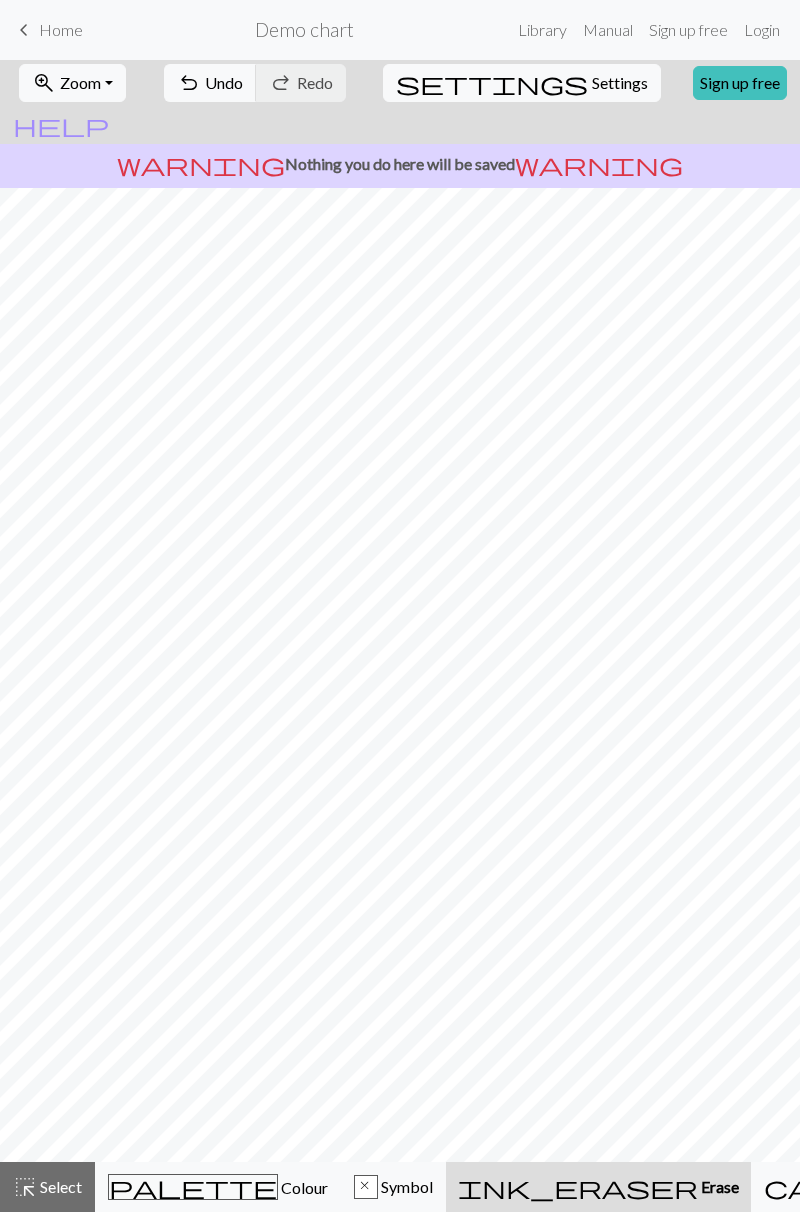 click on "x   Symbol" at bounding box center (393, 1187) 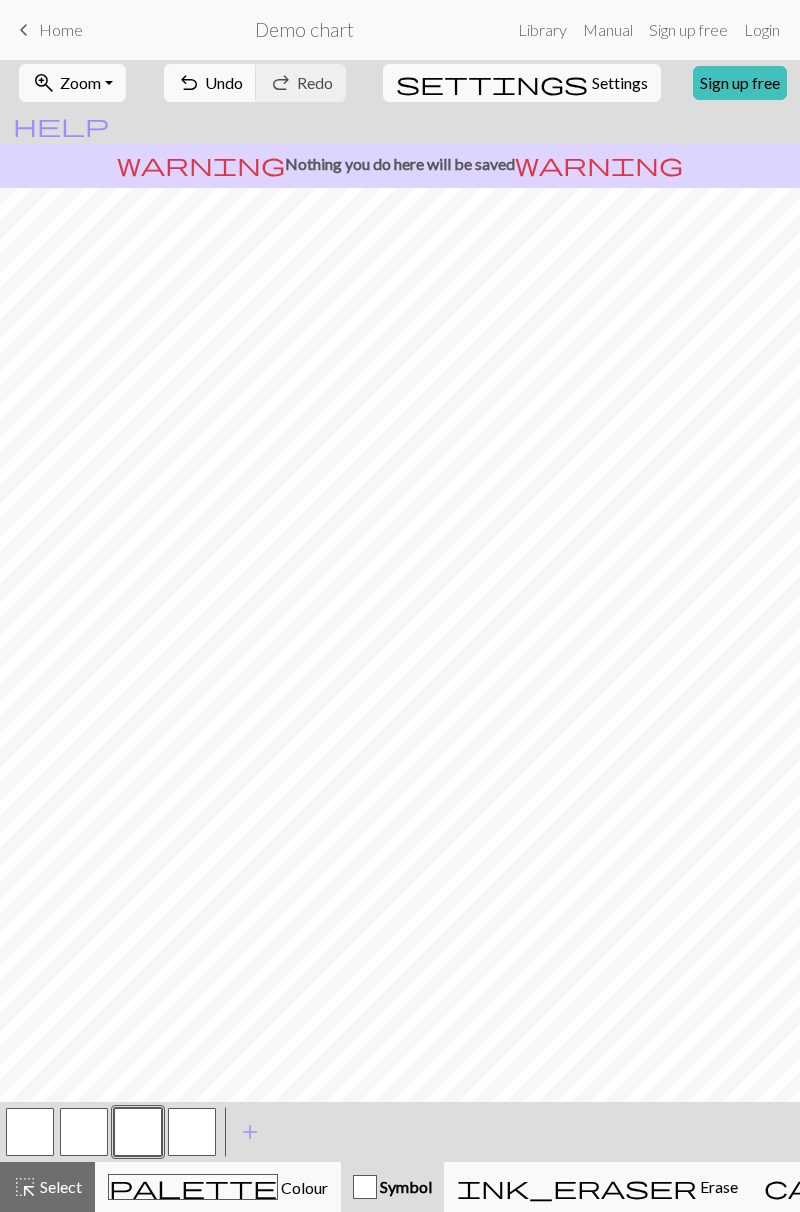 click at bounding box center [365, 1187] 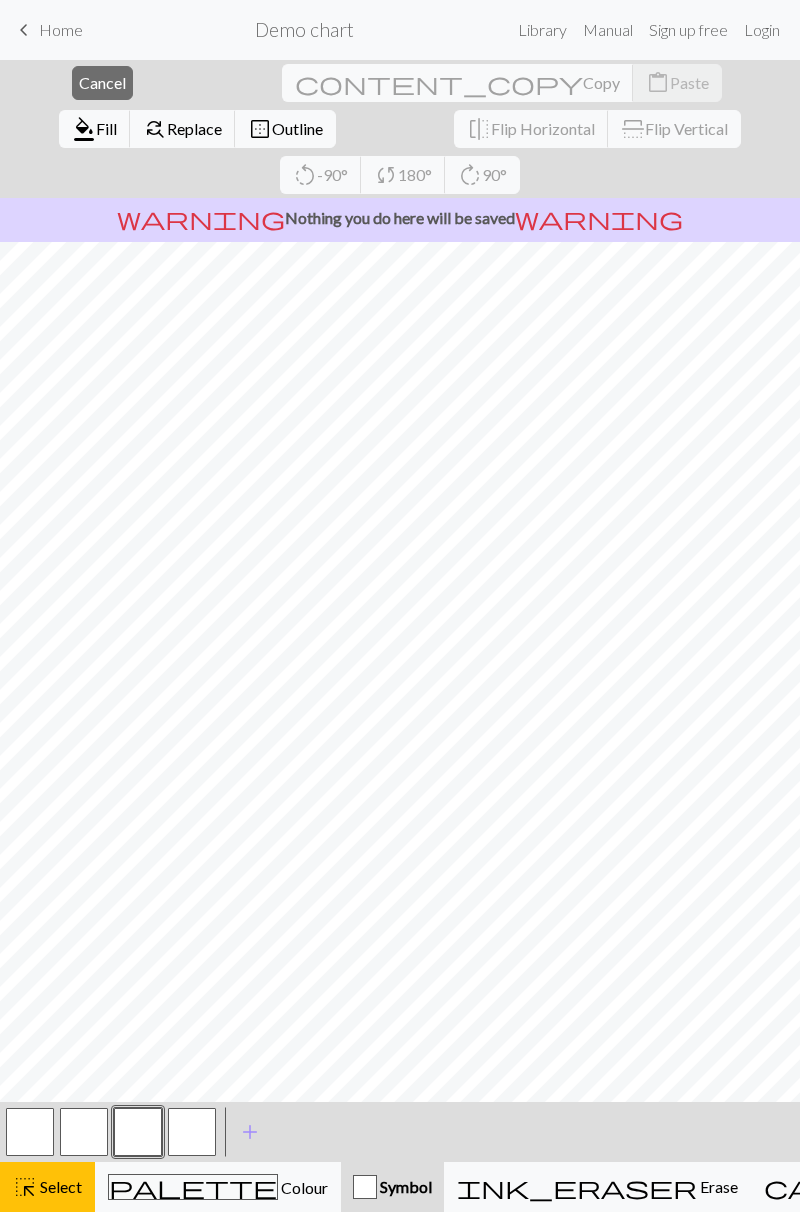 click on "Symbol" at bounding box center [404, 1186] 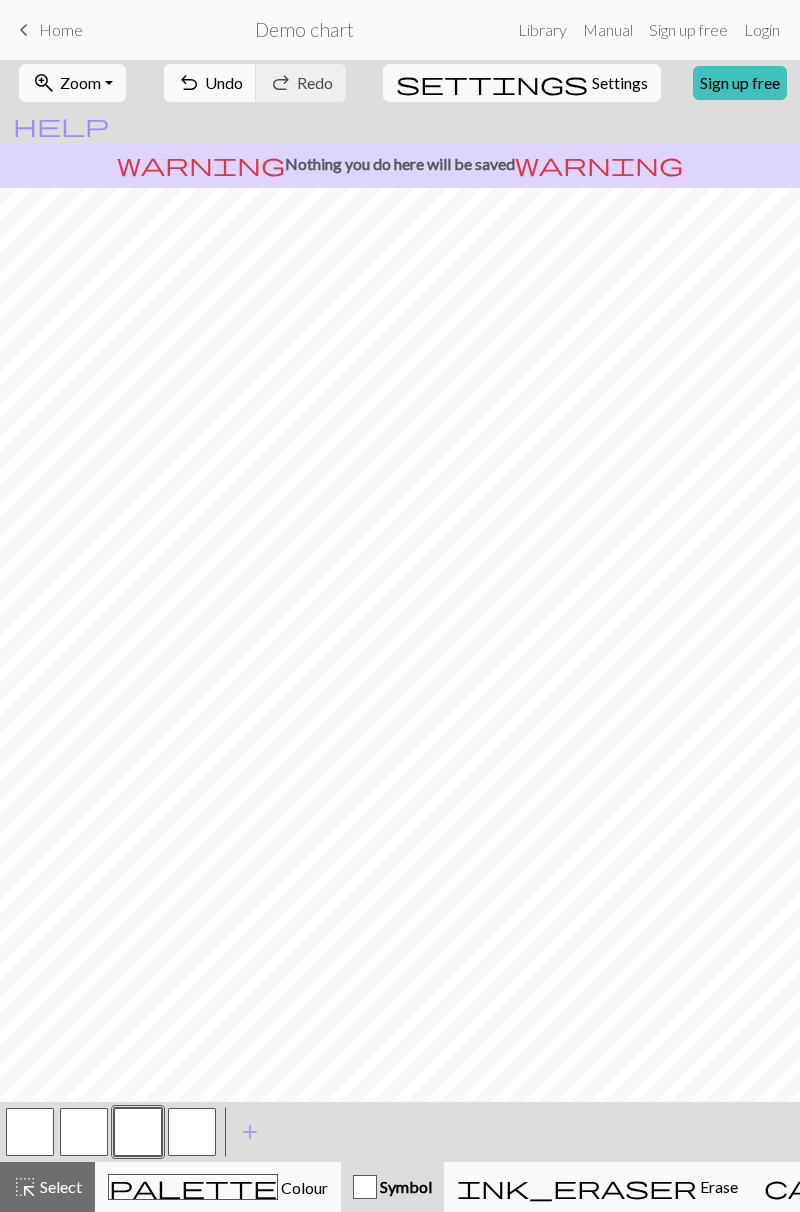 click on "Settings" at bounding box center (620, 83) 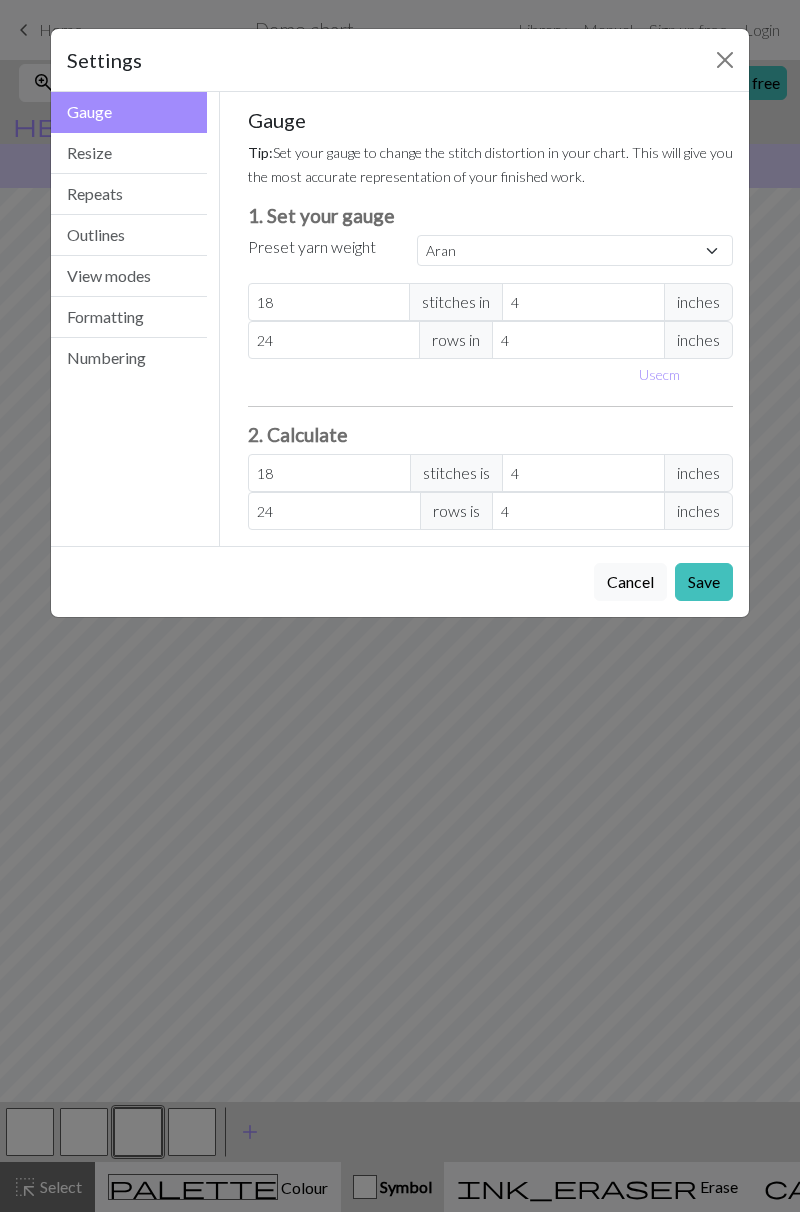 click on "Cancel Save" at bounding box center (400, 581) 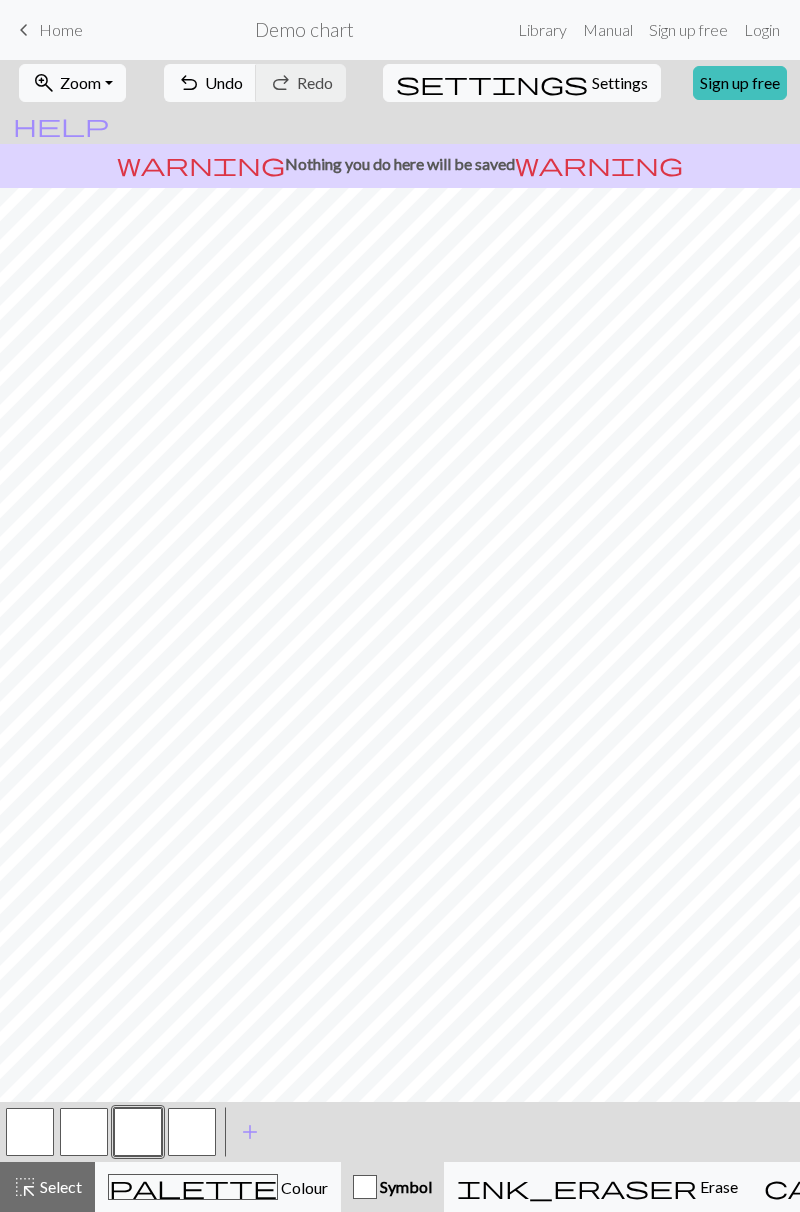 click on "keyboard_arrow_left   Home" at bounding box center (47, 30) 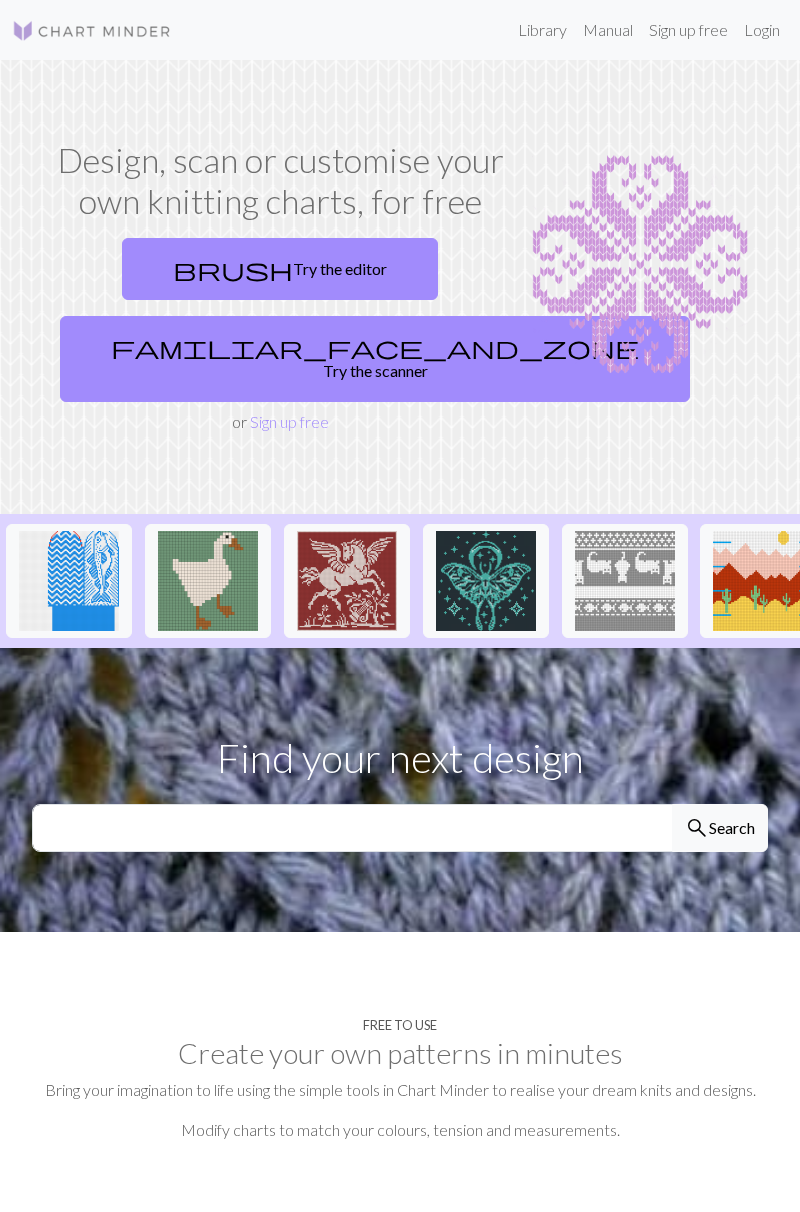 click on "familiar_face_and_zone  Try the scanner" at bounding box center (375, 359) 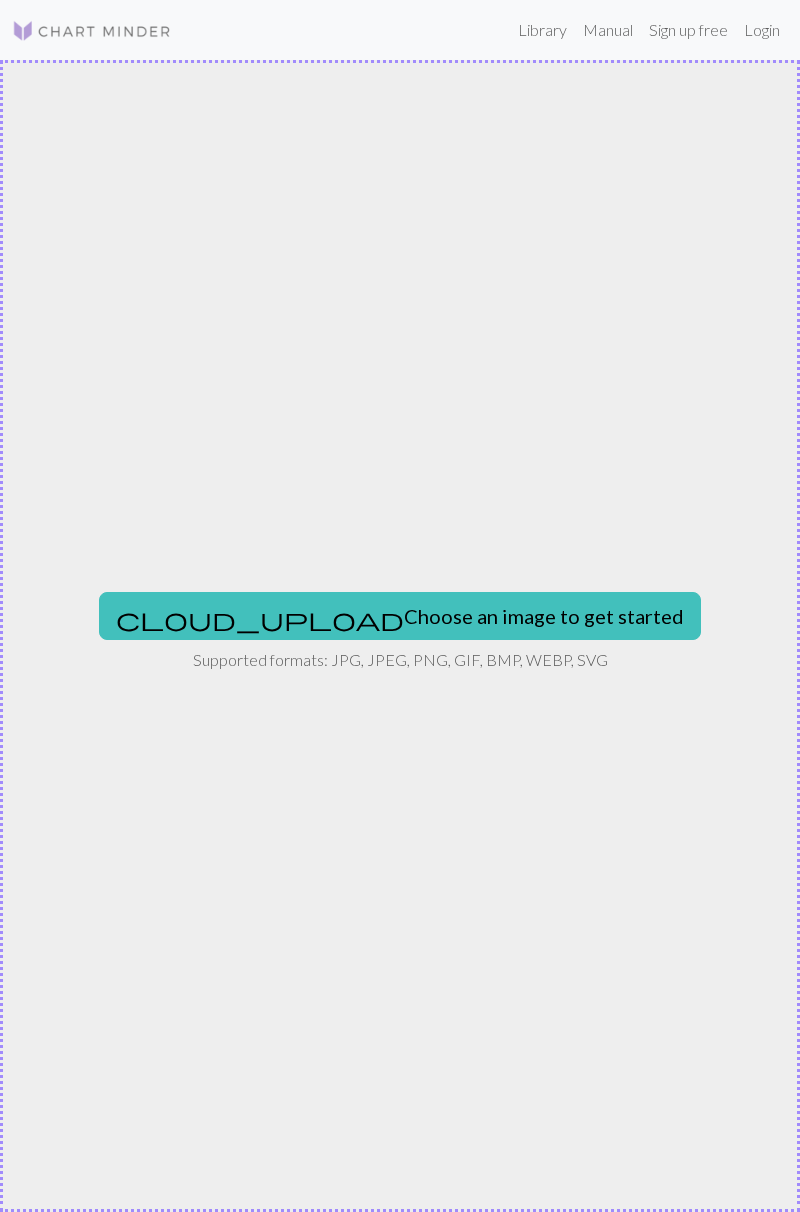 click on "cloud_upload  Choose an image to get started" at bounding box center [400, 616] 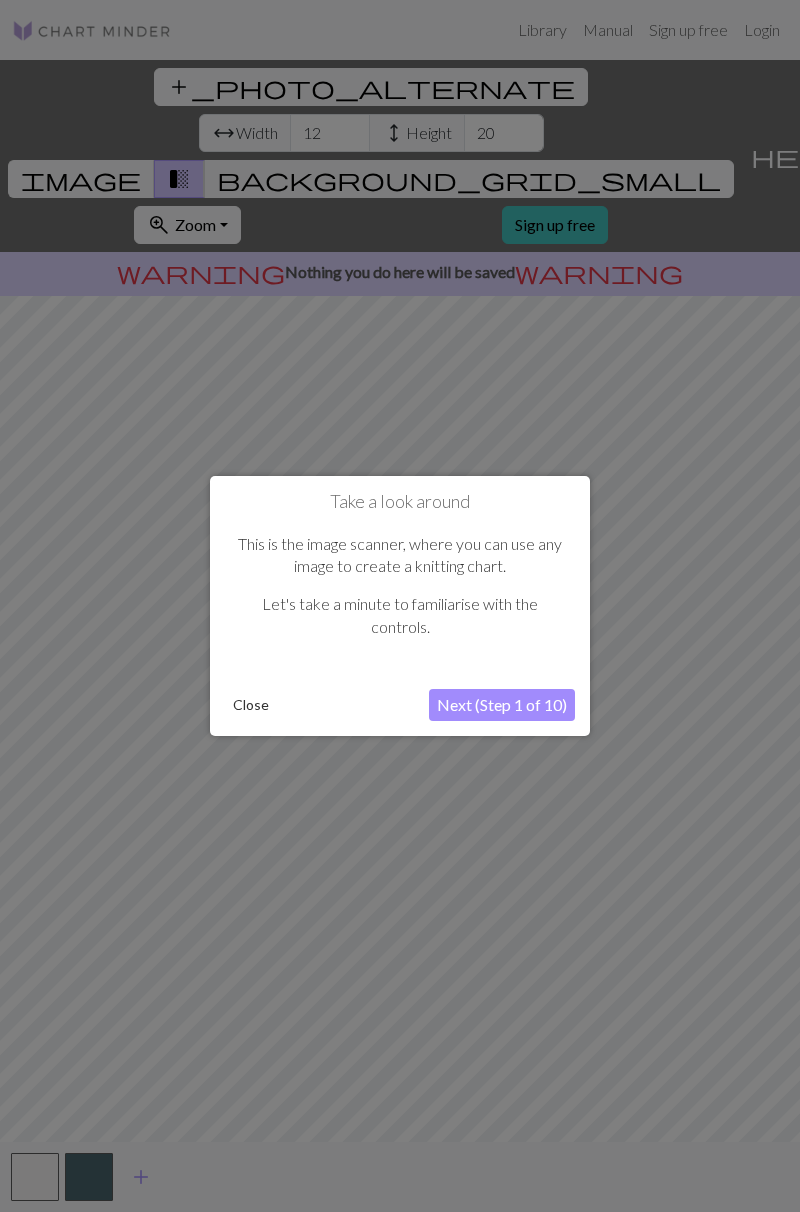 click on "Next (Step 1 of 10)" at bounding box center (502, 705) 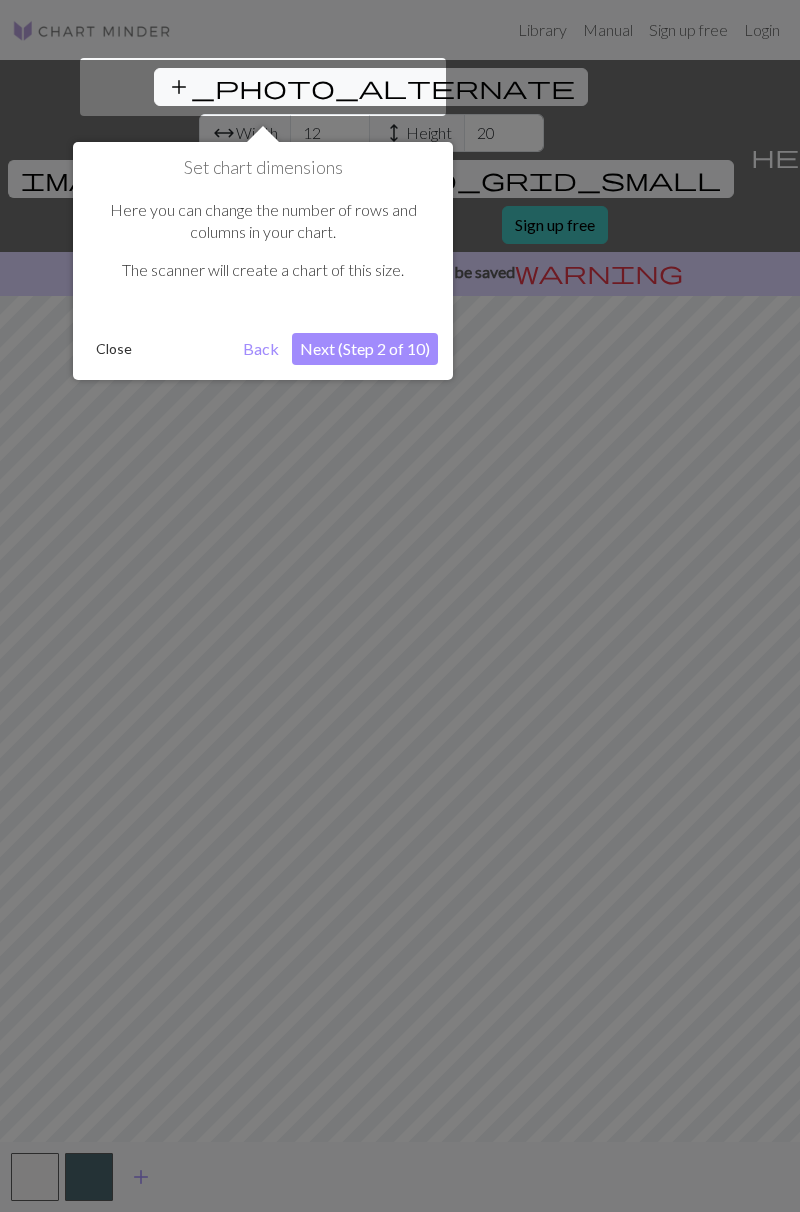 click on "Next (Step 2 of 10)" at bounding box center (365, 349) 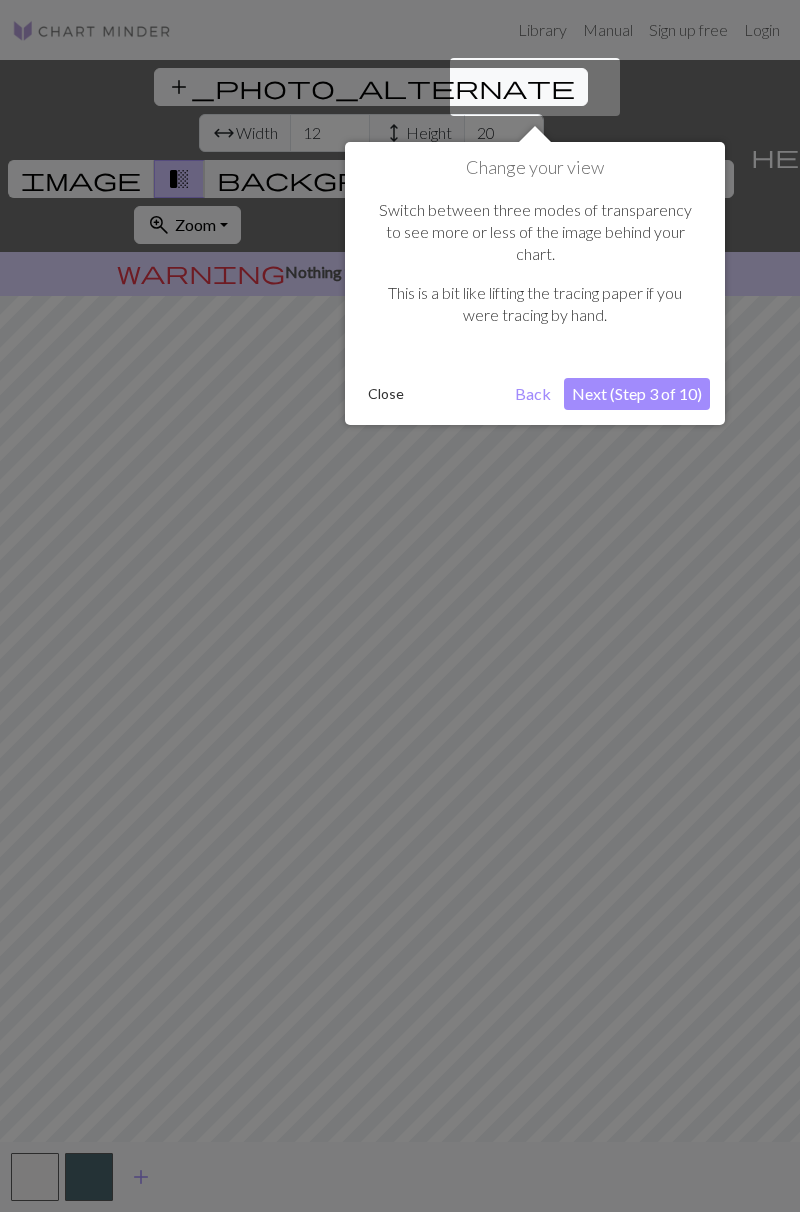 click at bounding box center [535, 87] 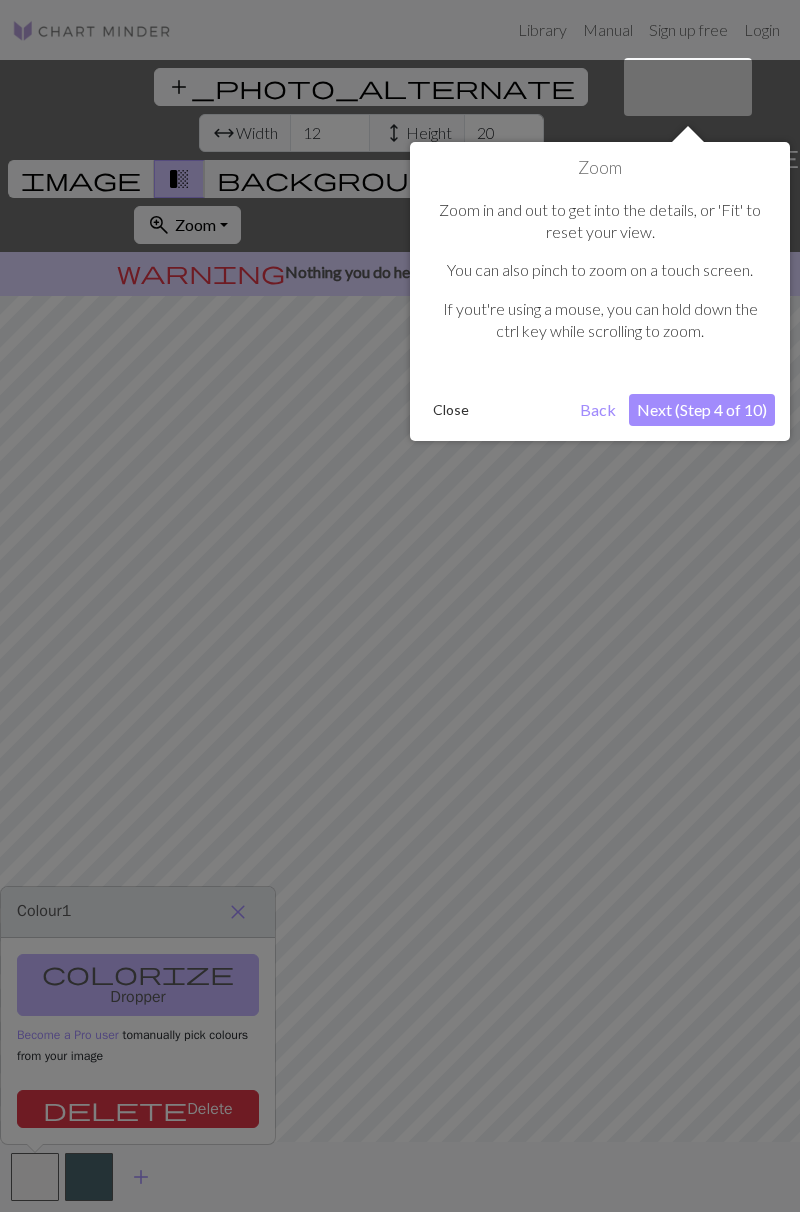 click on "Next (Step 4 of 10)" at bounding box center [702, 410] 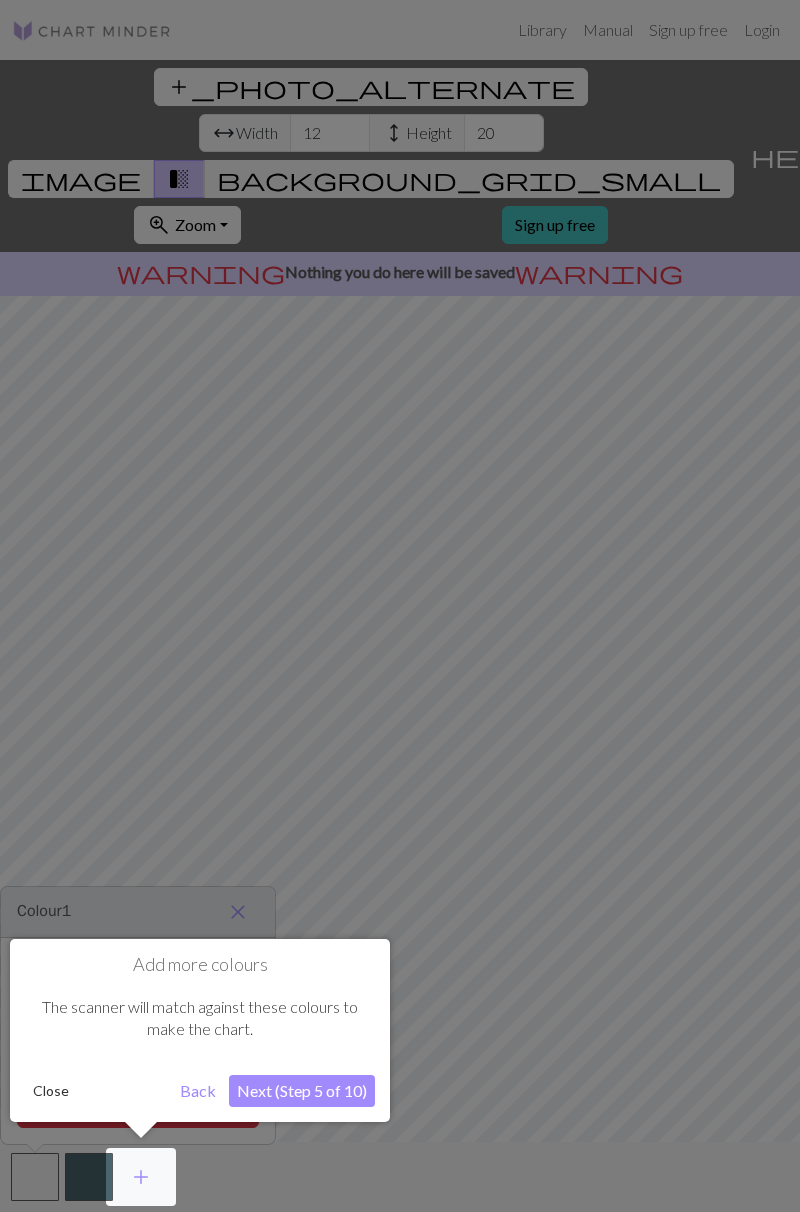 click on "Next (Step 5 of 10)" at bounding box center (302, 1091) 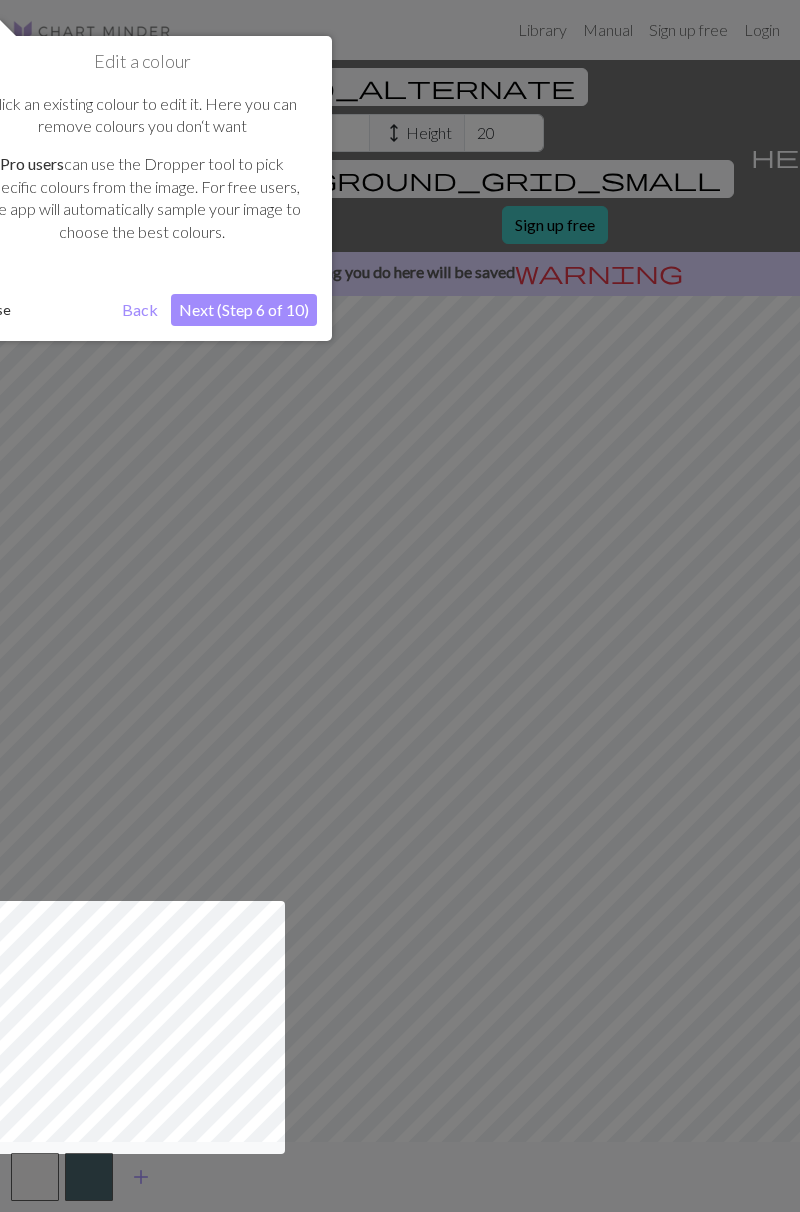 click on "Next (Step 6 of 10)" at bounding box center (244, 310) 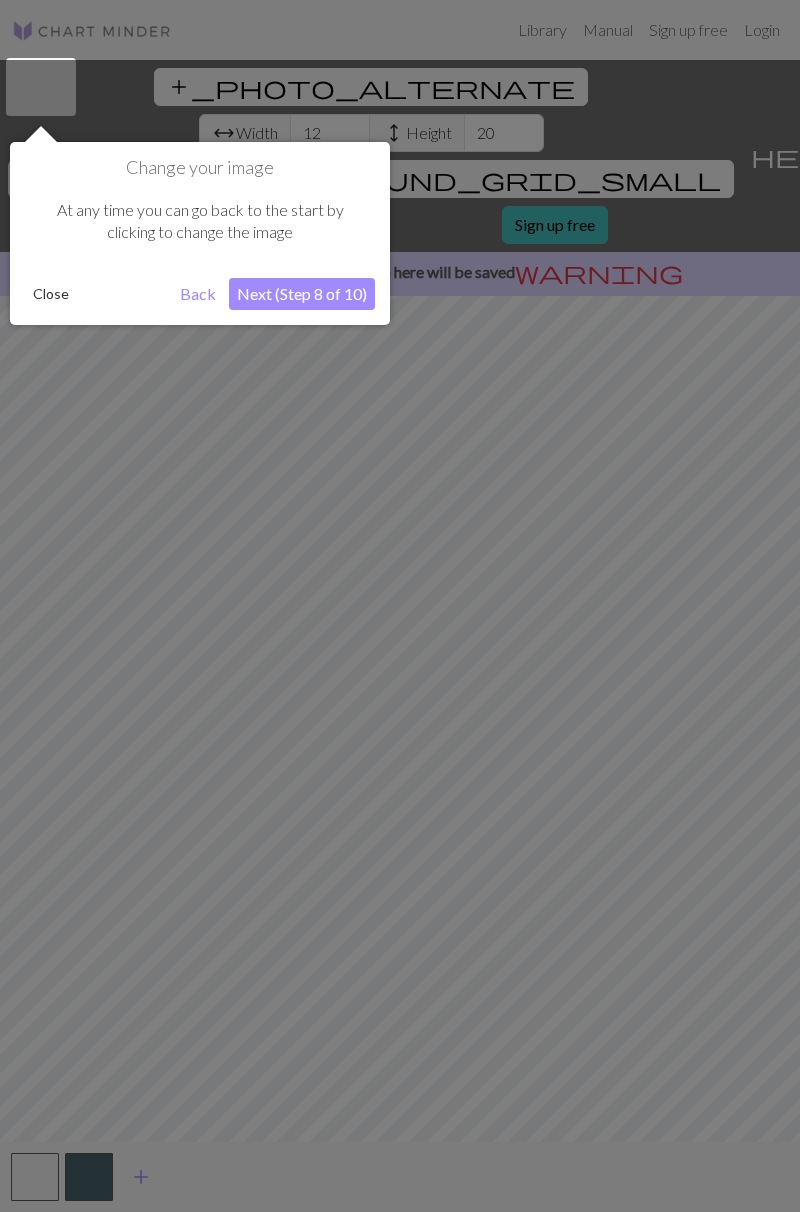 click on "Next (Step 8 of 10)" at bounding box center [302, 294] 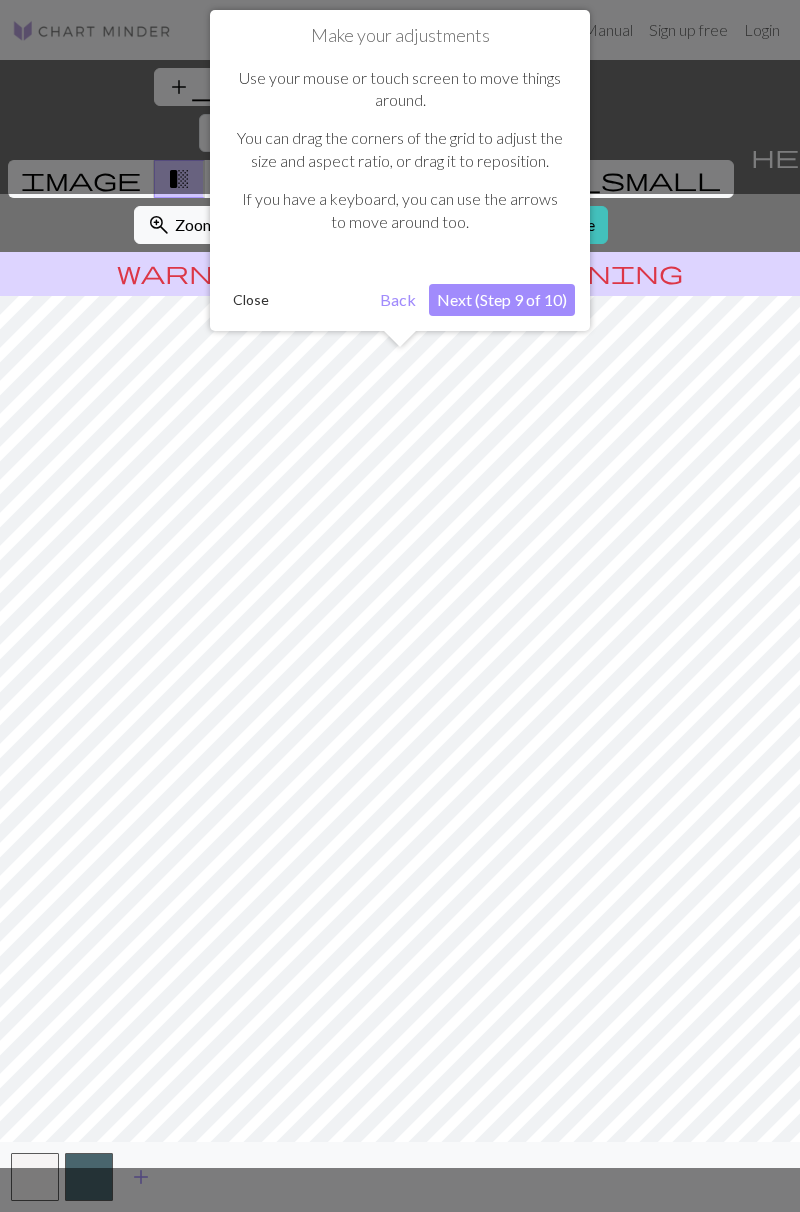 click on "Next (Step 9 of 10)" at bounding box center (502, 300) 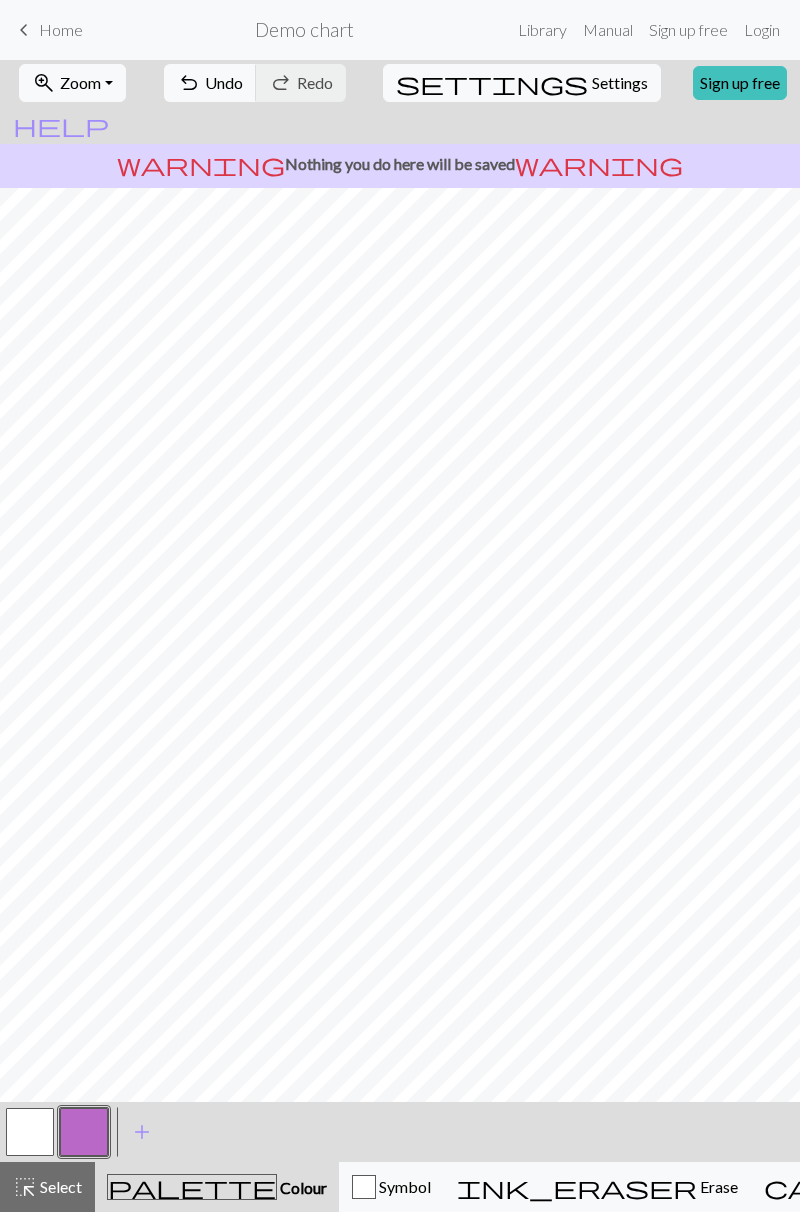 click on "keyboard_arrow_left" at bounding box center (24, 30) 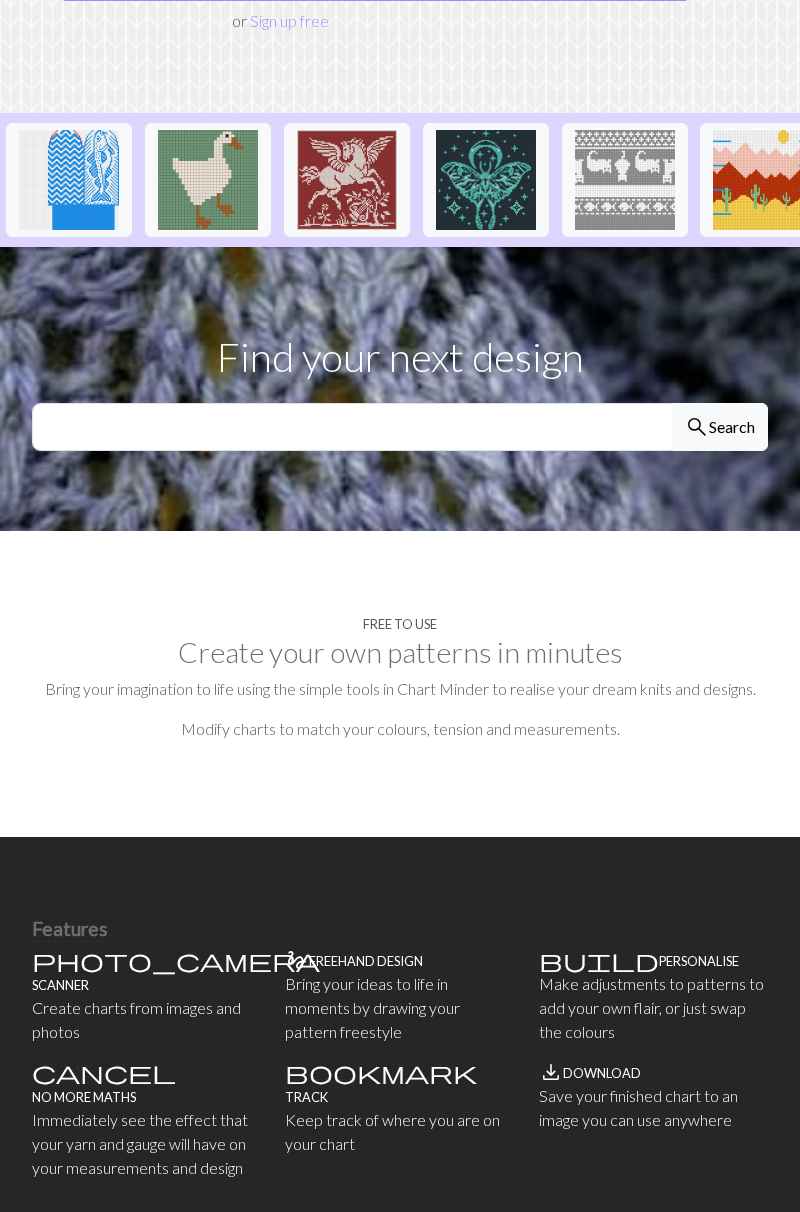 scroll, scrollTop: 0, scrollLeft: 0, axis: both 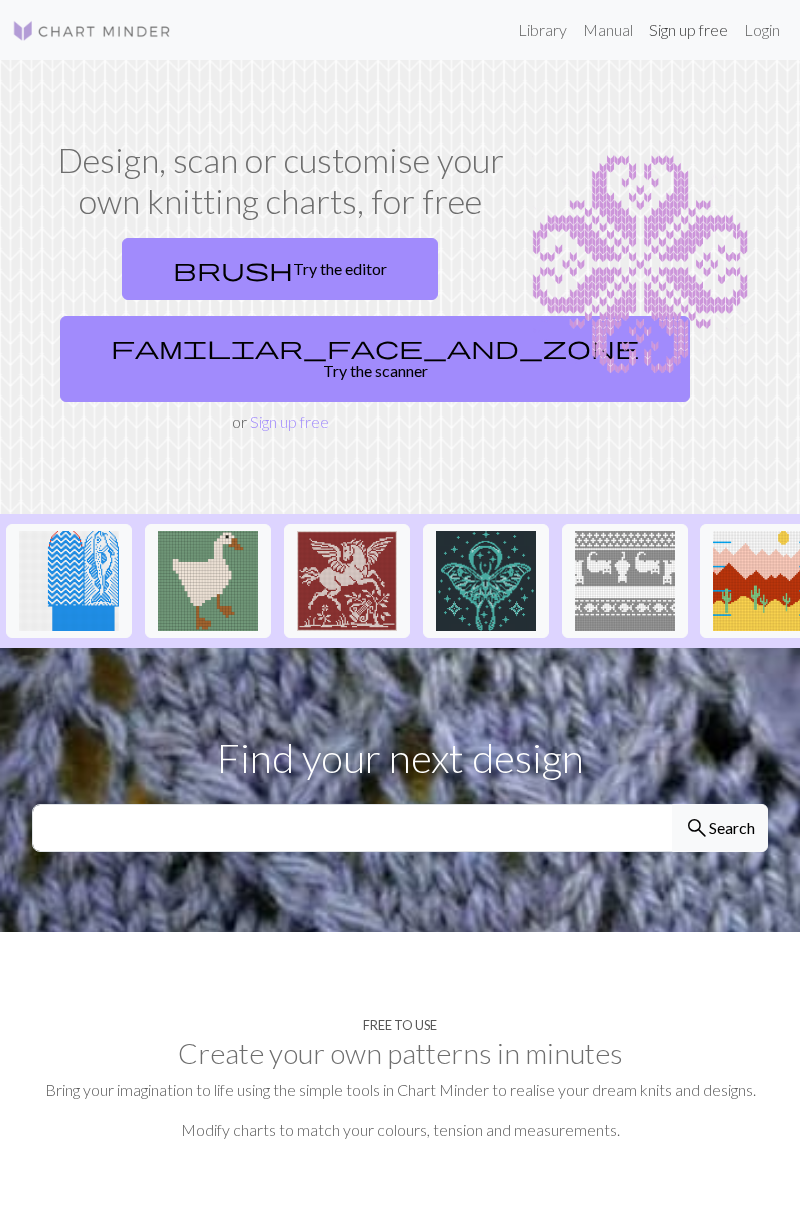 click on "Sign up free" at bounding box center (688, 30) 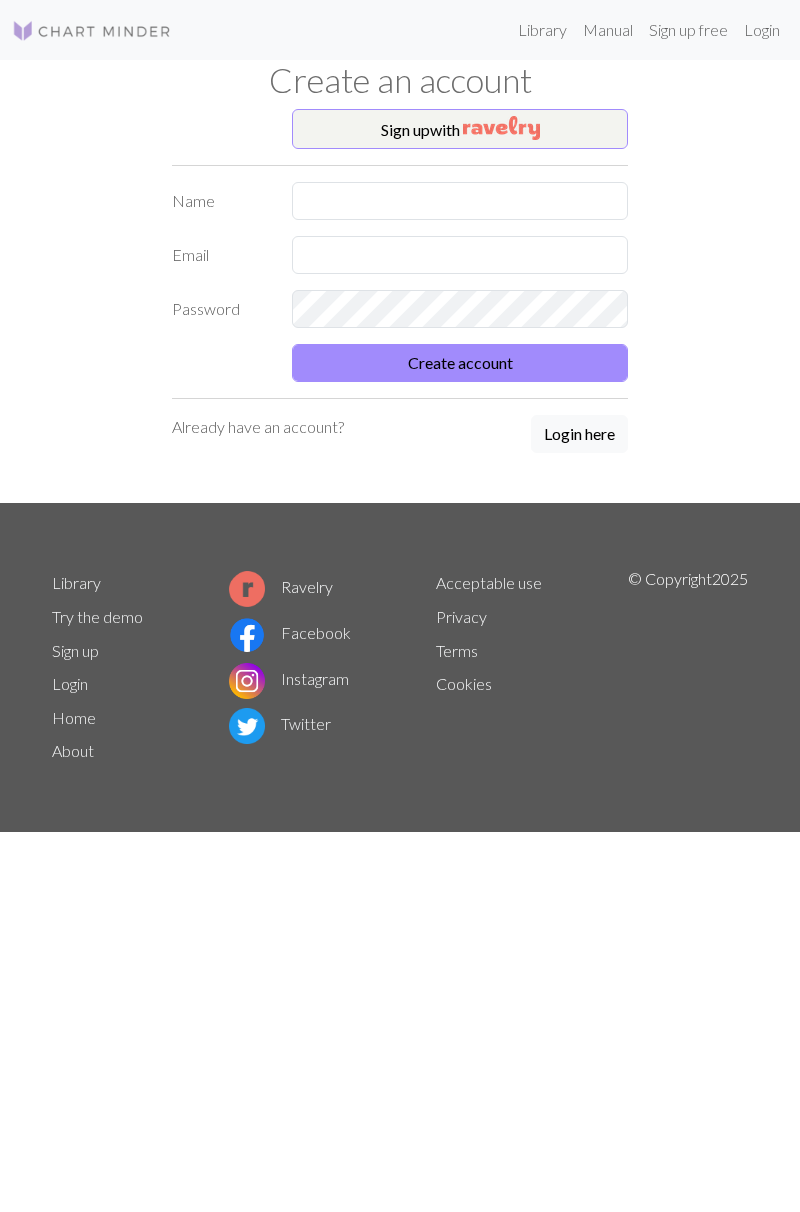 click on "Sign up  with" at bounding box center [460, 129] 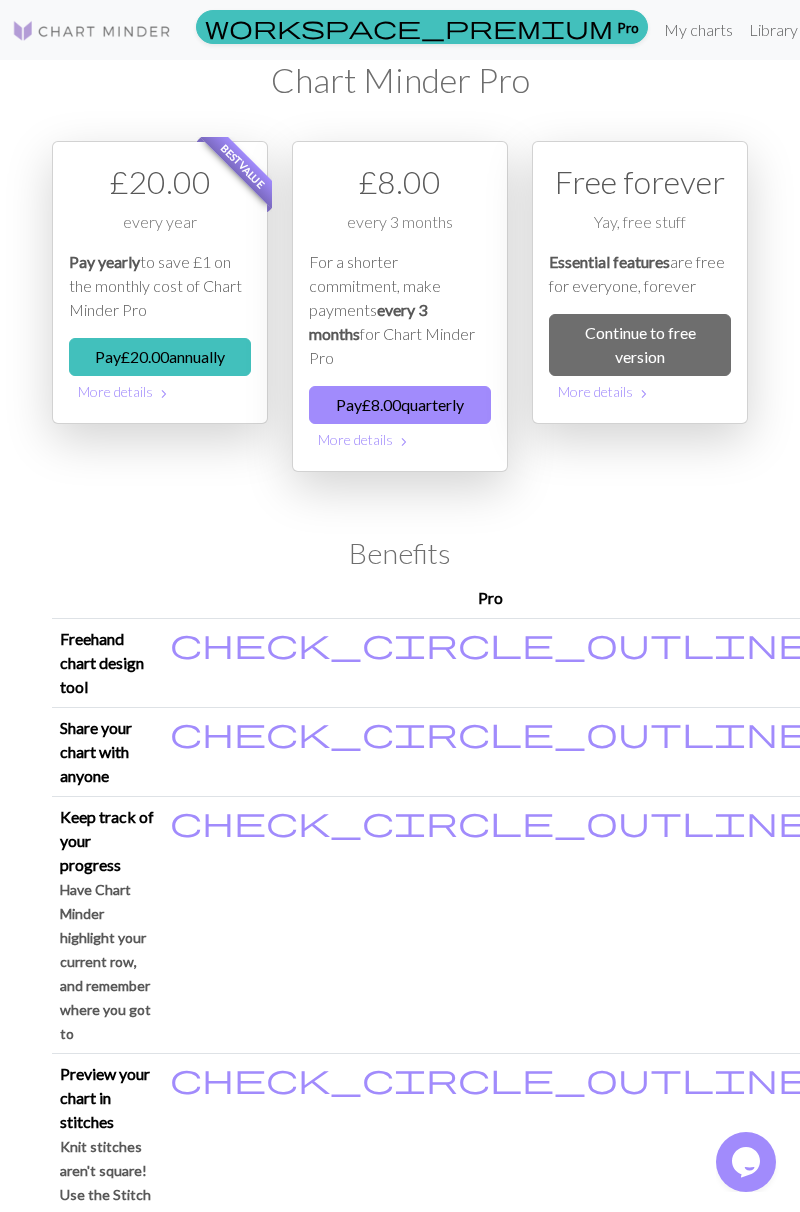 click on "Continue to free version" at bounding box center (640, 345) 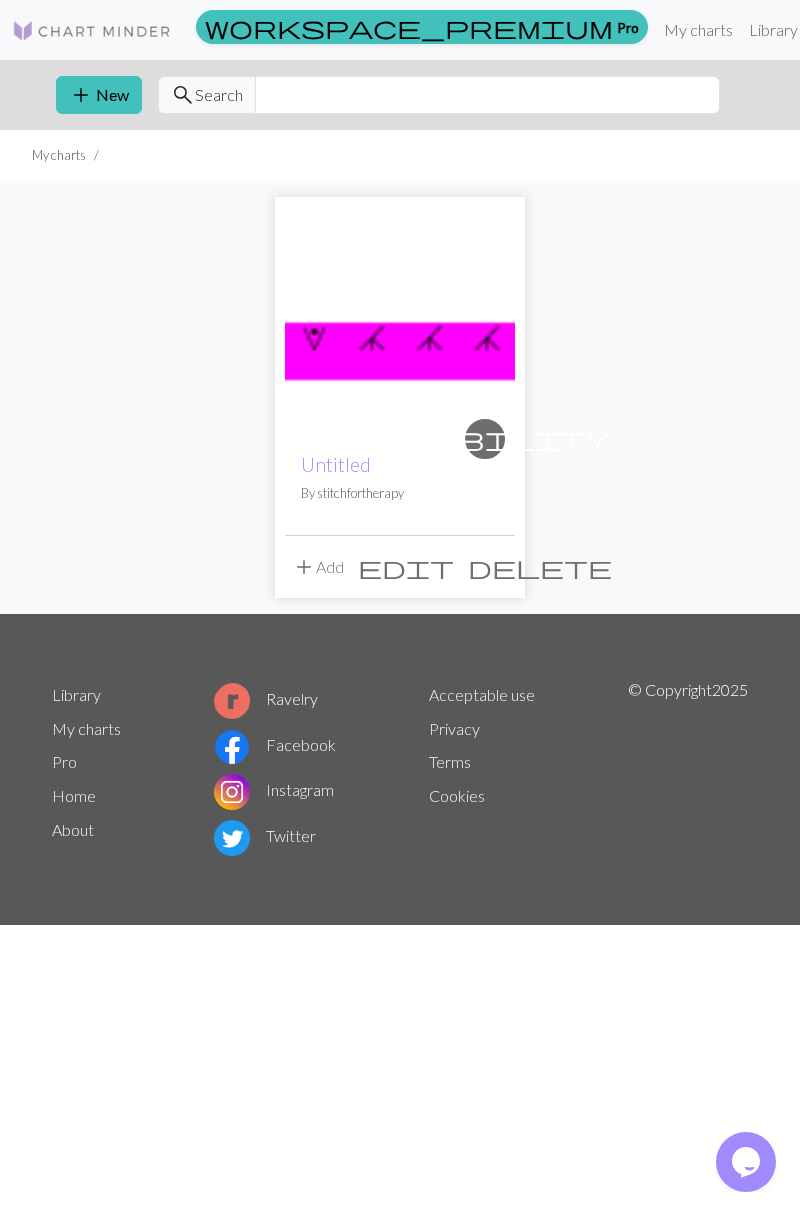 click on "Library" at bounding box center (76, 694) 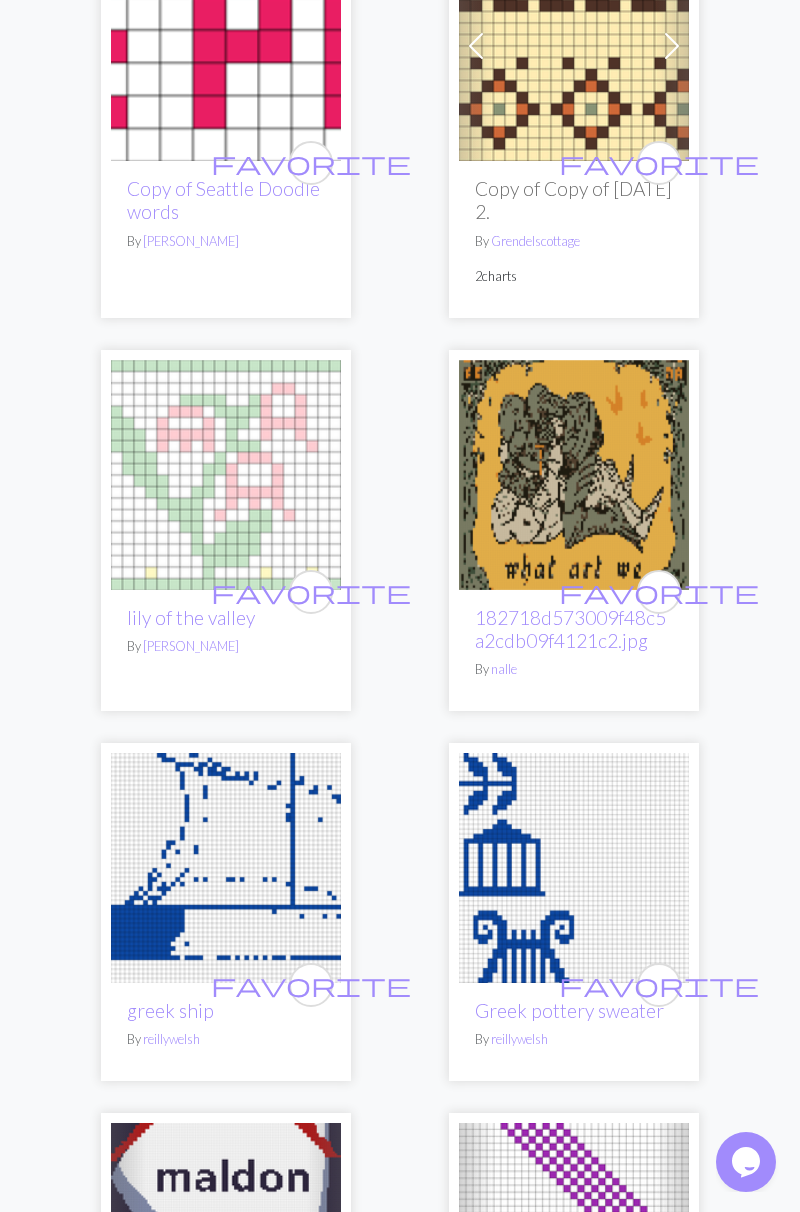 scroll, scrollTop: 0, scrollLeft: 0, axis: both 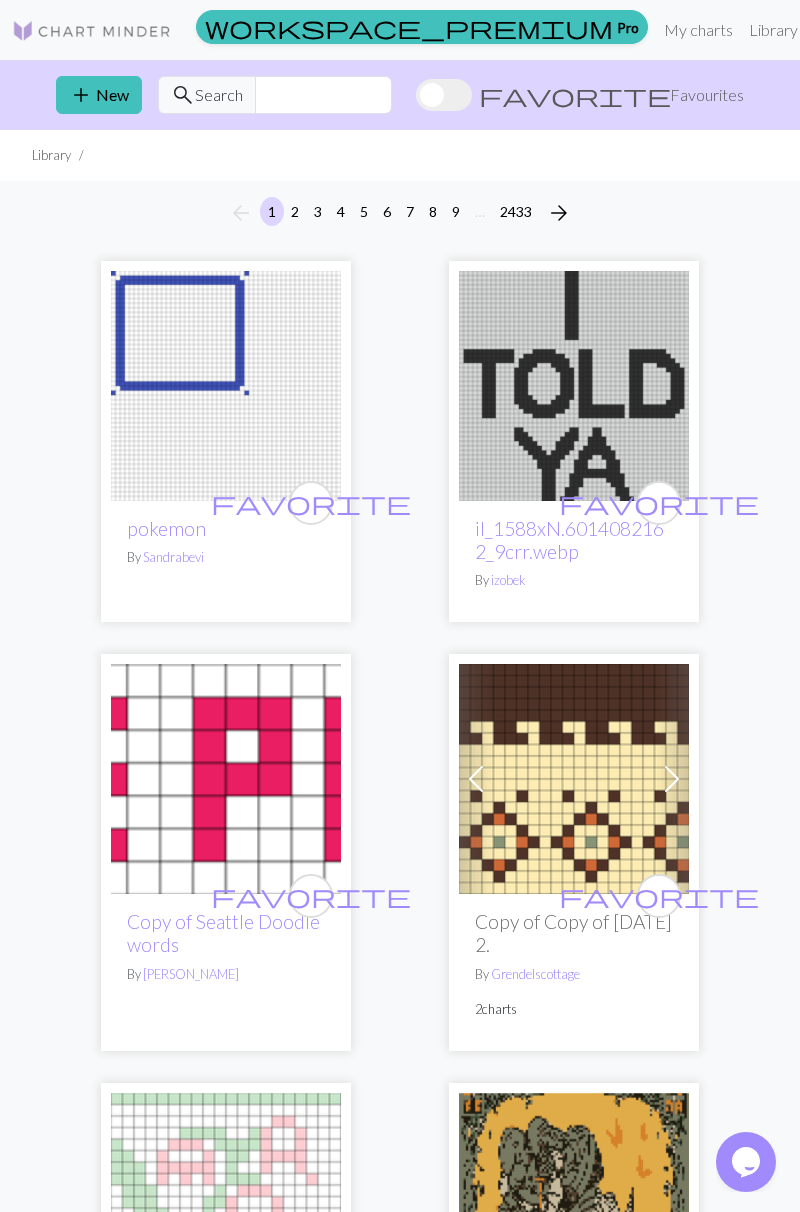 click on "add" at bounding box center (81, 95) 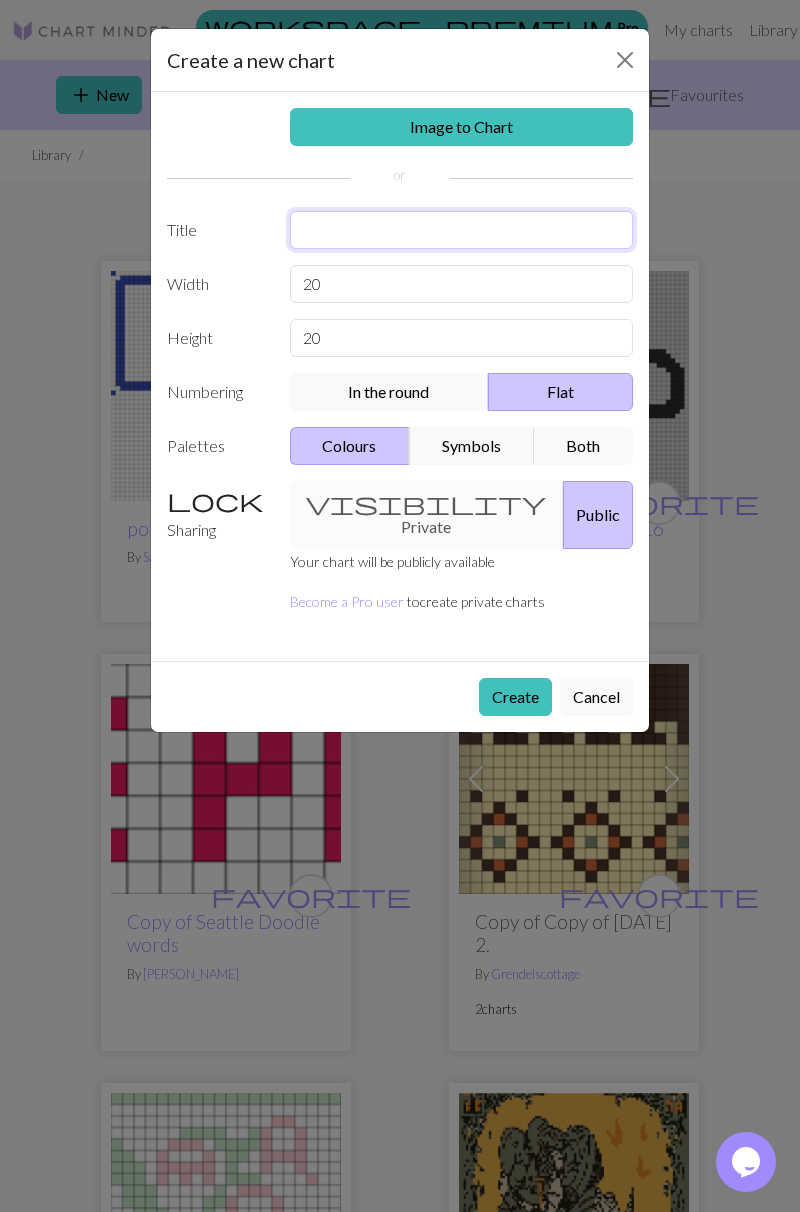 click at bounding box center (462, 230) 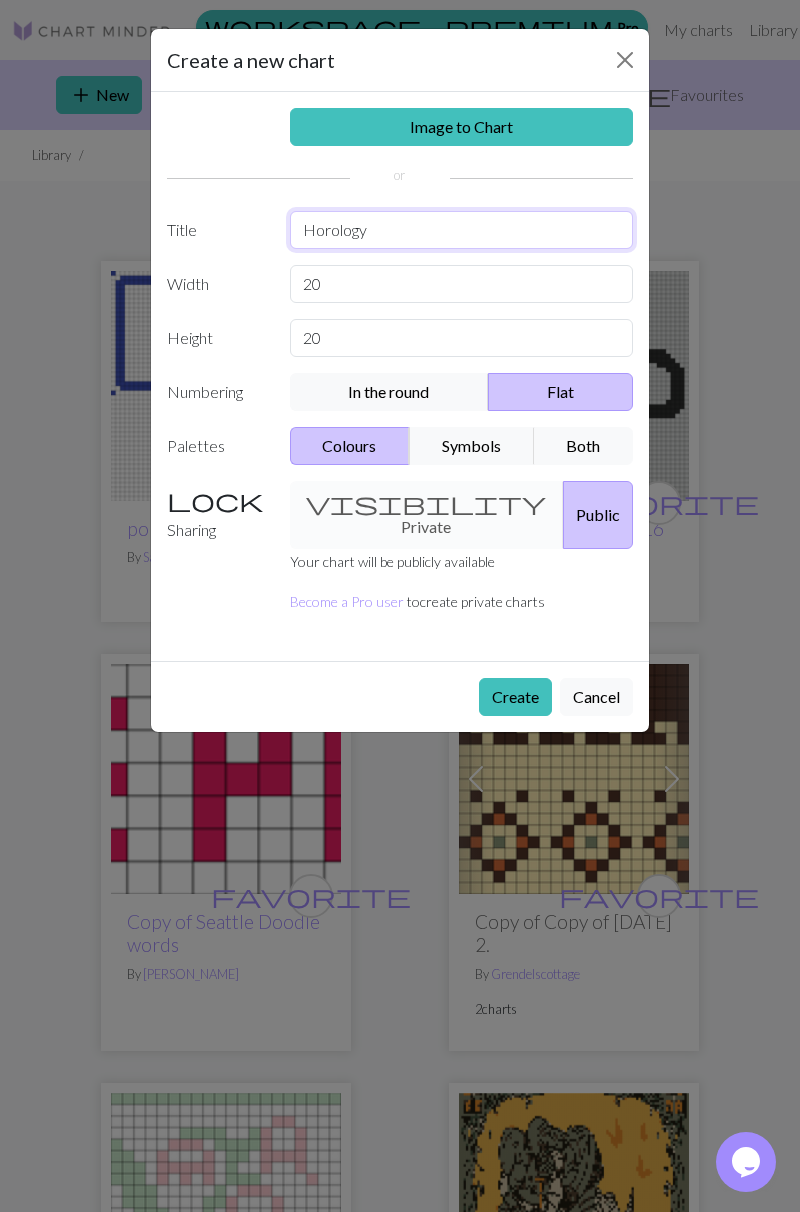 type on "Horology" 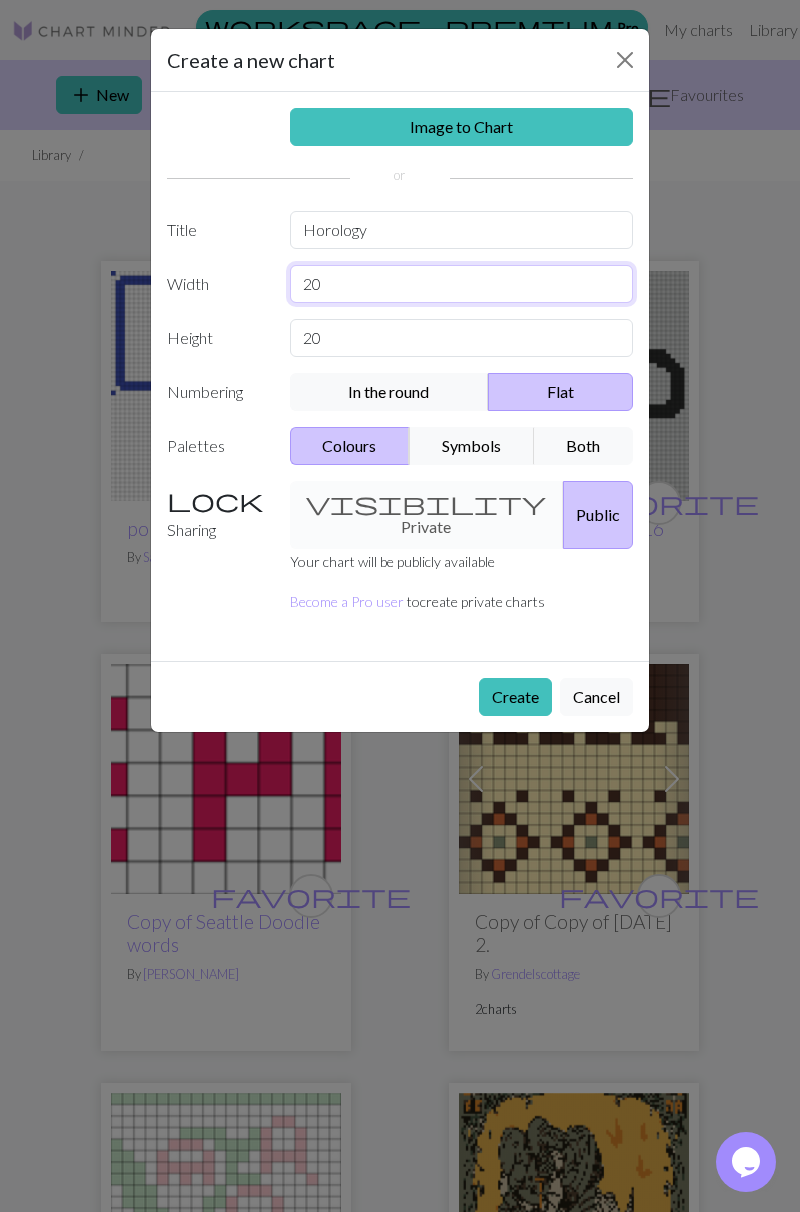 click on "20" at bounding box center (462, 284) 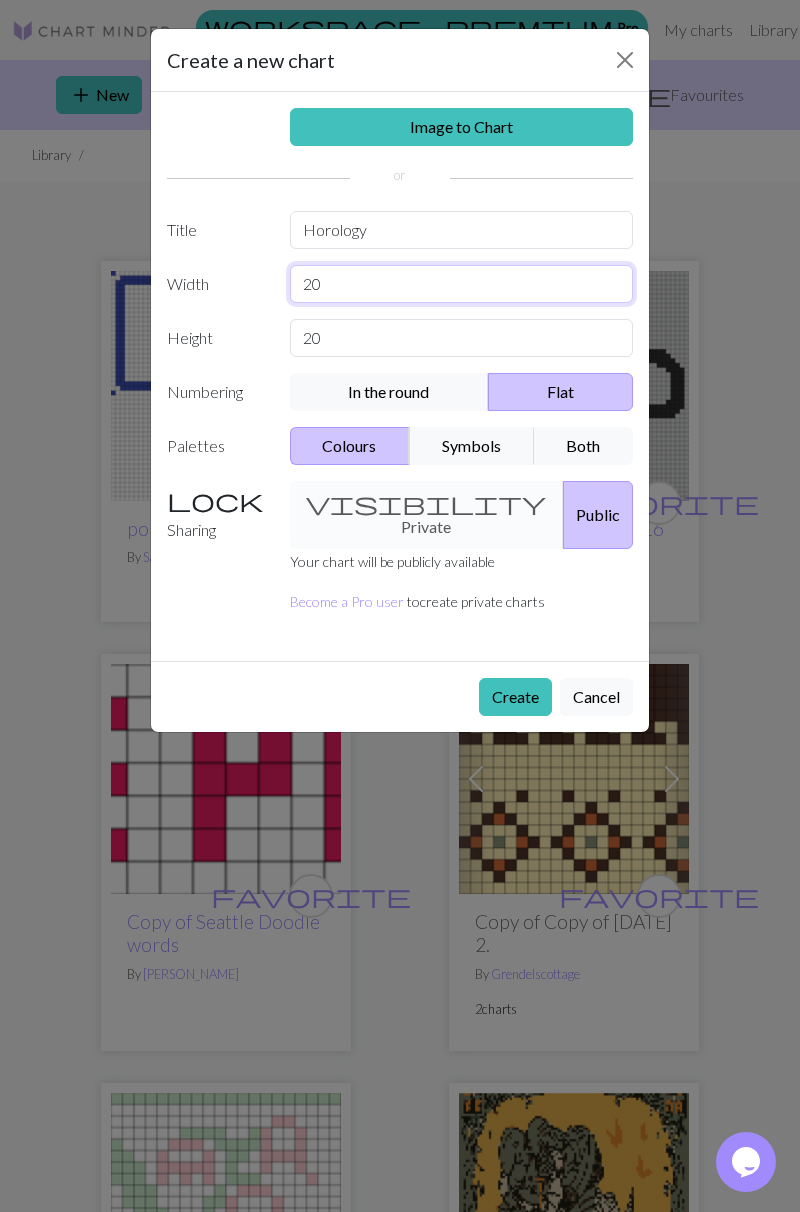 type on "2" 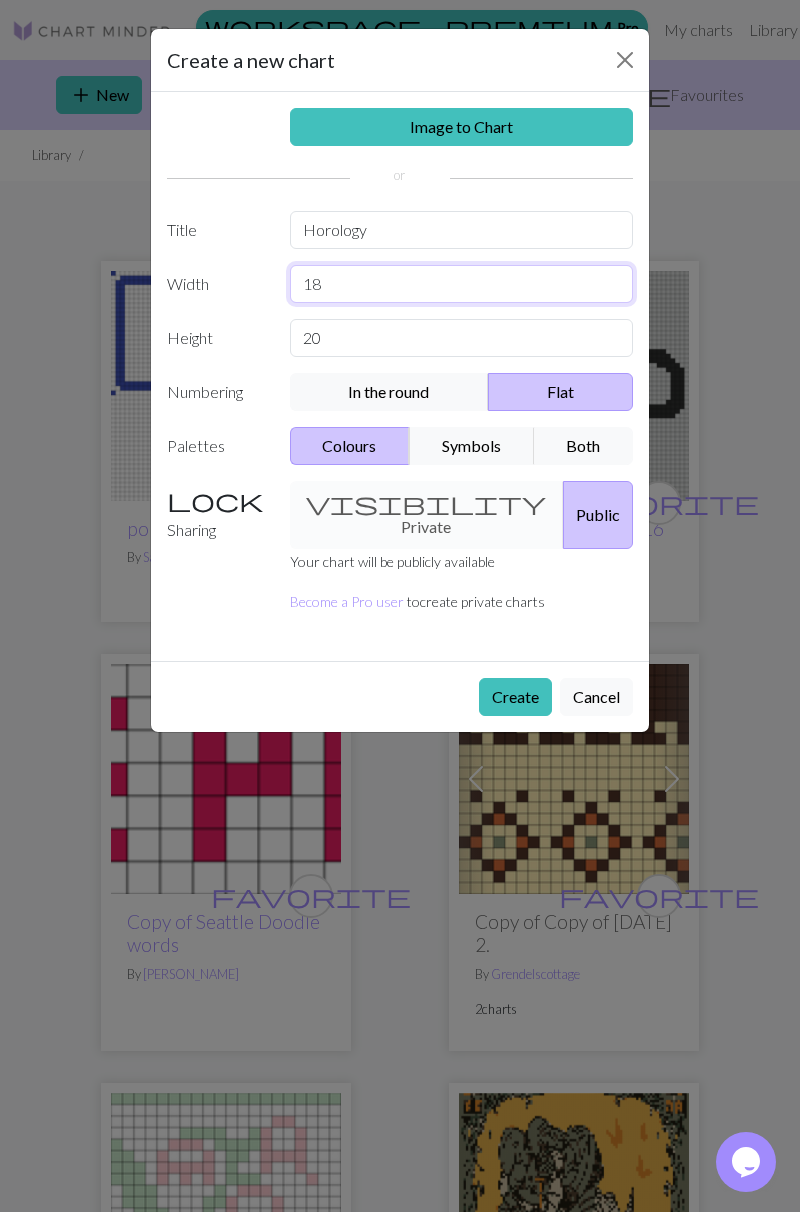 type on "18" 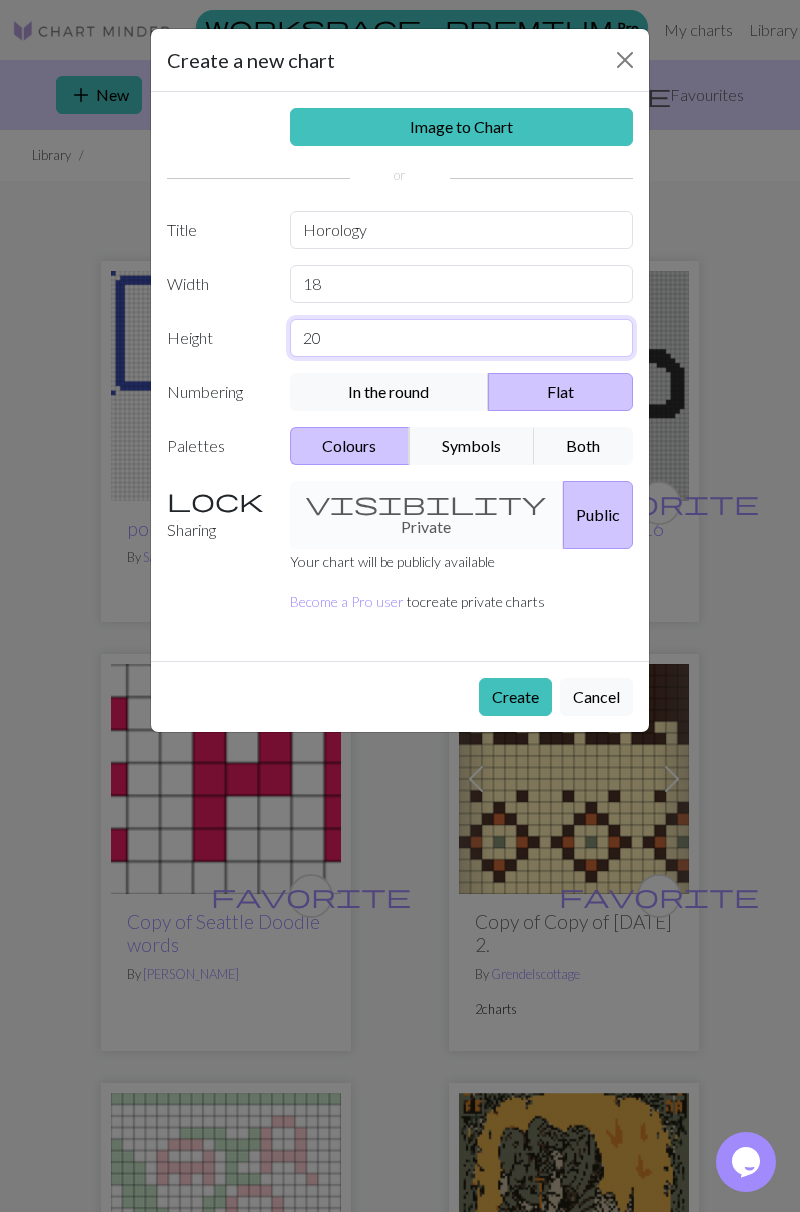 click on "20" at bounding box center [462, 338] 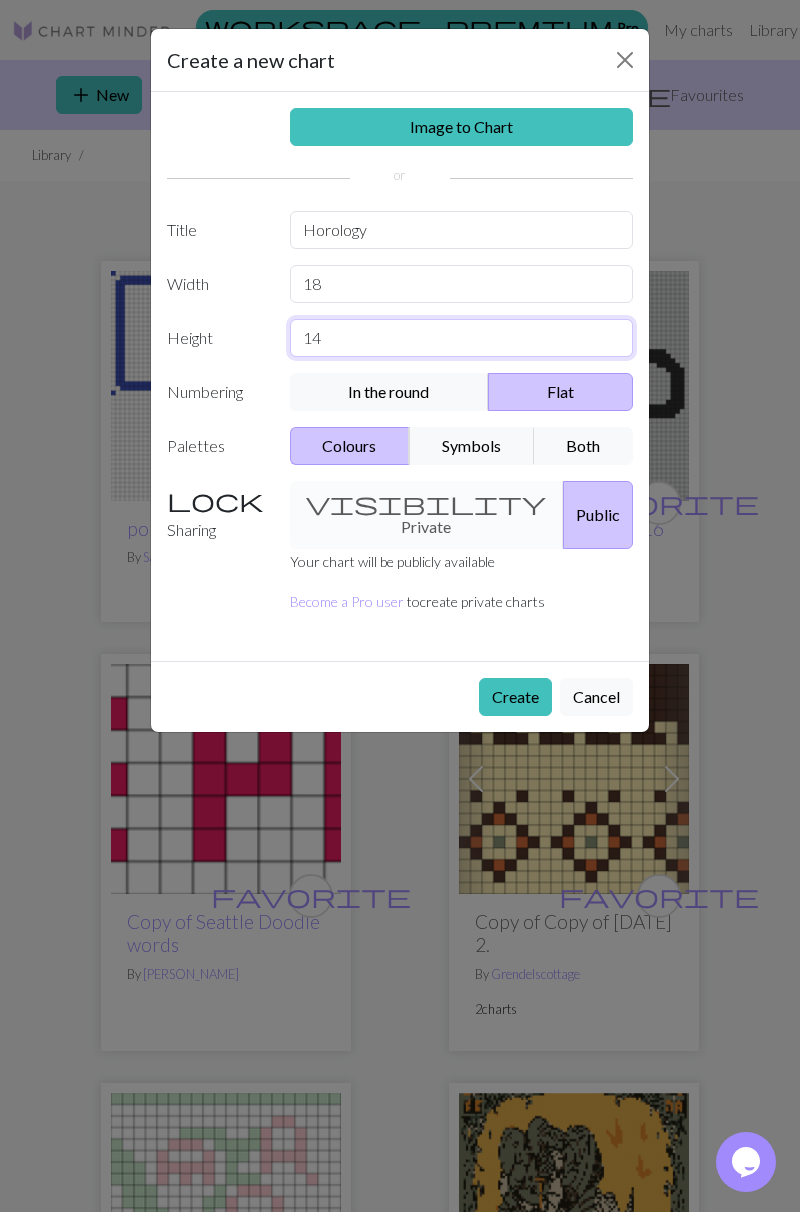 type on "14" 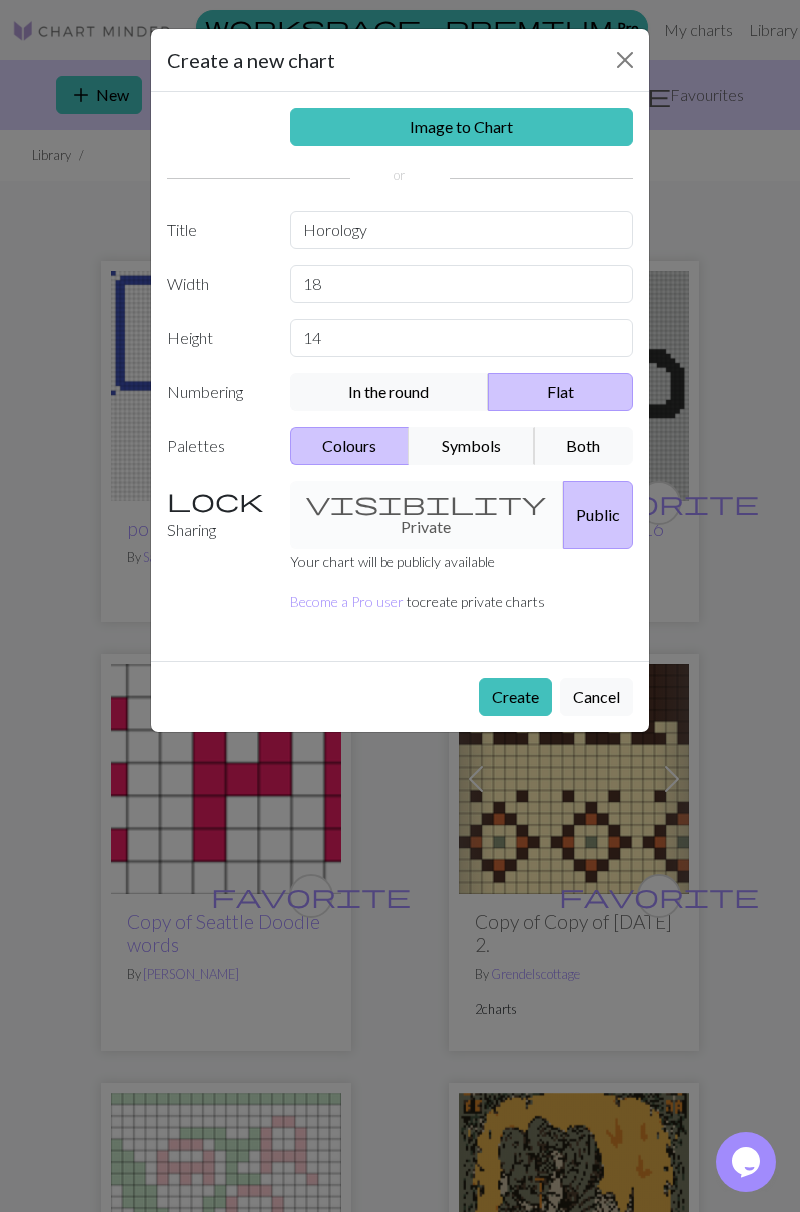click on "Symbols" at bounding box center [472, 446] 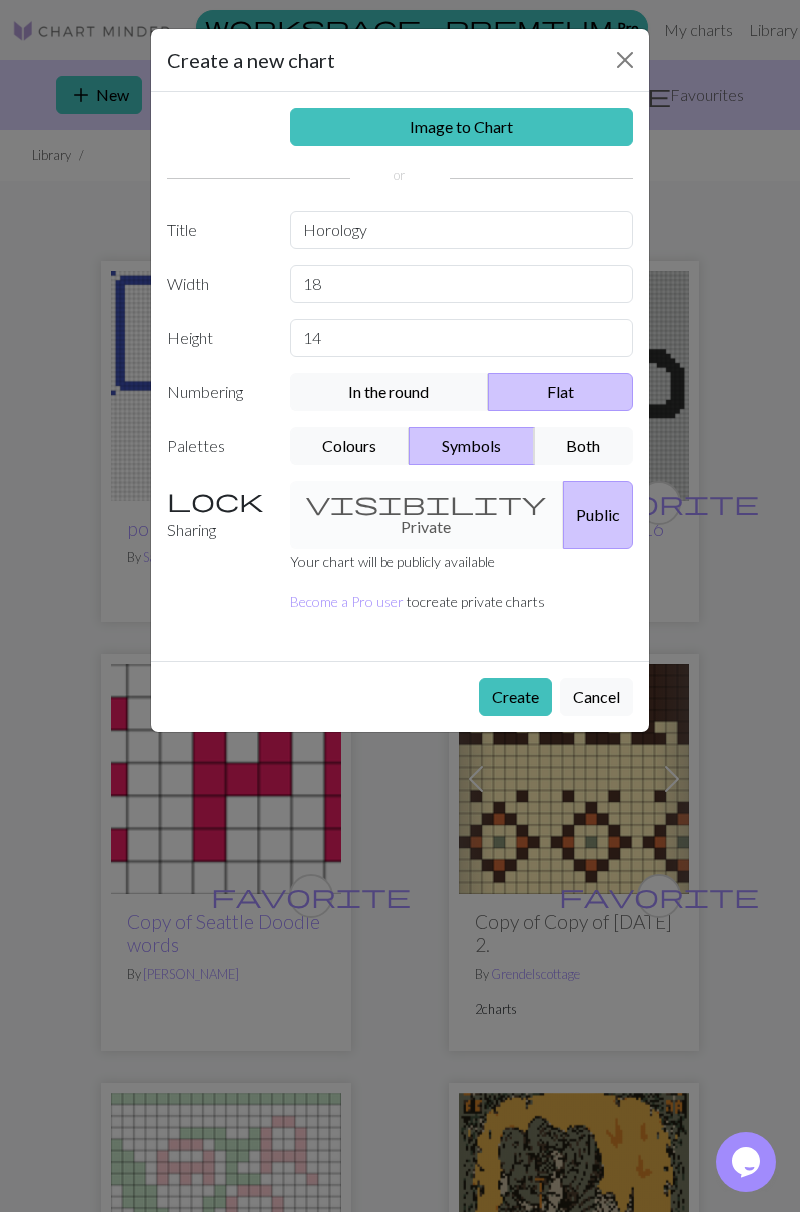 click on "visibility  Private Public" at bounding box center [462, 515] 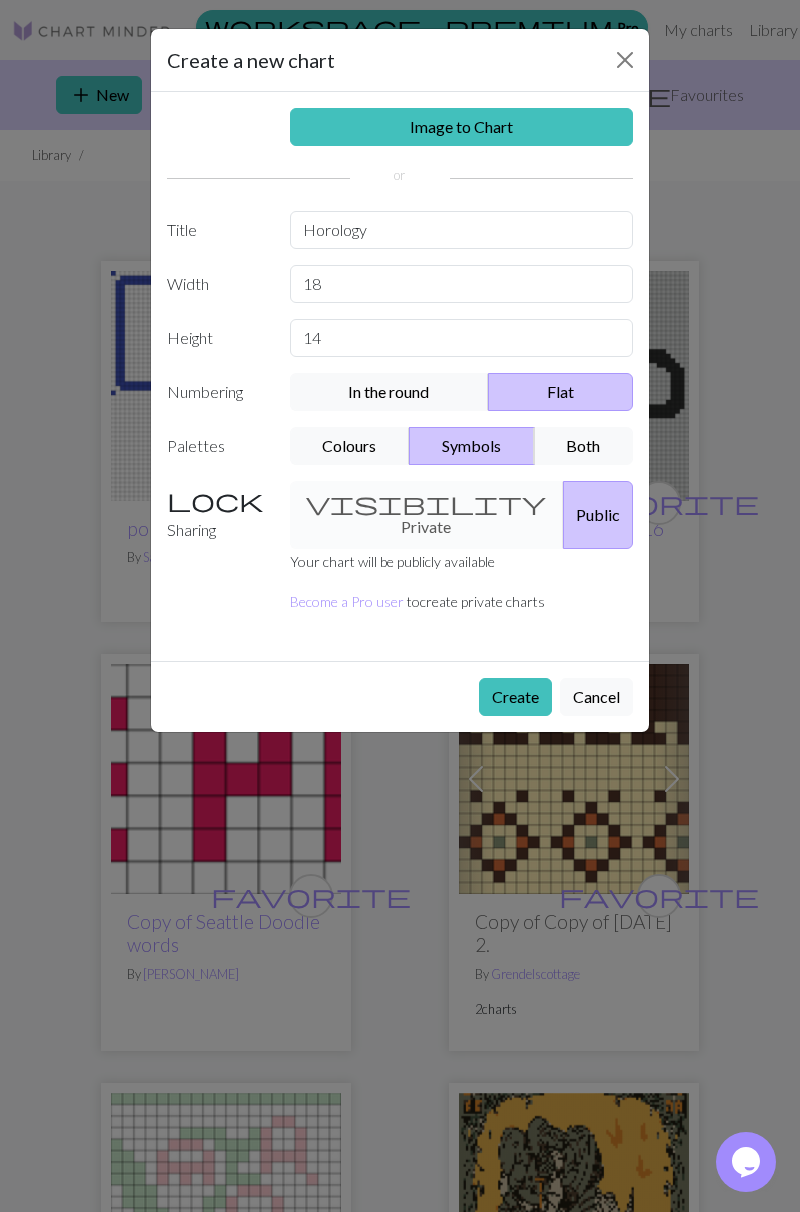 click on "Create" at bounding box center [515, 697] 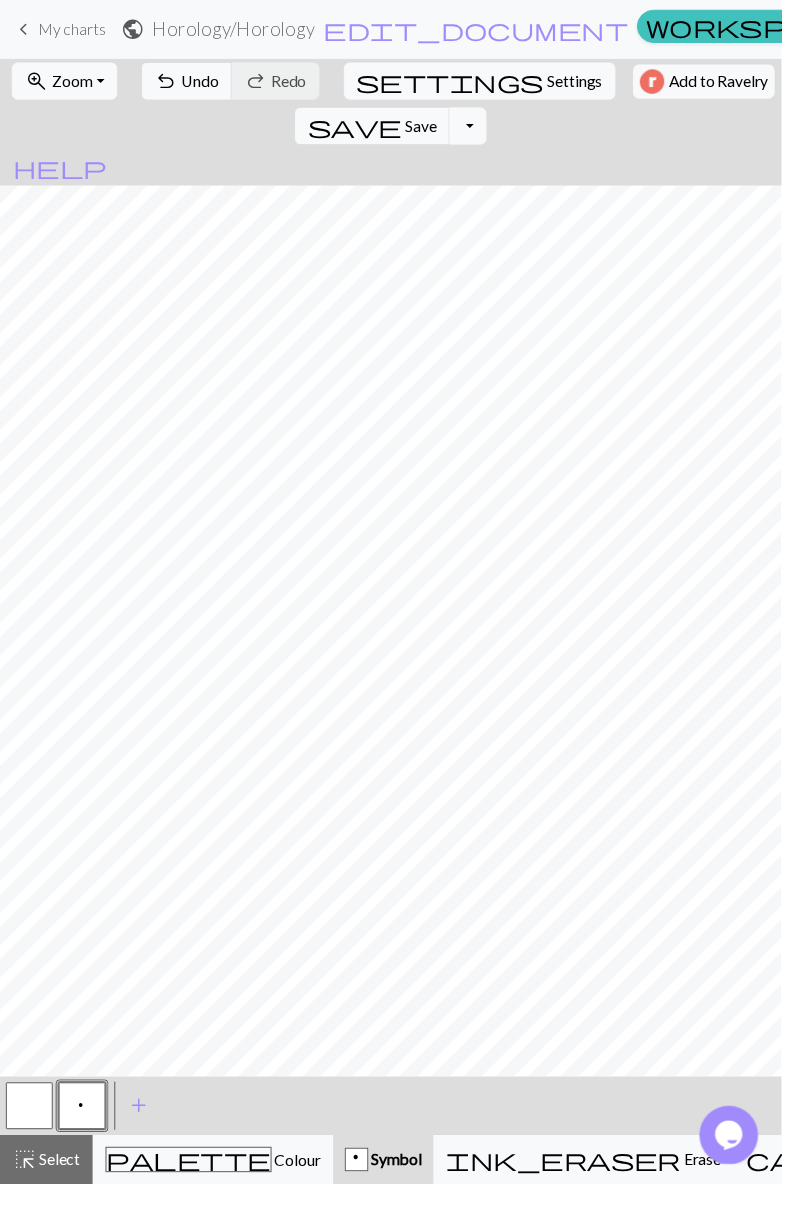 click on "Erase" at bounding box center [717, 1186] 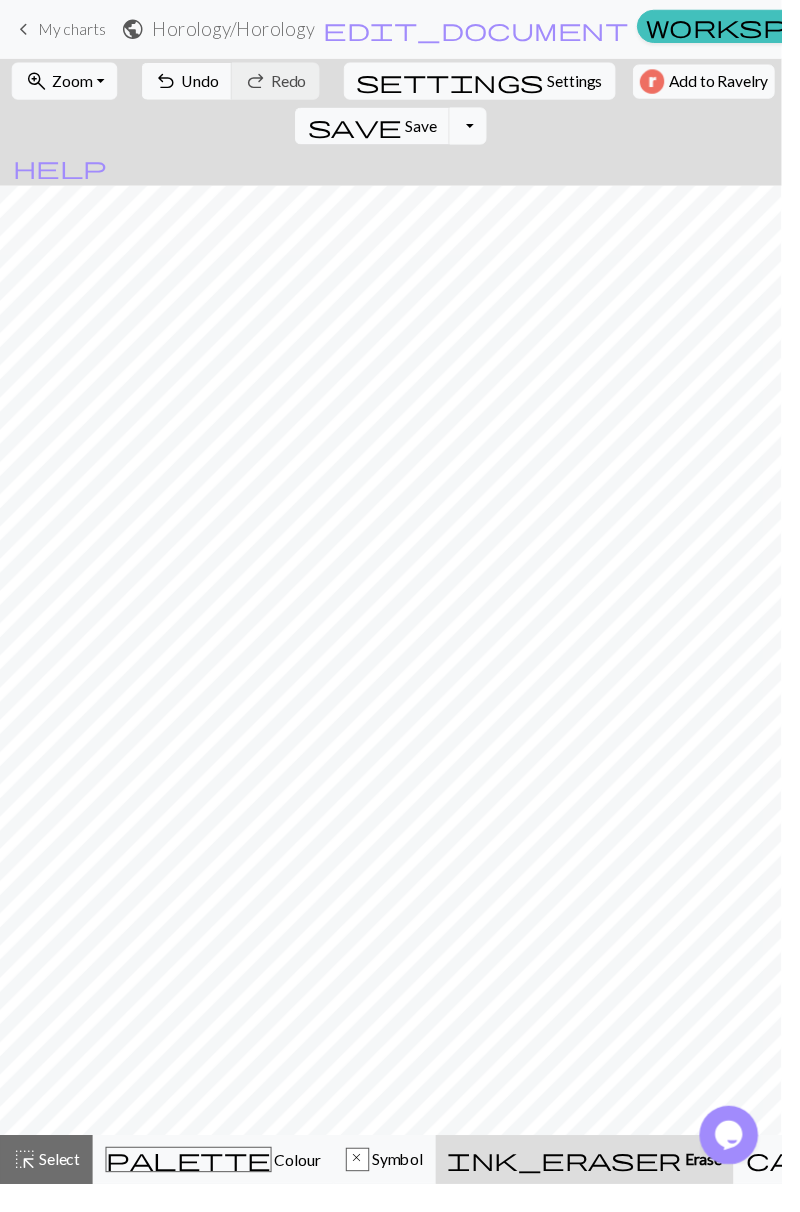 click on "x   Symbol" at bounding box center (393, 1187) 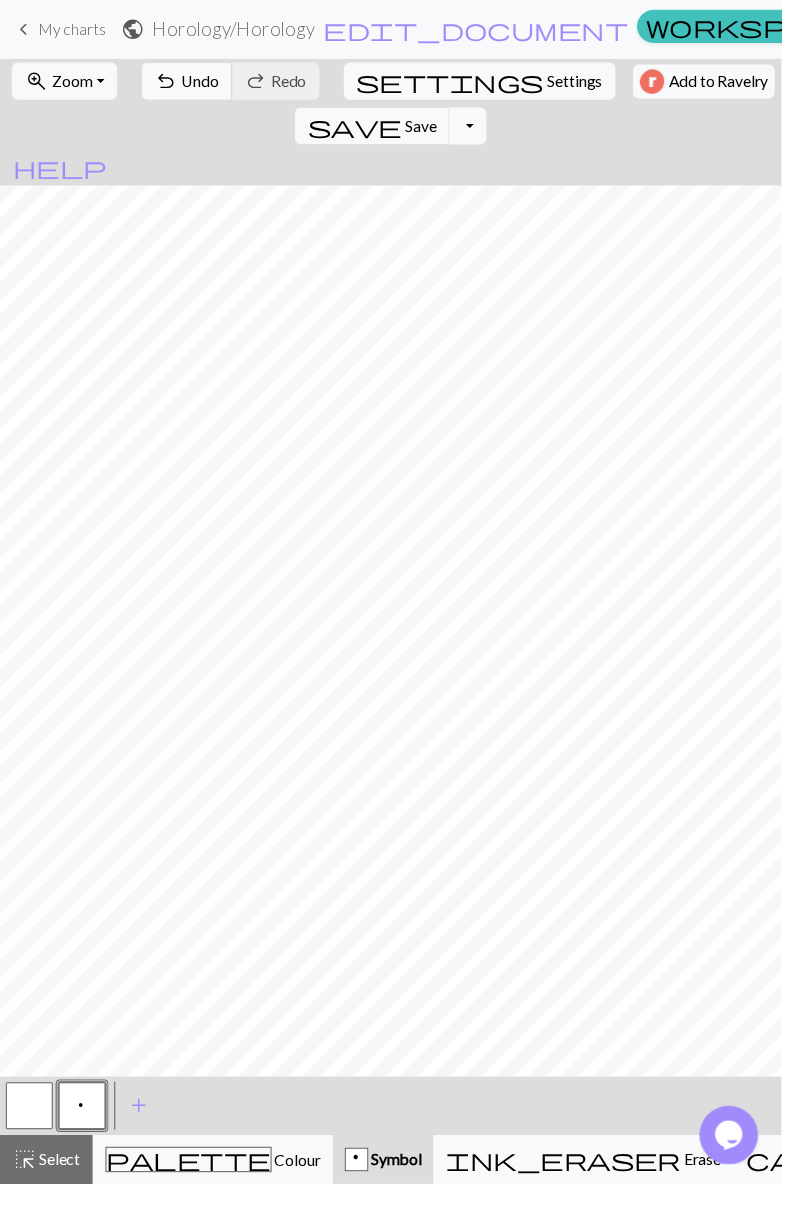 click on "Undo" at bounding box center [205, 82] 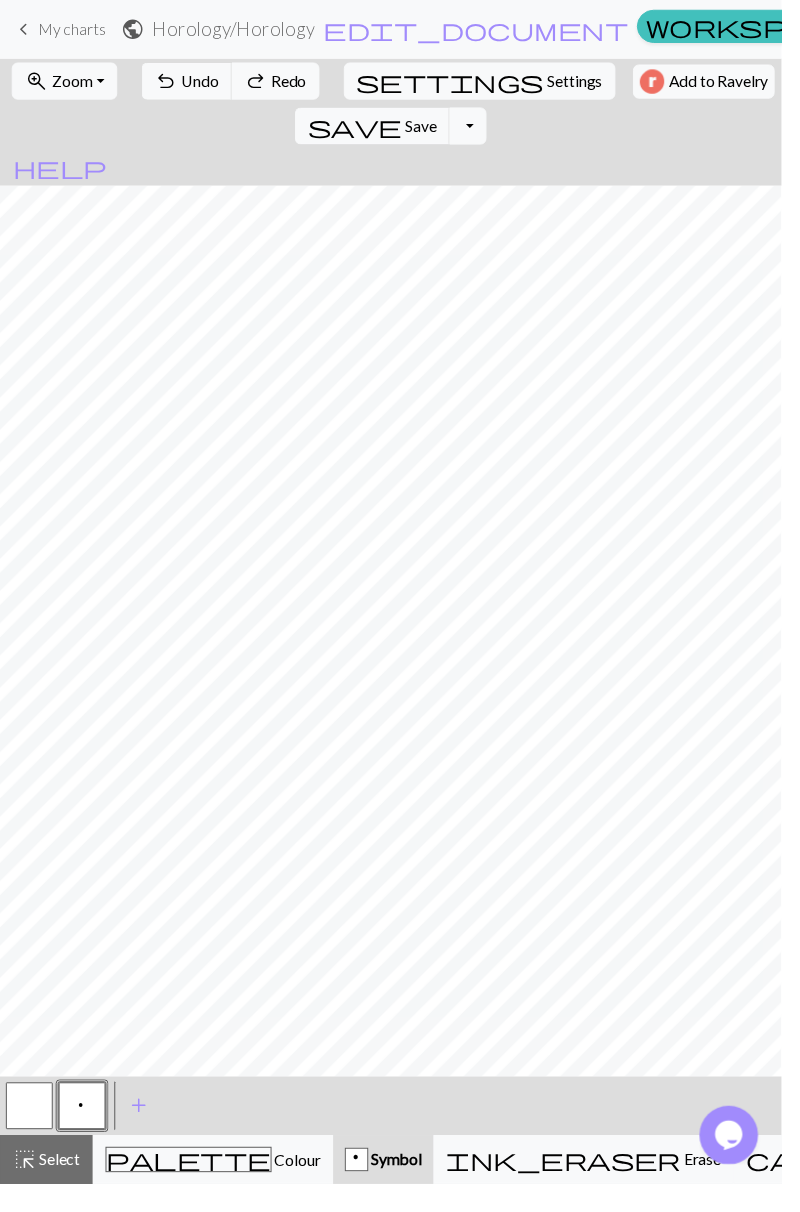 click at bounding box center (30, 1132) 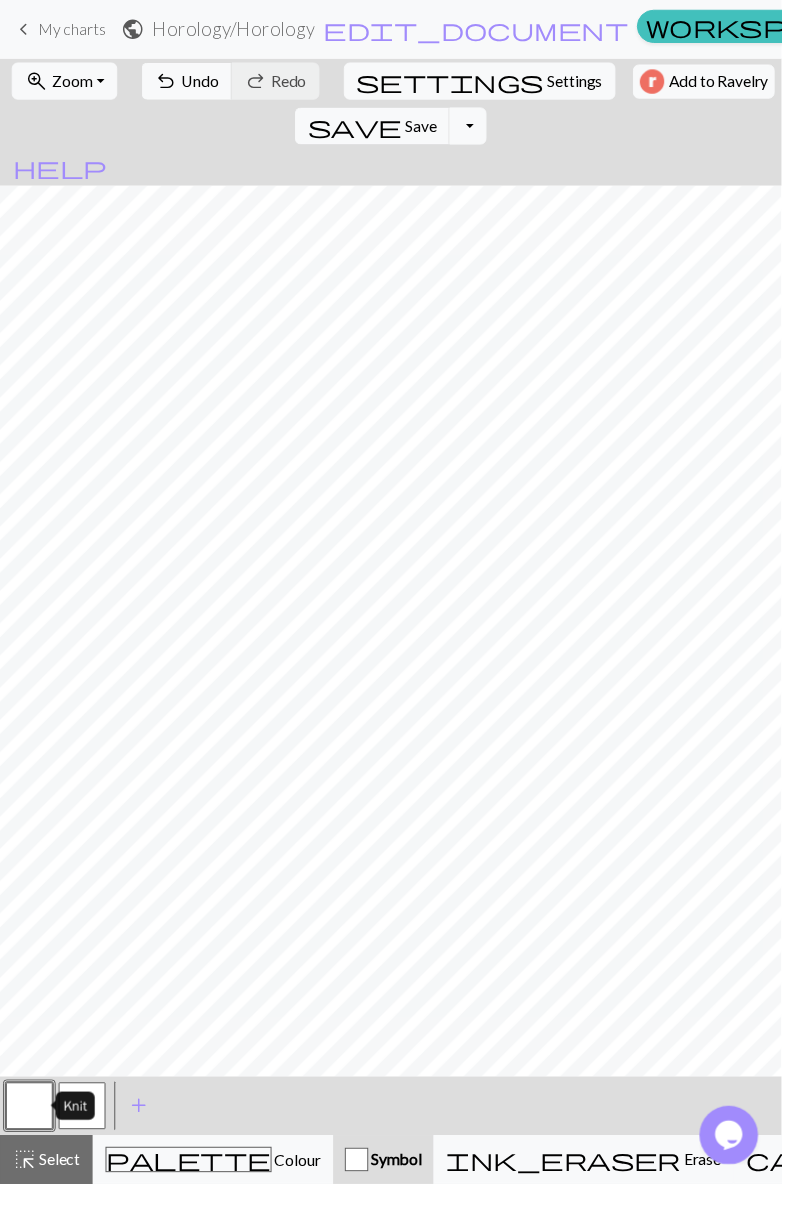 click on "Knit" at bounding box center (77, 1132) 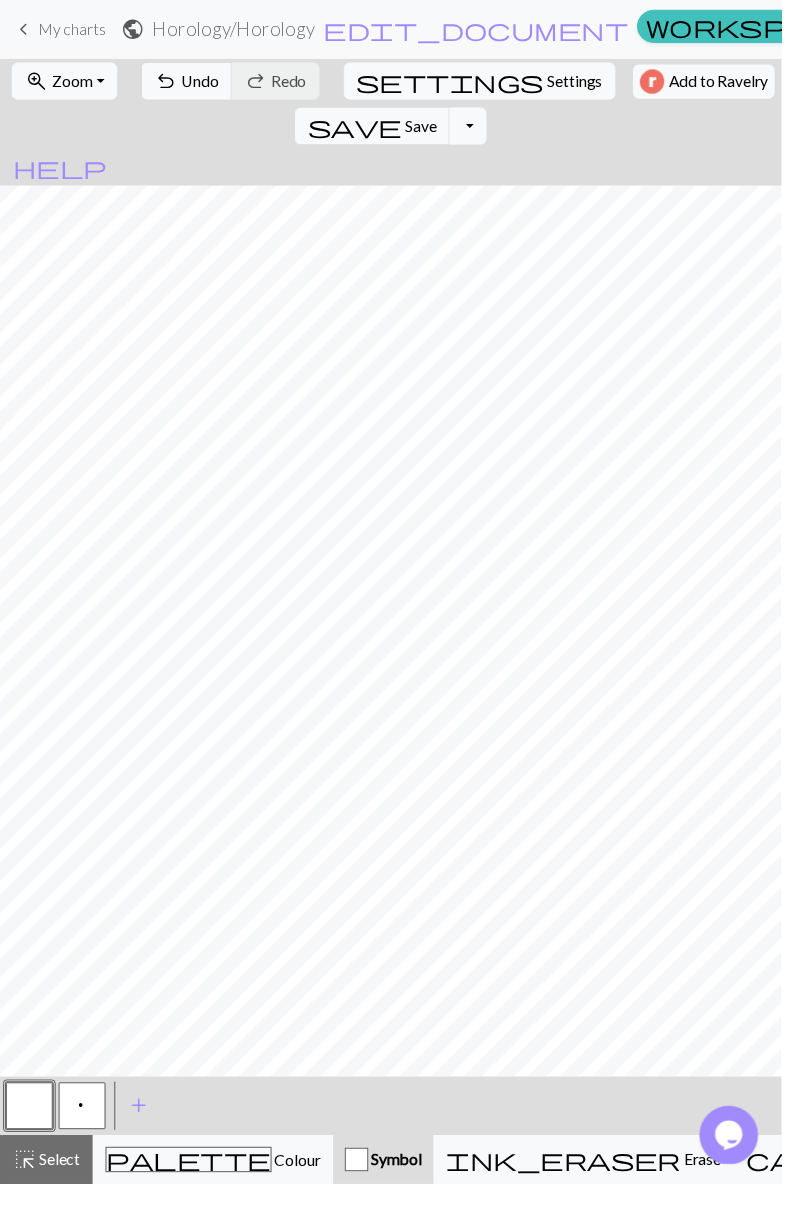 click on "p" at bounding box center [84, 1134] 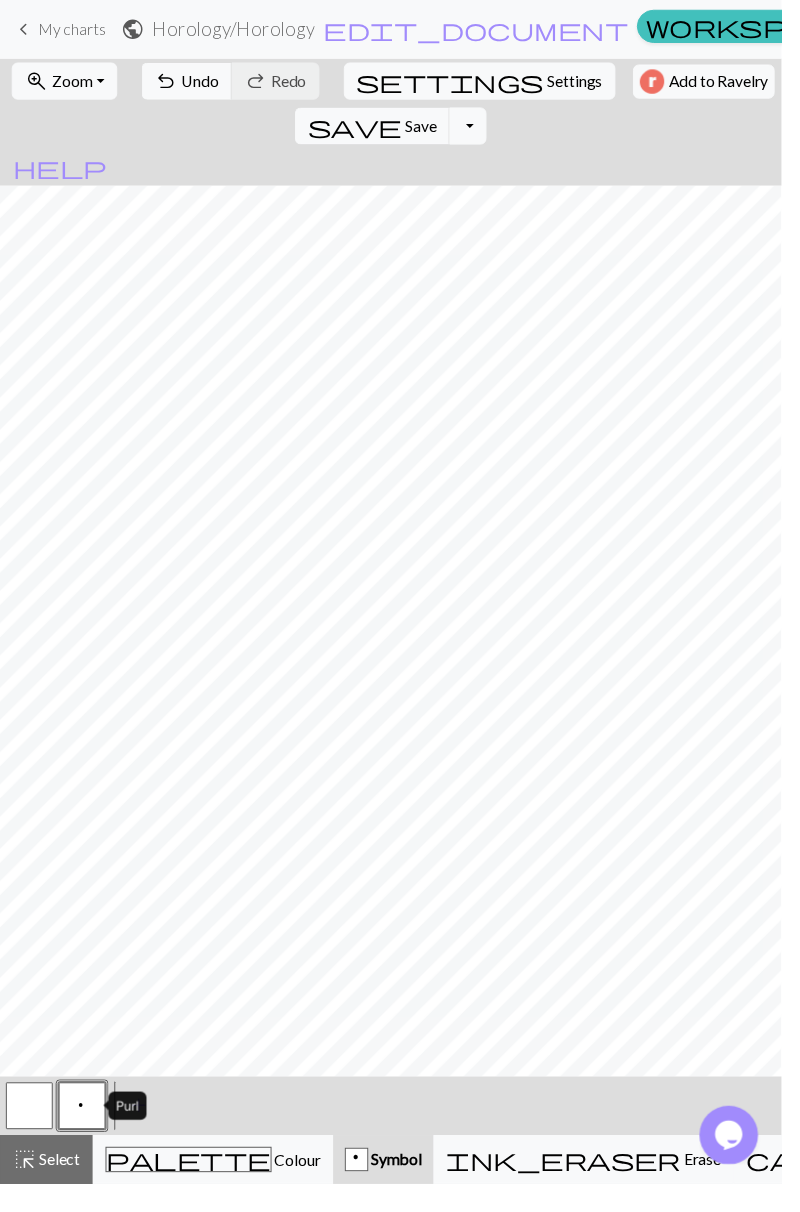 click on "< p > add Add a  symbol" at bounding box center [400, 1132] 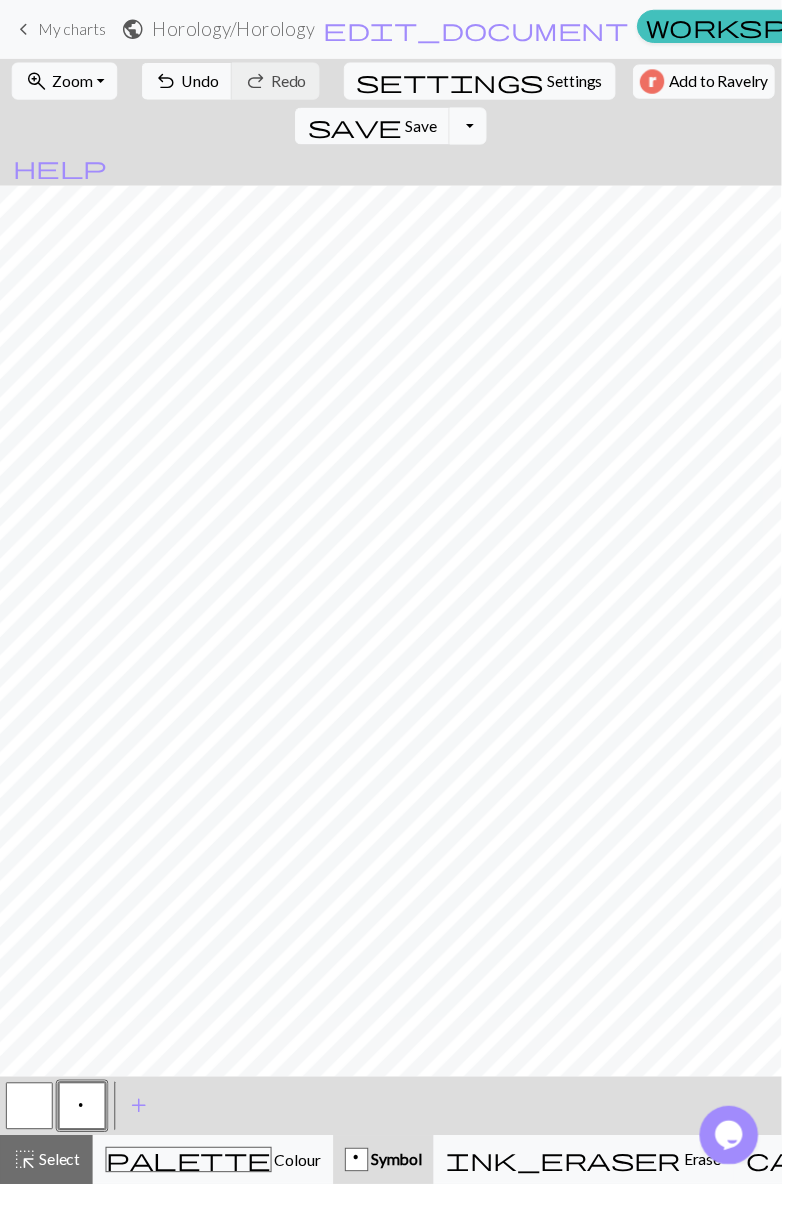 click on "add" at bounding box center [142, 1132] 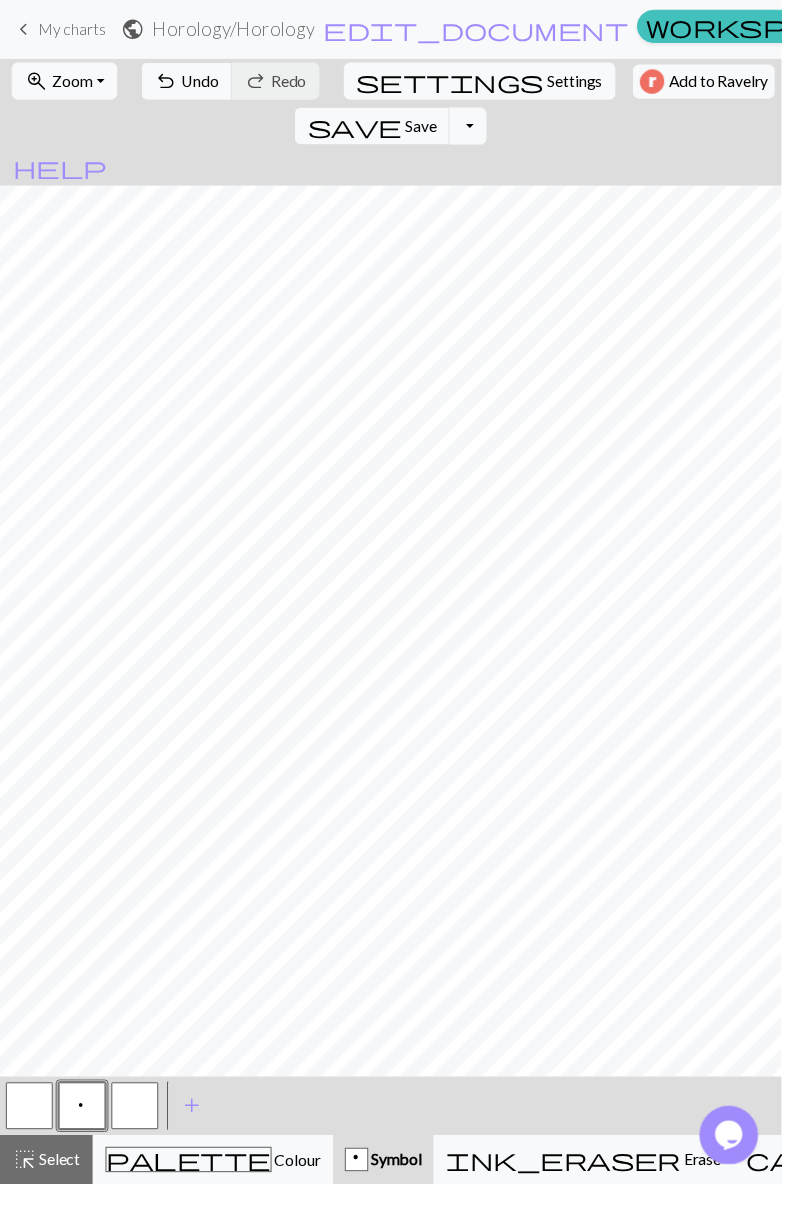 click at bounding box center (138, 1132) 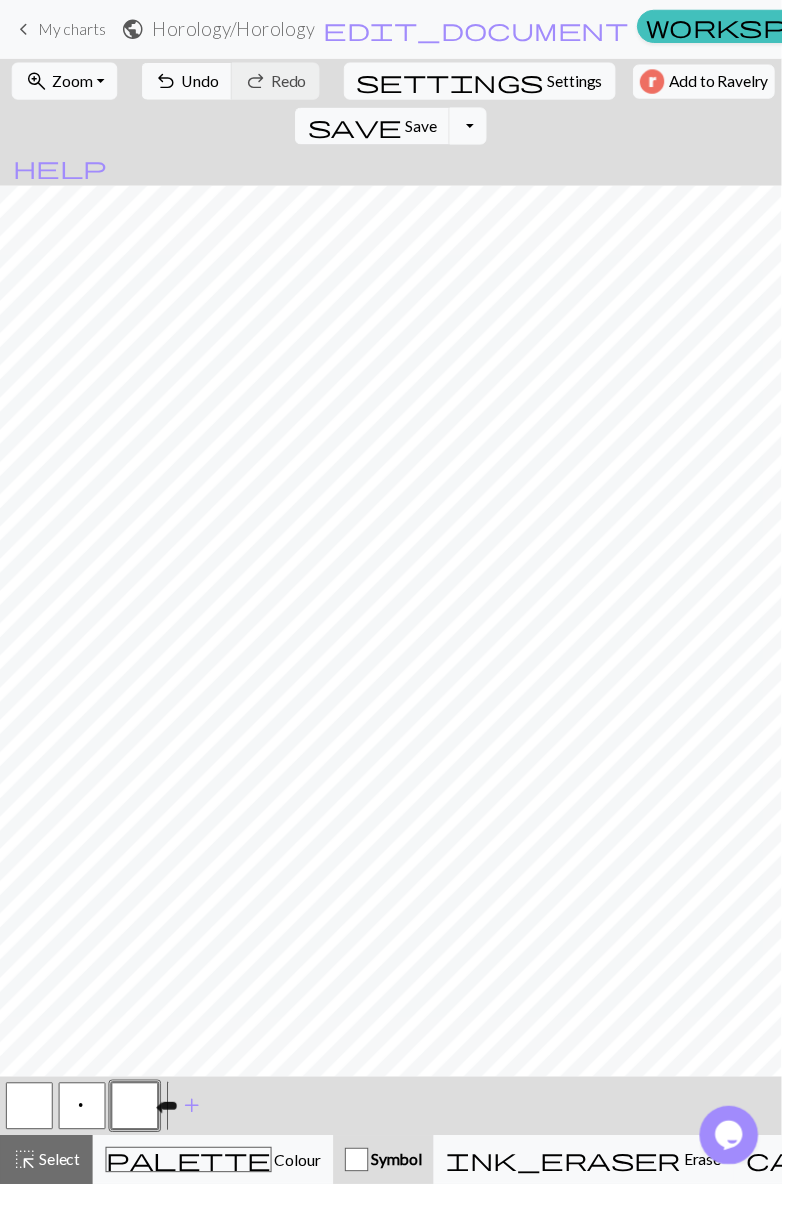click on "Symbol" at bounding box center [404, 1186] 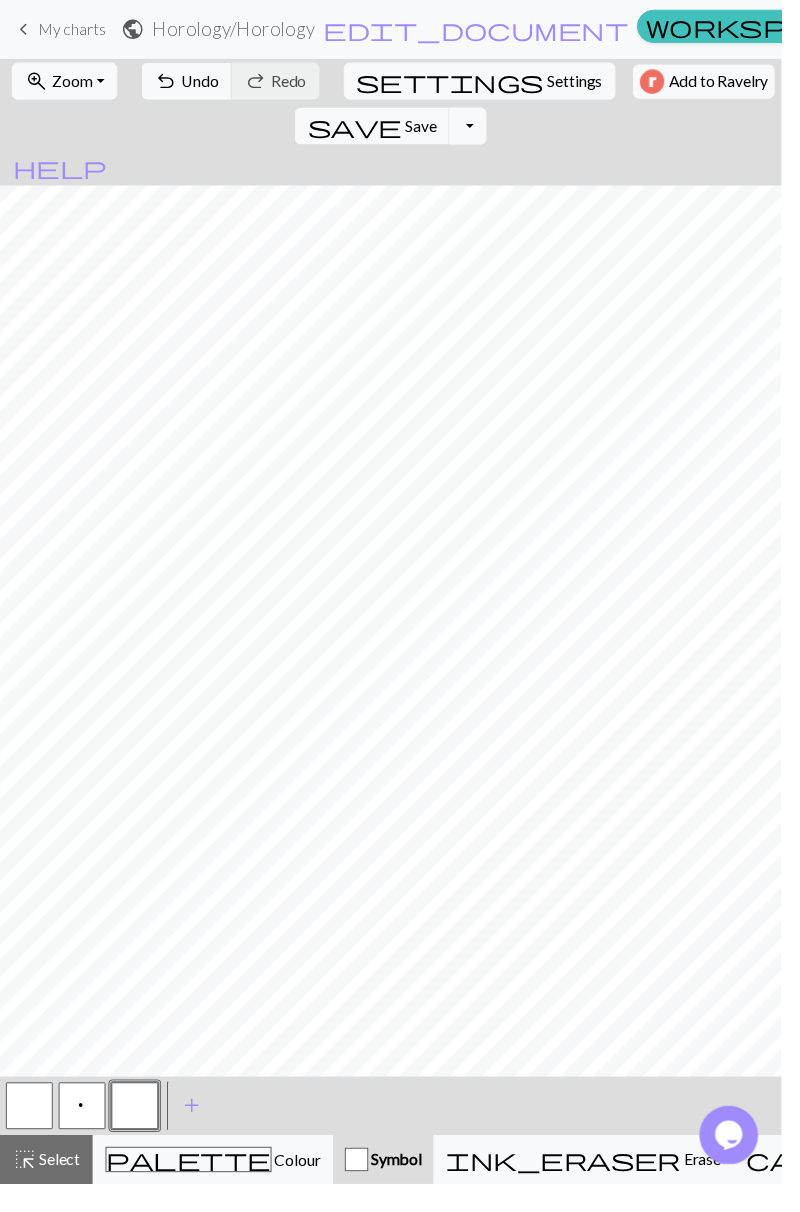 click at bounding box center [365, 1187] 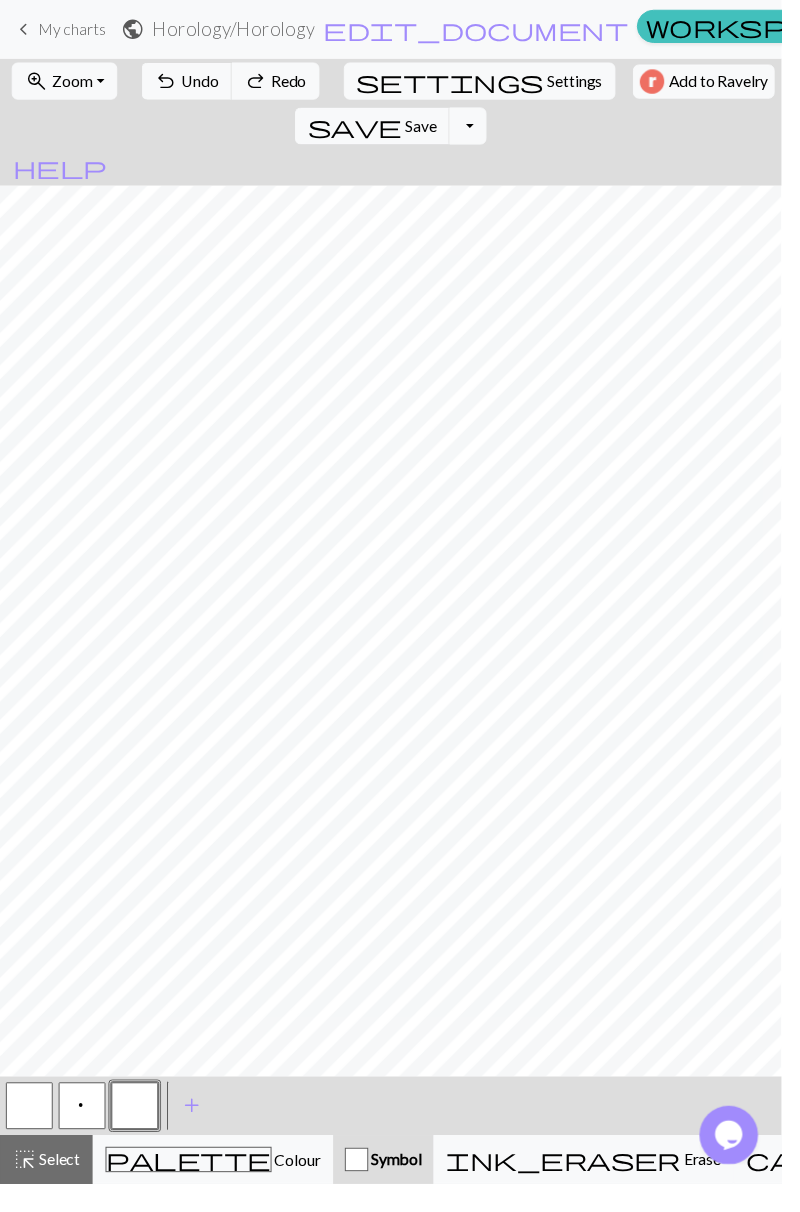 click on "Settings" at bounding box center [589, 83] 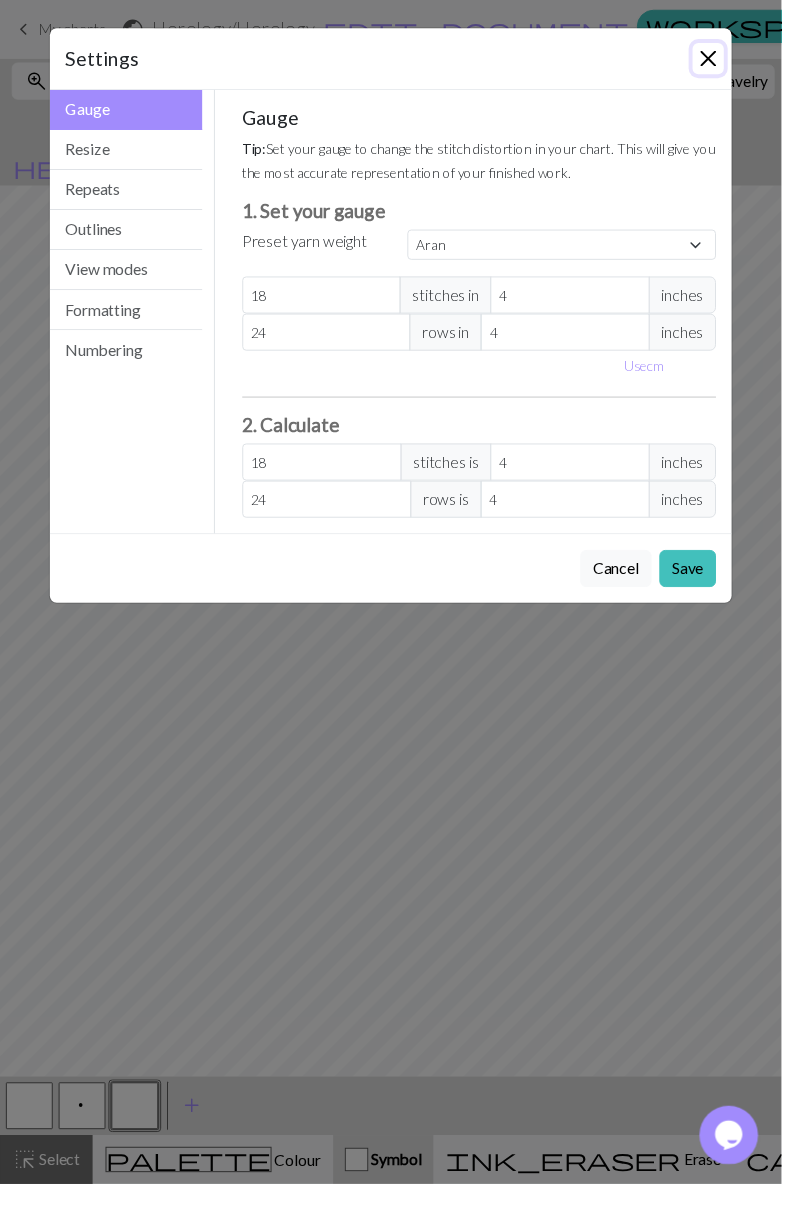 click at bounding box center (725, 60) 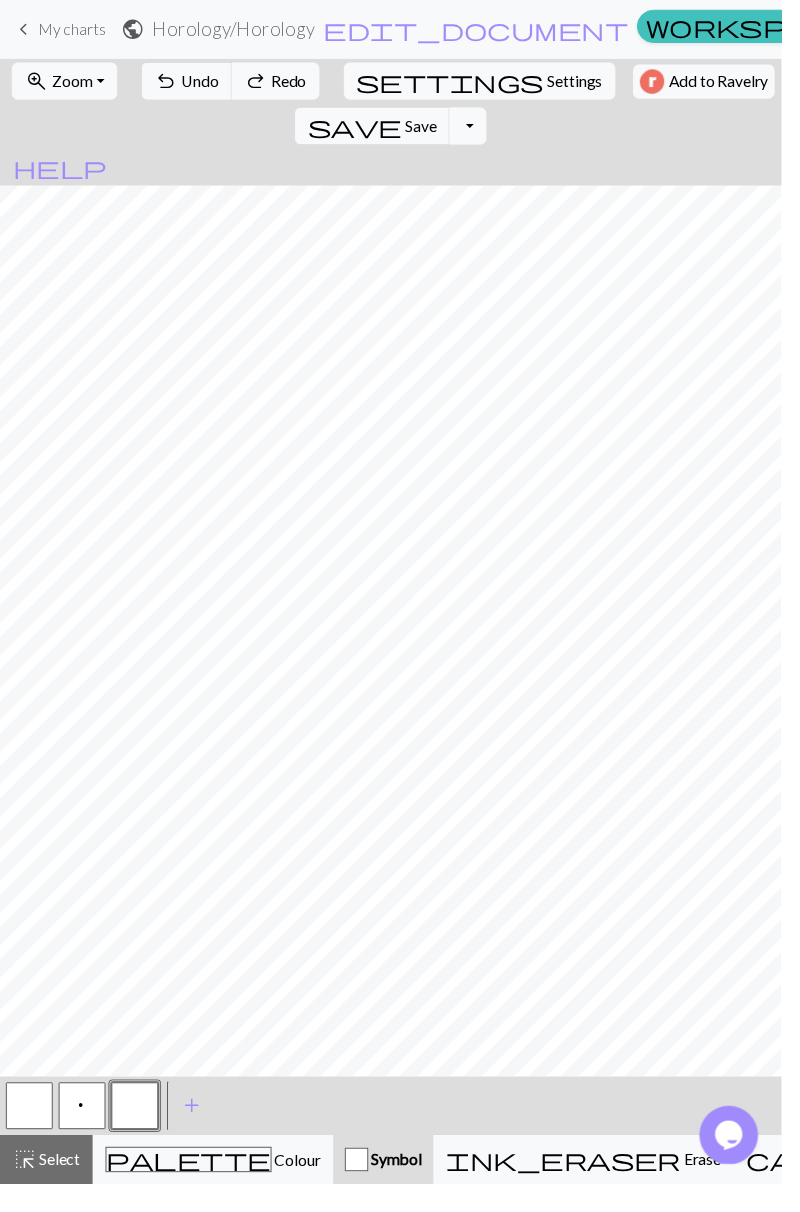 click on "Settings" at bounding box center [589, 83] 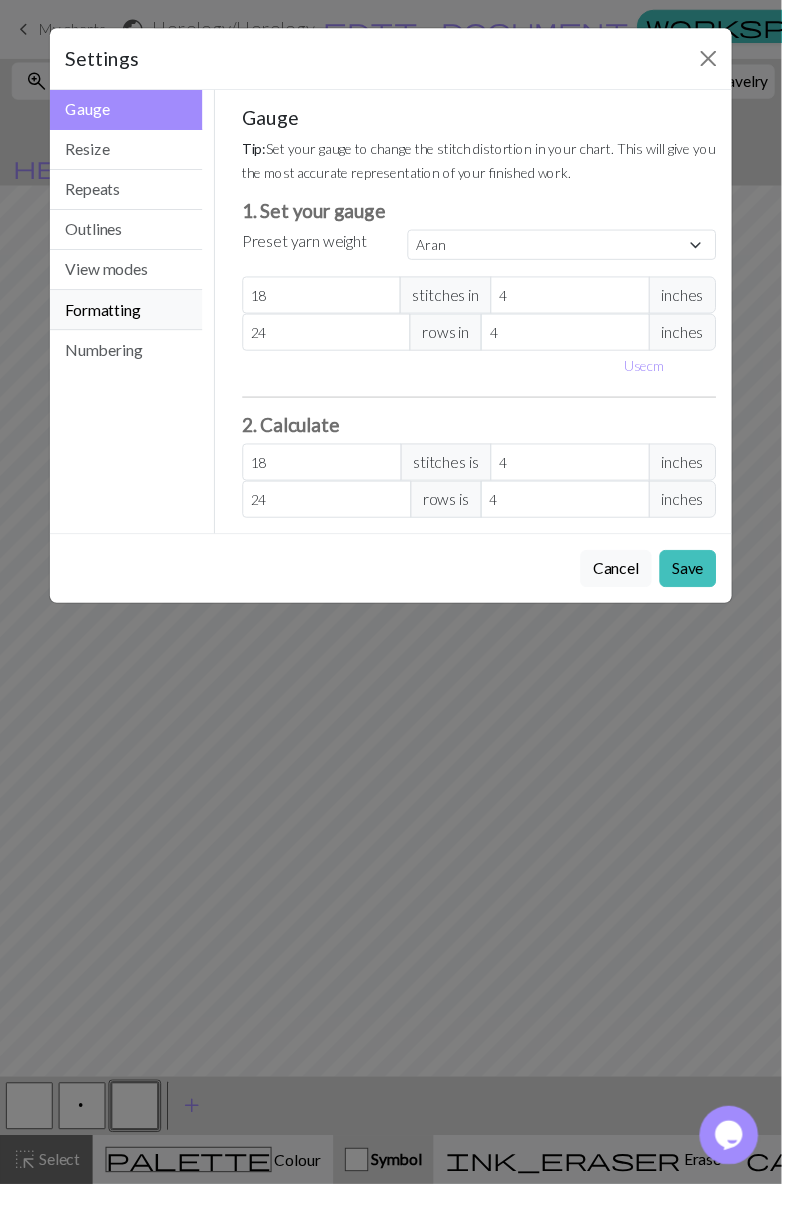click on "Formatting" at bounding box center (129, 317) 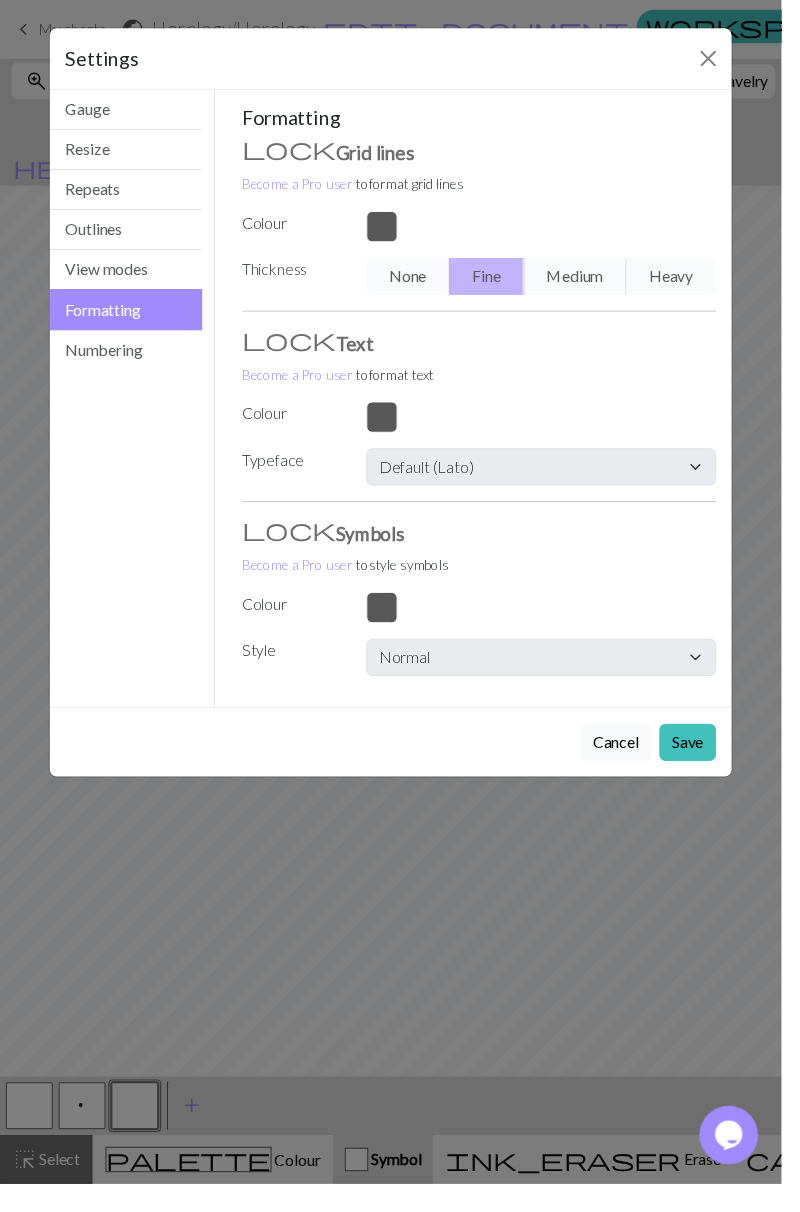 click on "View modes" at bounding box center (129, 276) 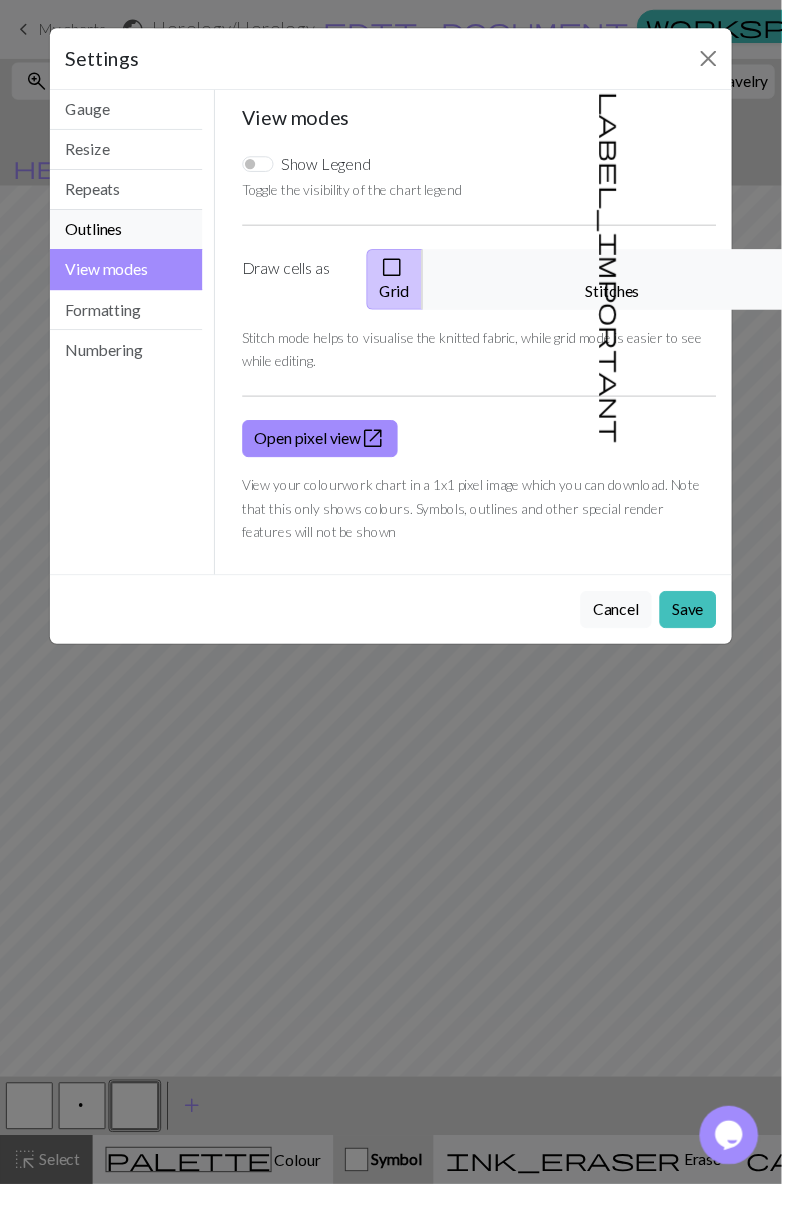 click on "Outlines" at bounding box center [129, 235] 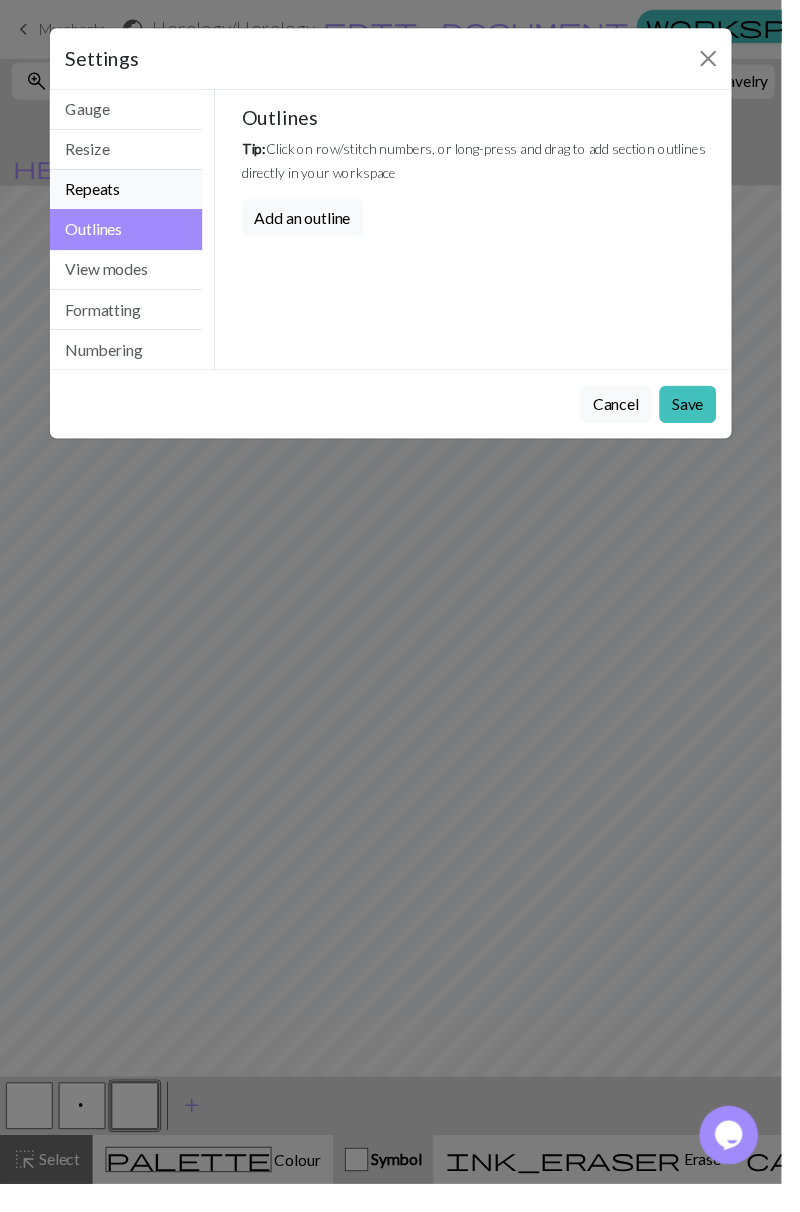 click on "Repeats" at bounding box center [129, 194] 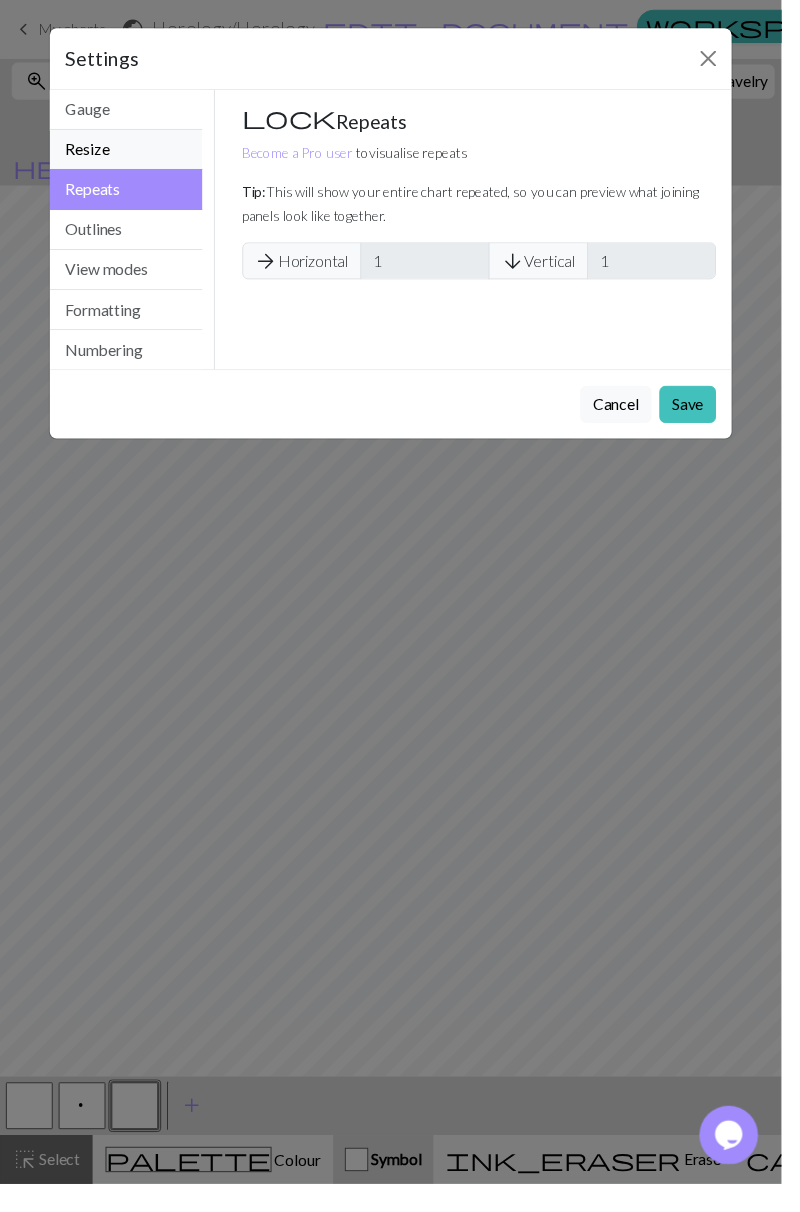 click on "Resize" at bounding box center (129, 153) 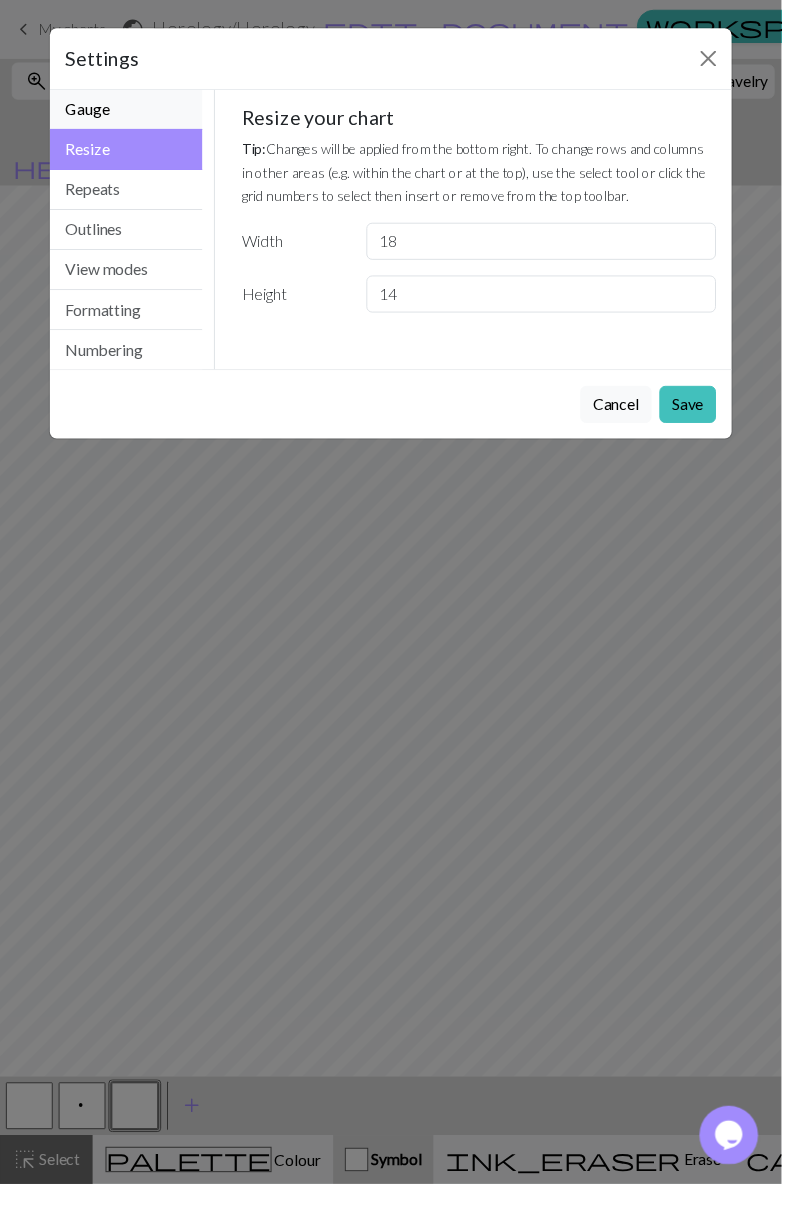 click on "Gauge" at bounding box center (129, 112) 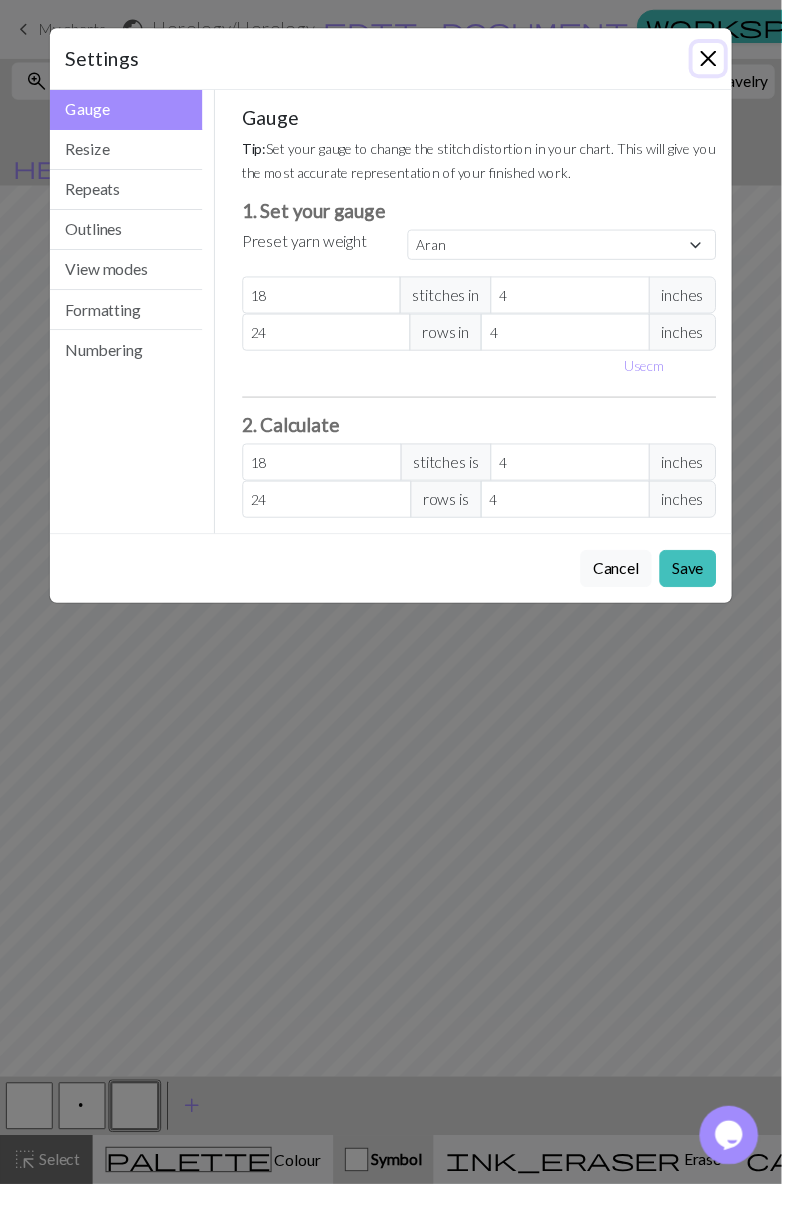 click at bounding box center (725, 60) 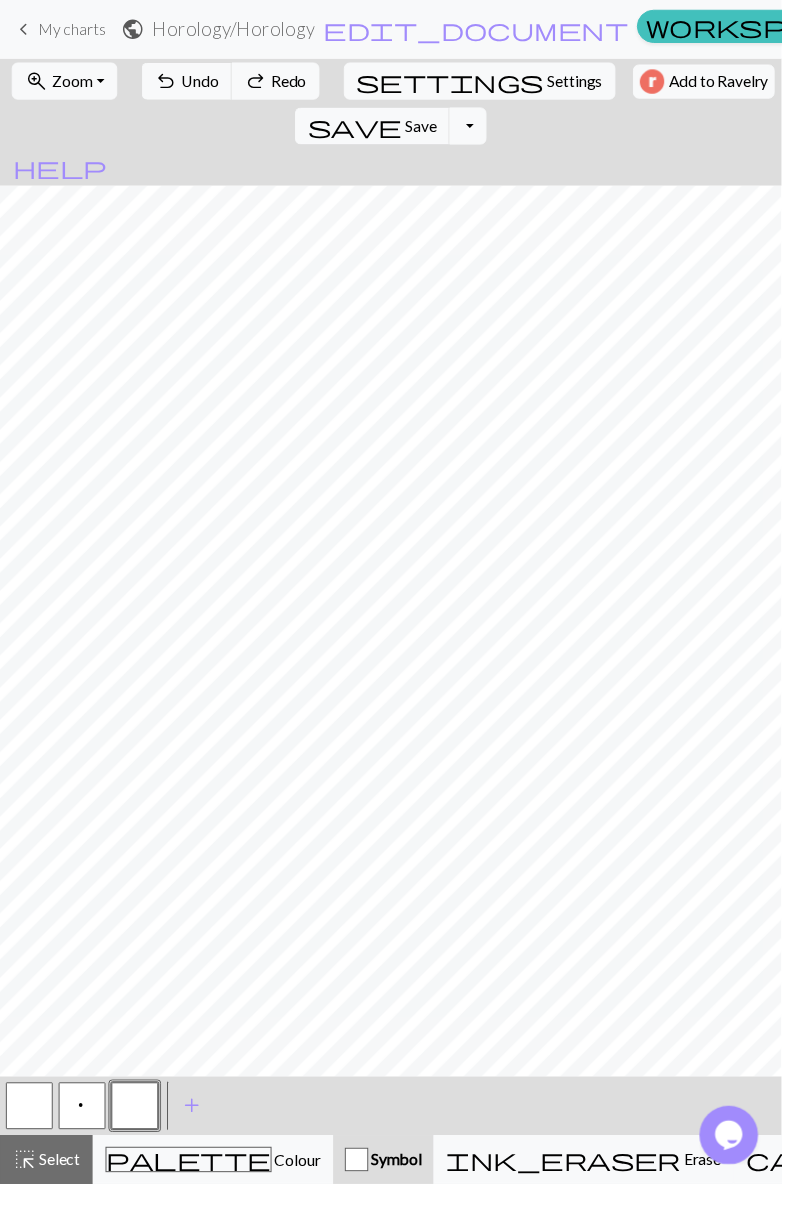 click on "Library" at bounding box center (1229, 30) 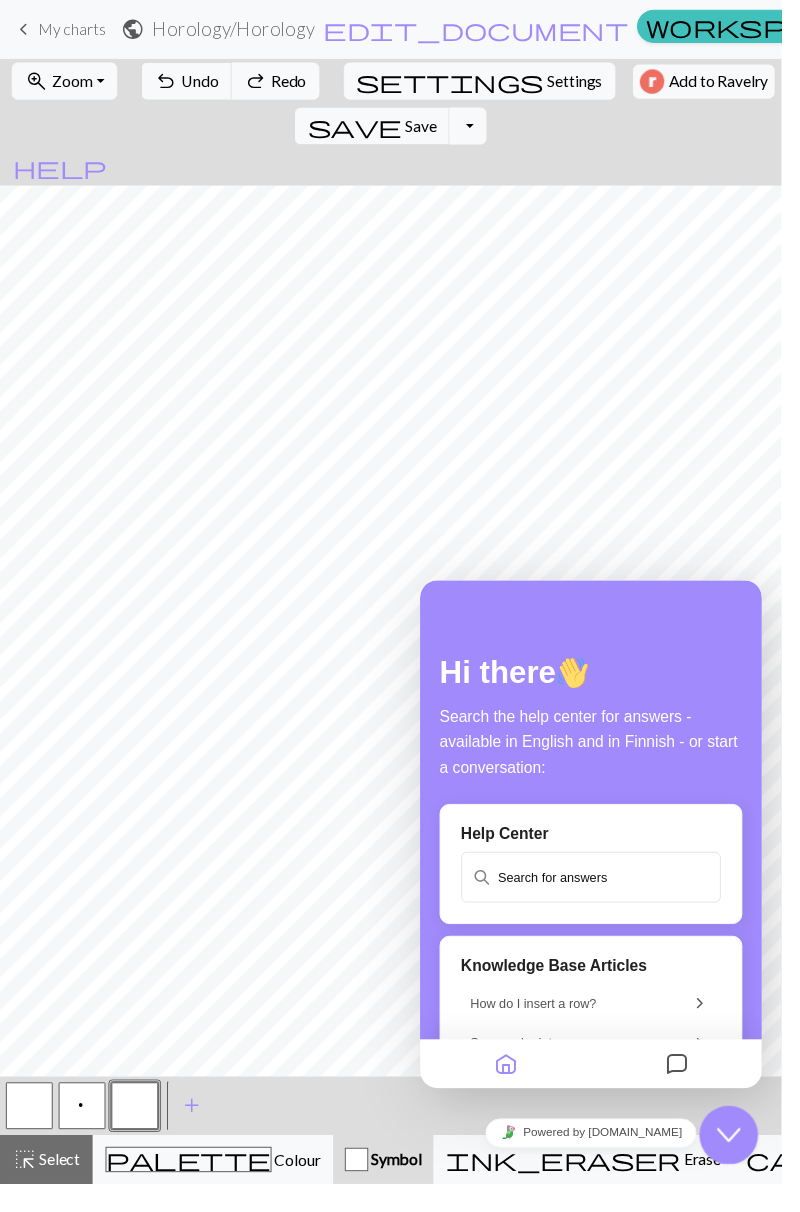 click at bounding box center (595, 884) 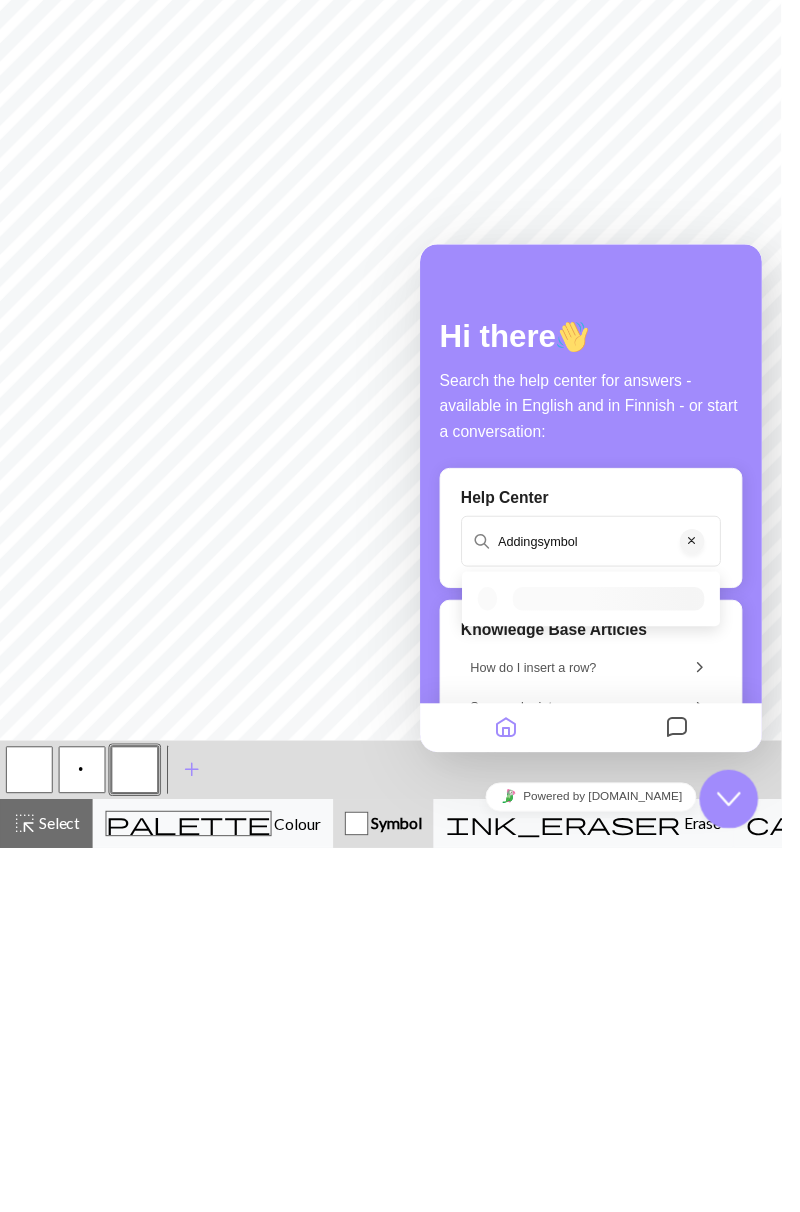 type on "Addingsymbols" 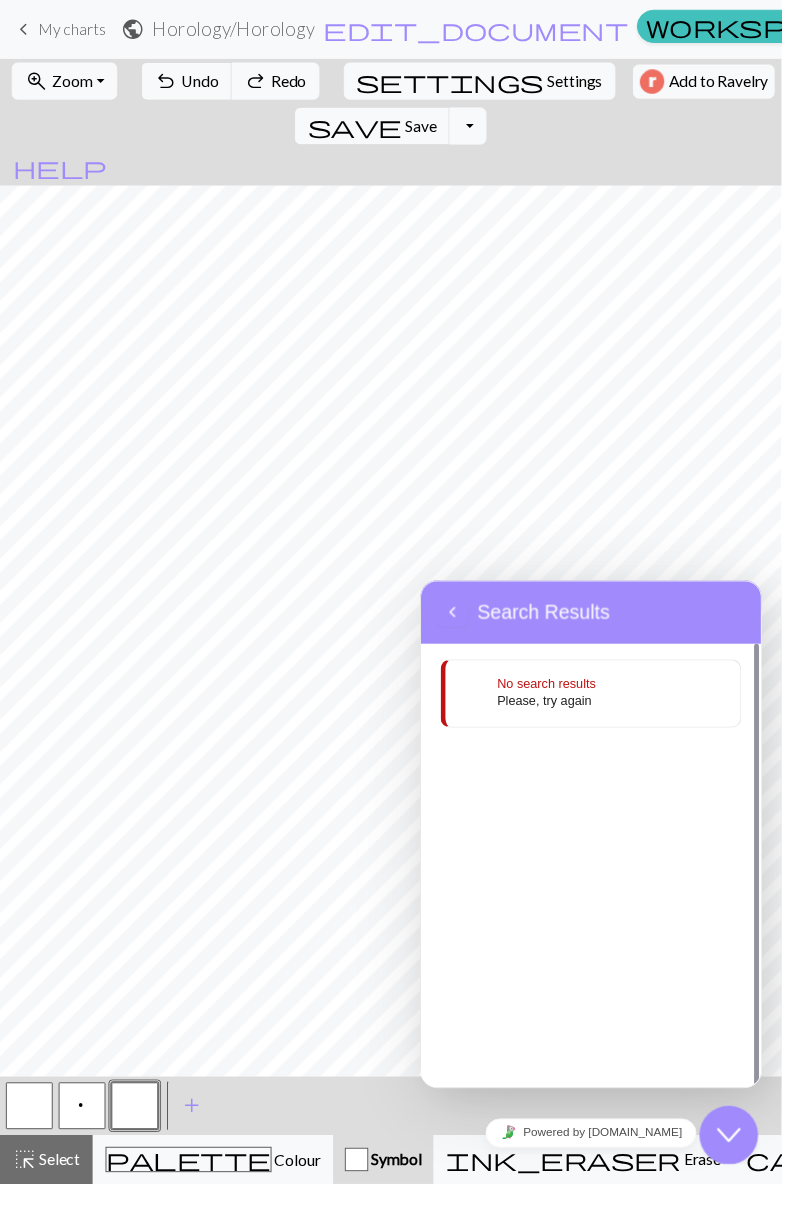click on "No search results   Please, try again" at bounding box center [597, 696] 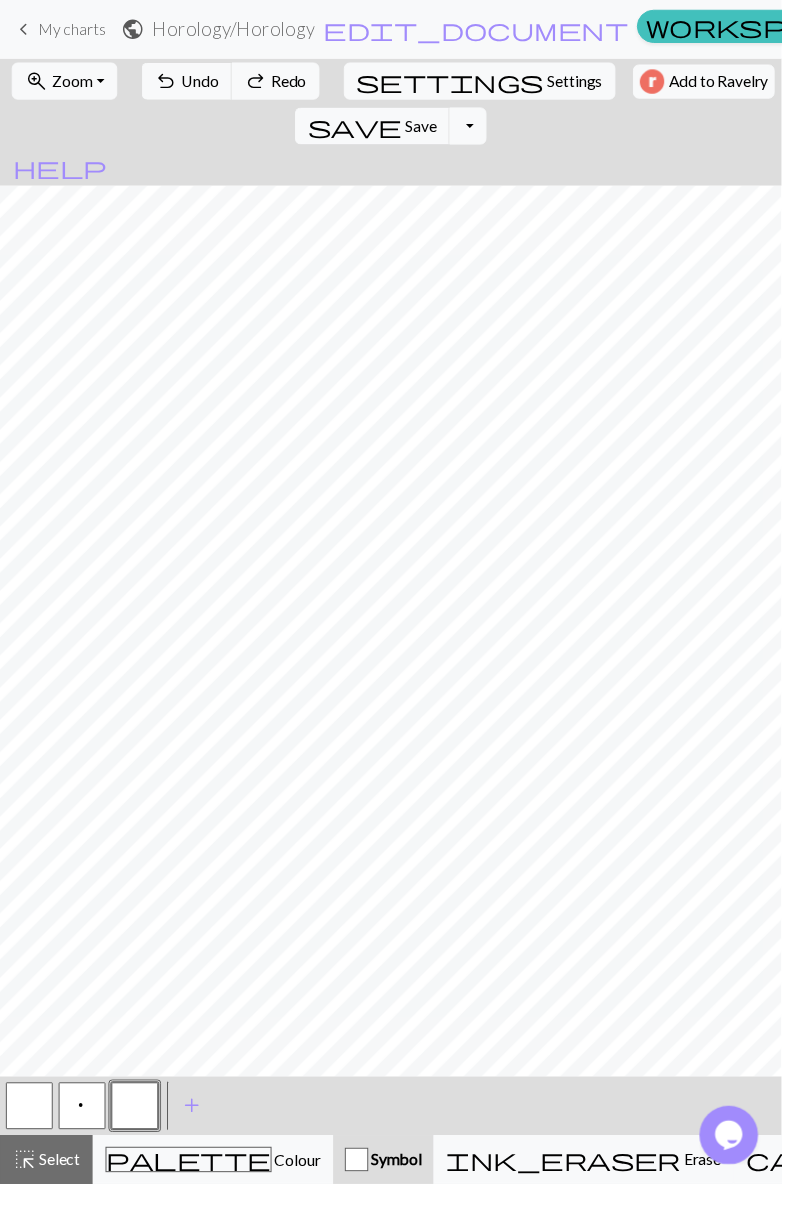 click 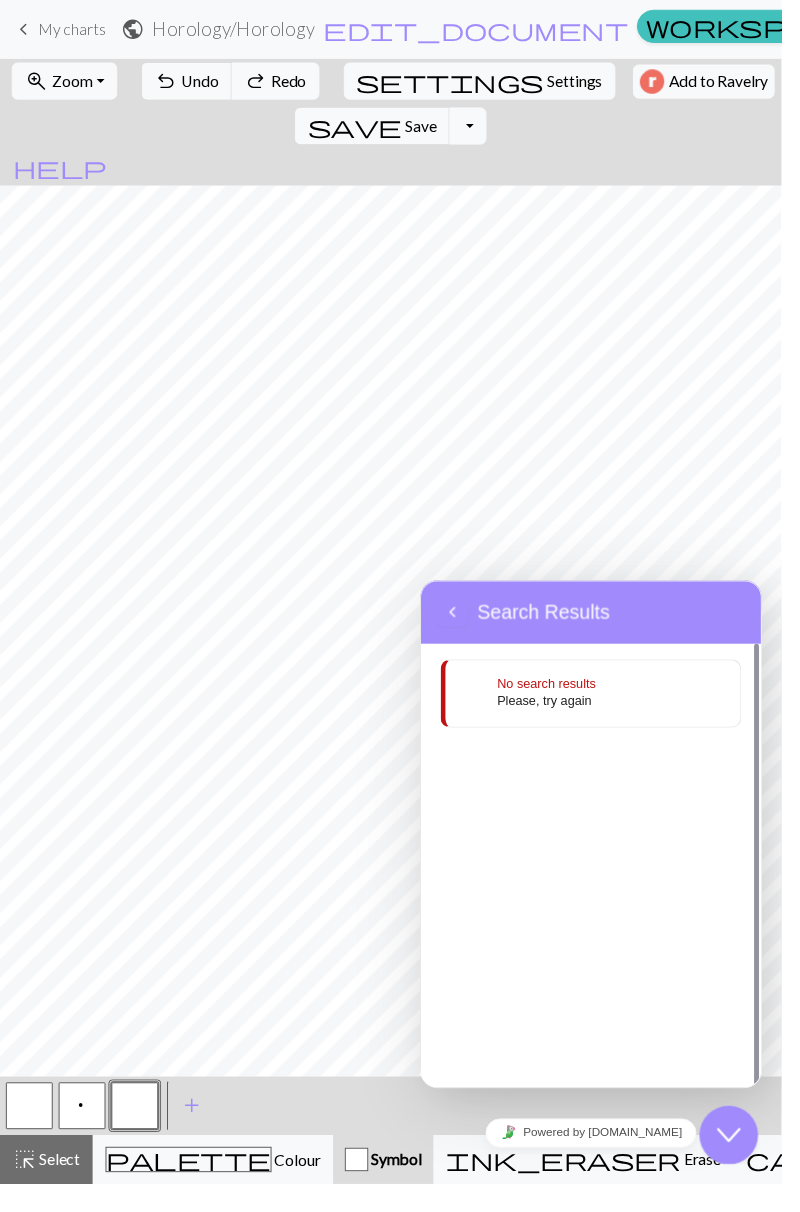 click at bounding box center [453, 613] 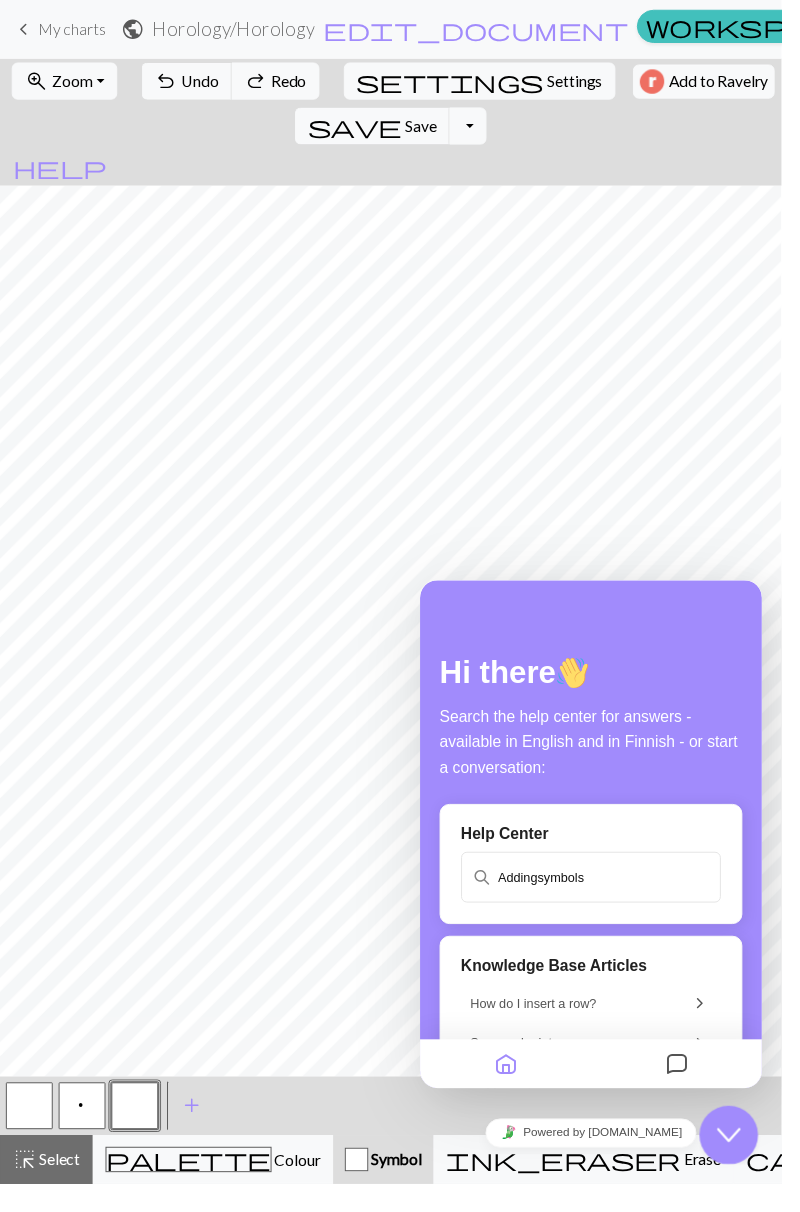 click on "Addingsymbols" at bounding box center (595, 884) 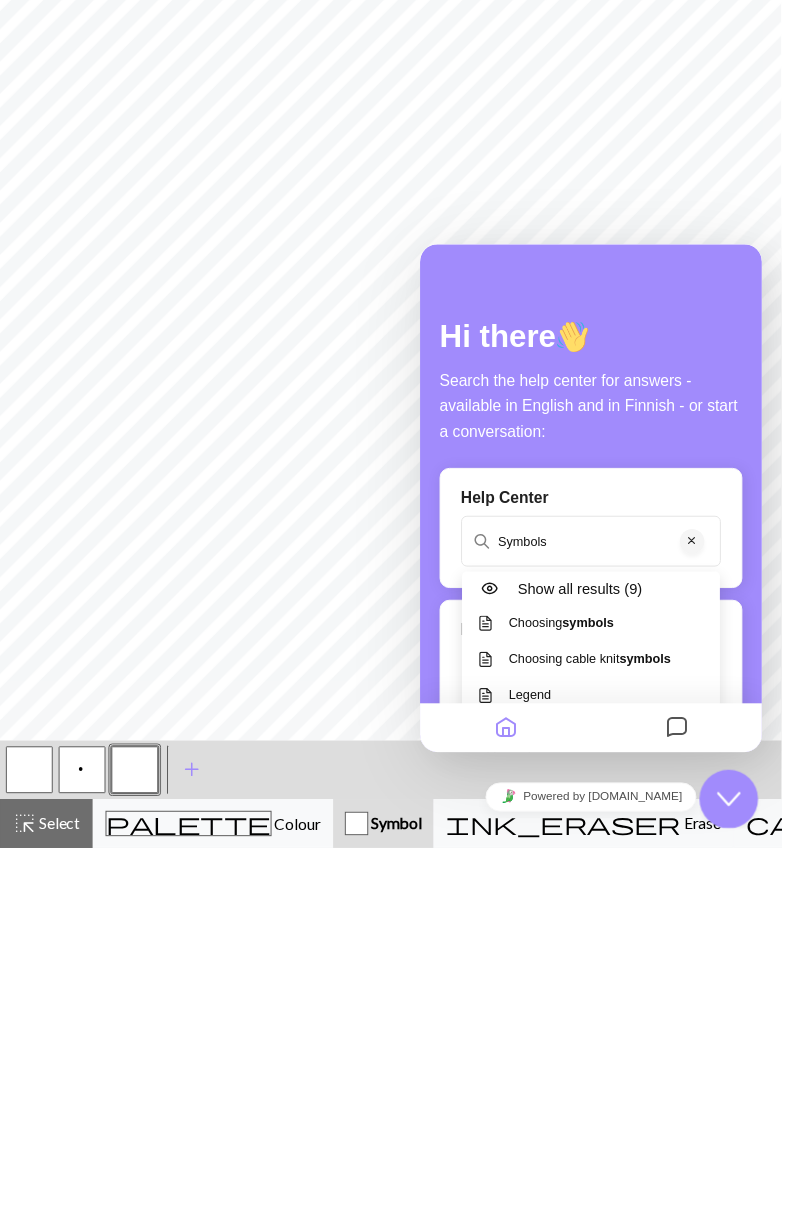 type on "Symbols" 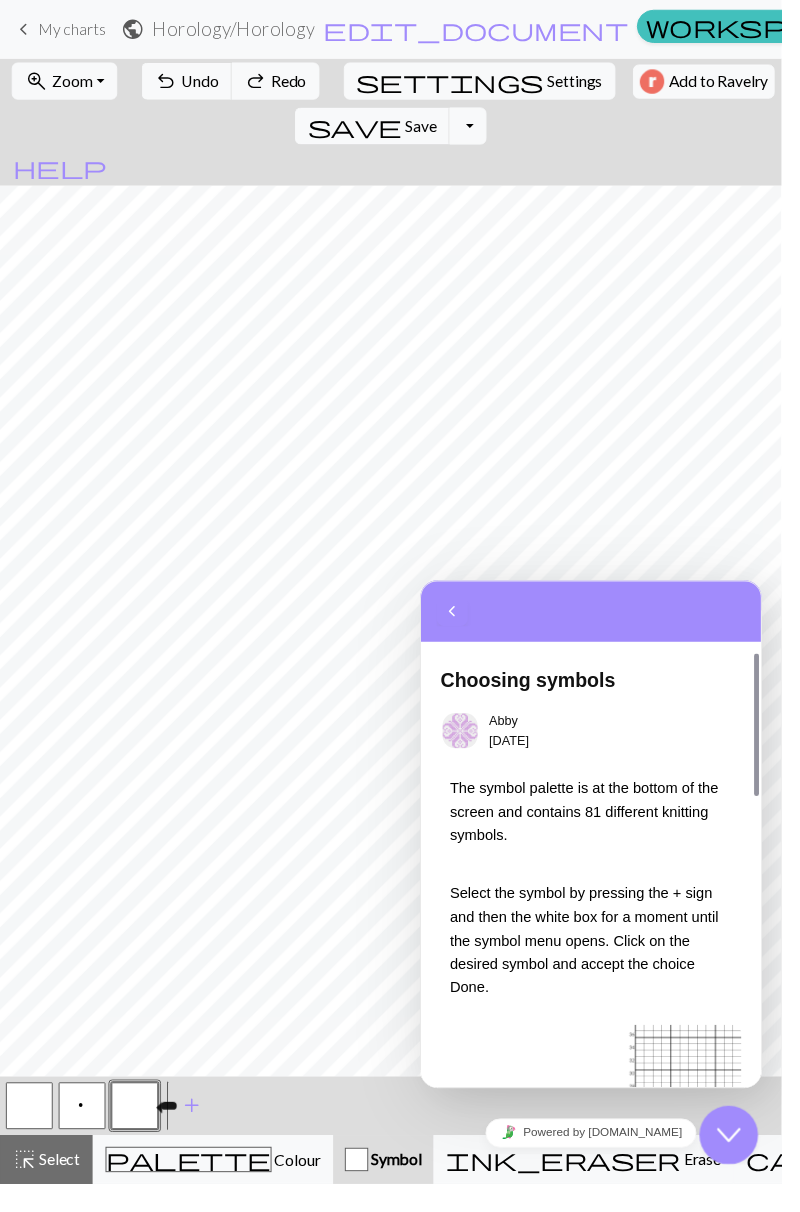 click on "add" at bounding box center [196, 1132] 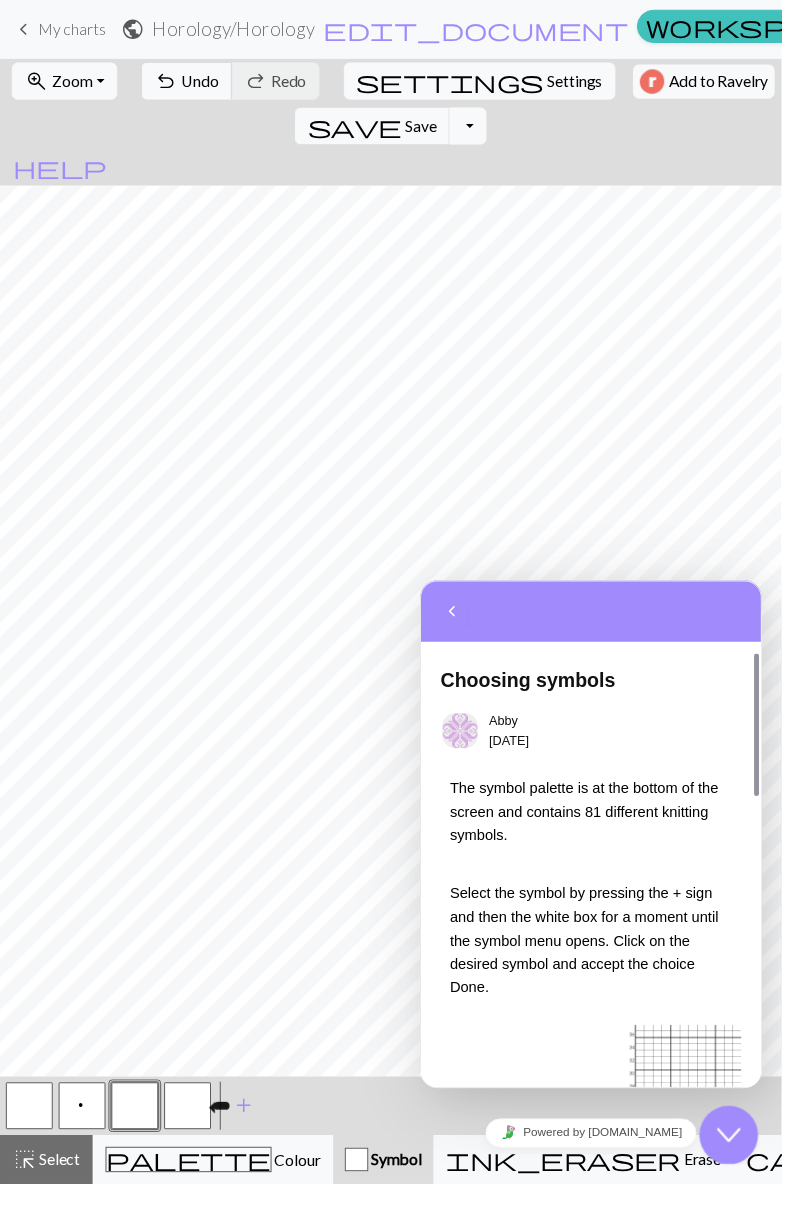 click on "undo Undo Undo" at bounding box center (191, 83) 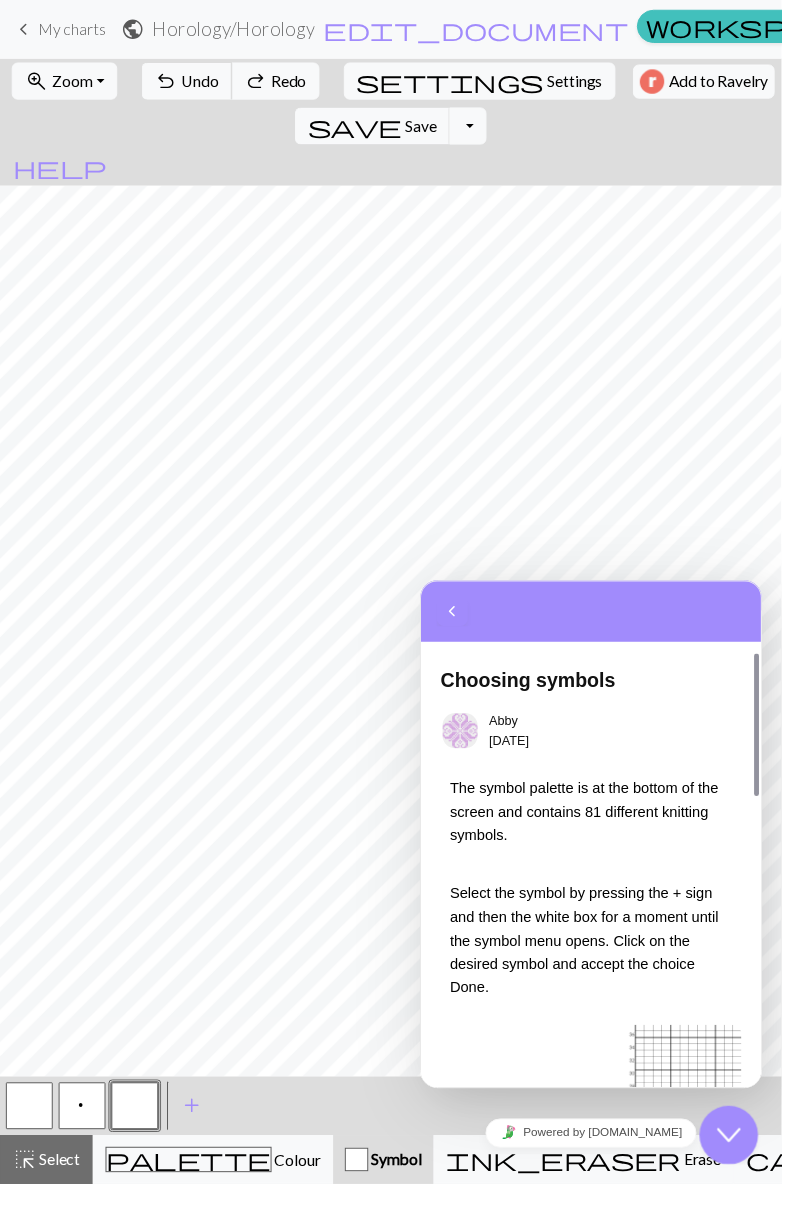 click on "undo Undo Undo" at bounding box center [191, 83] 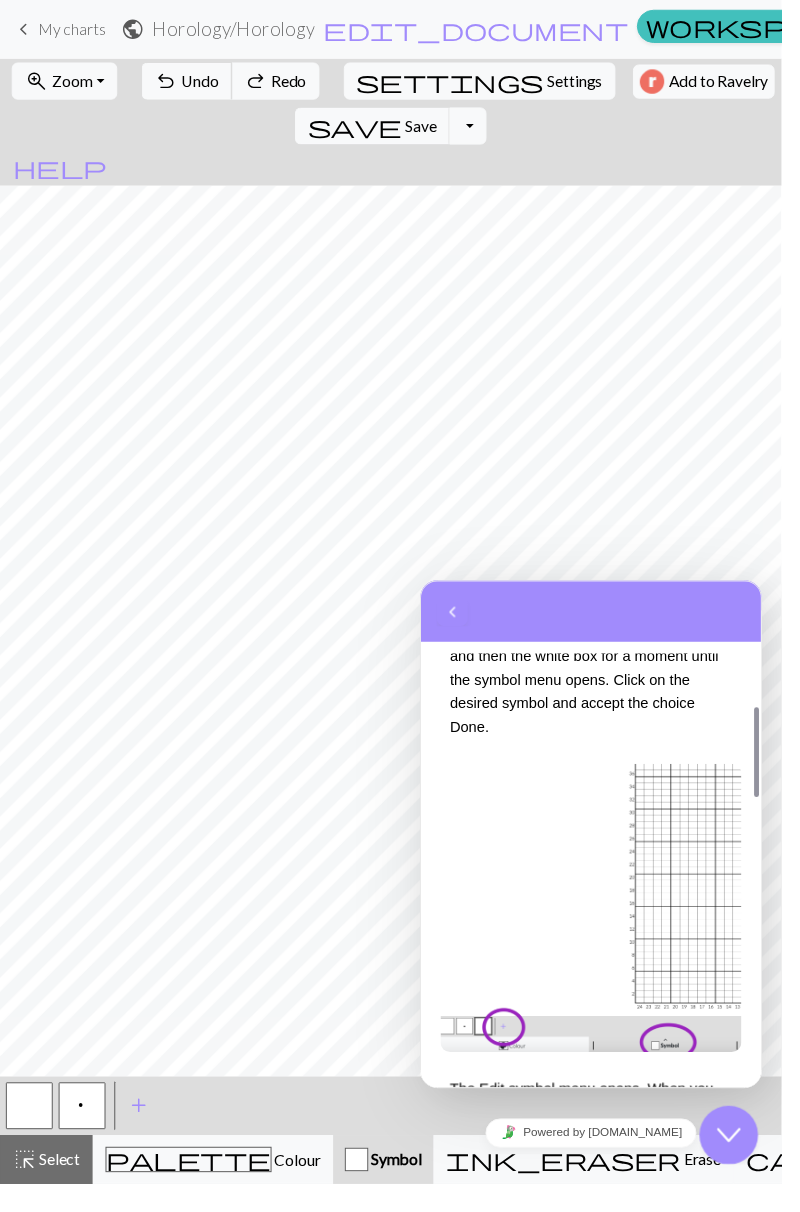 scroll, scrollTop: 267, scrollLeft: 0, axis: vertical 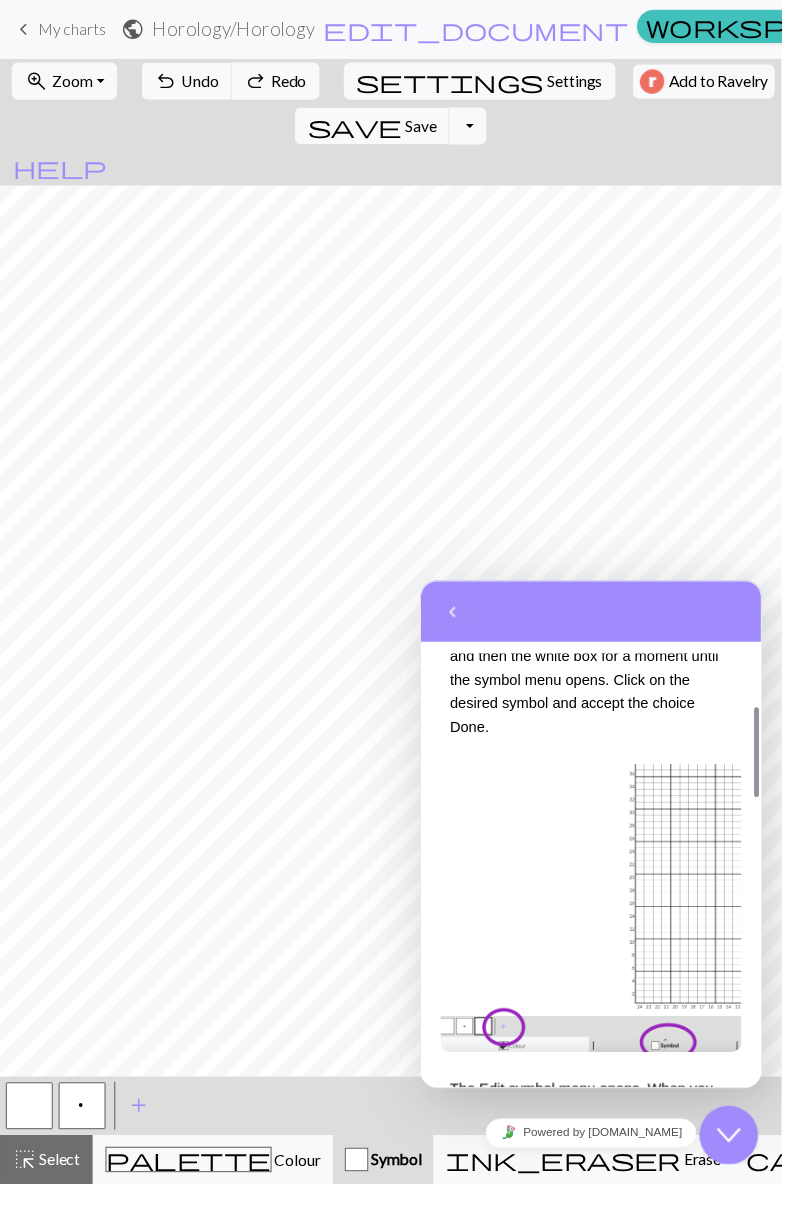 click on "add" at bounding box center (142, 1132) 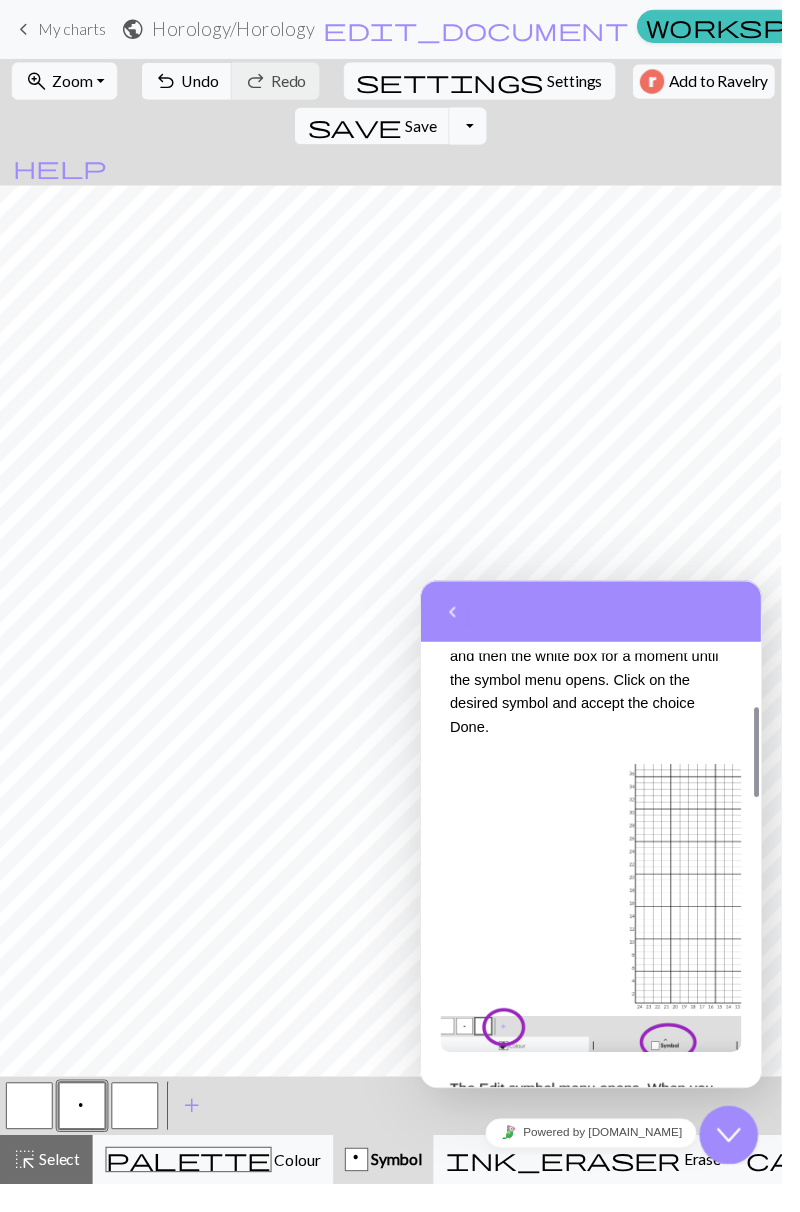 click on "p" at bounding box center [365, 1188] 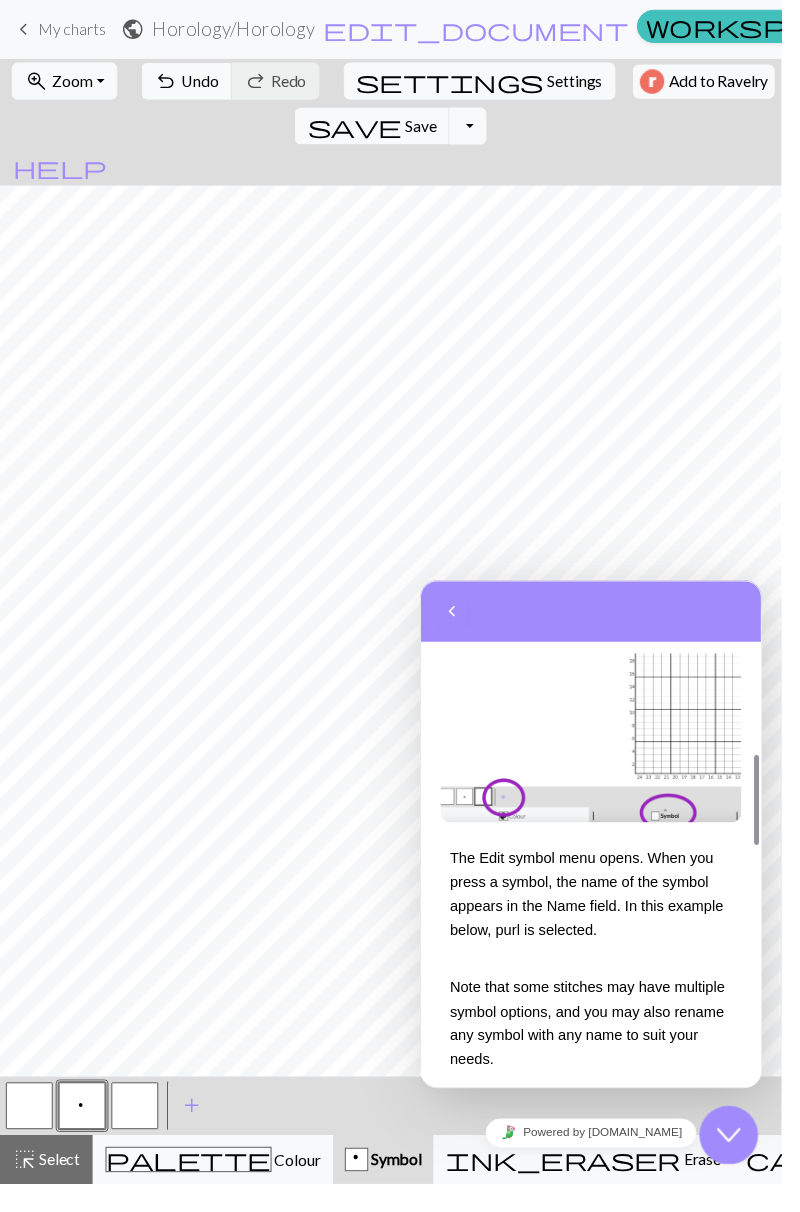 scroll, scrollTop: 503, scrollLeft: 0, axis: vertical 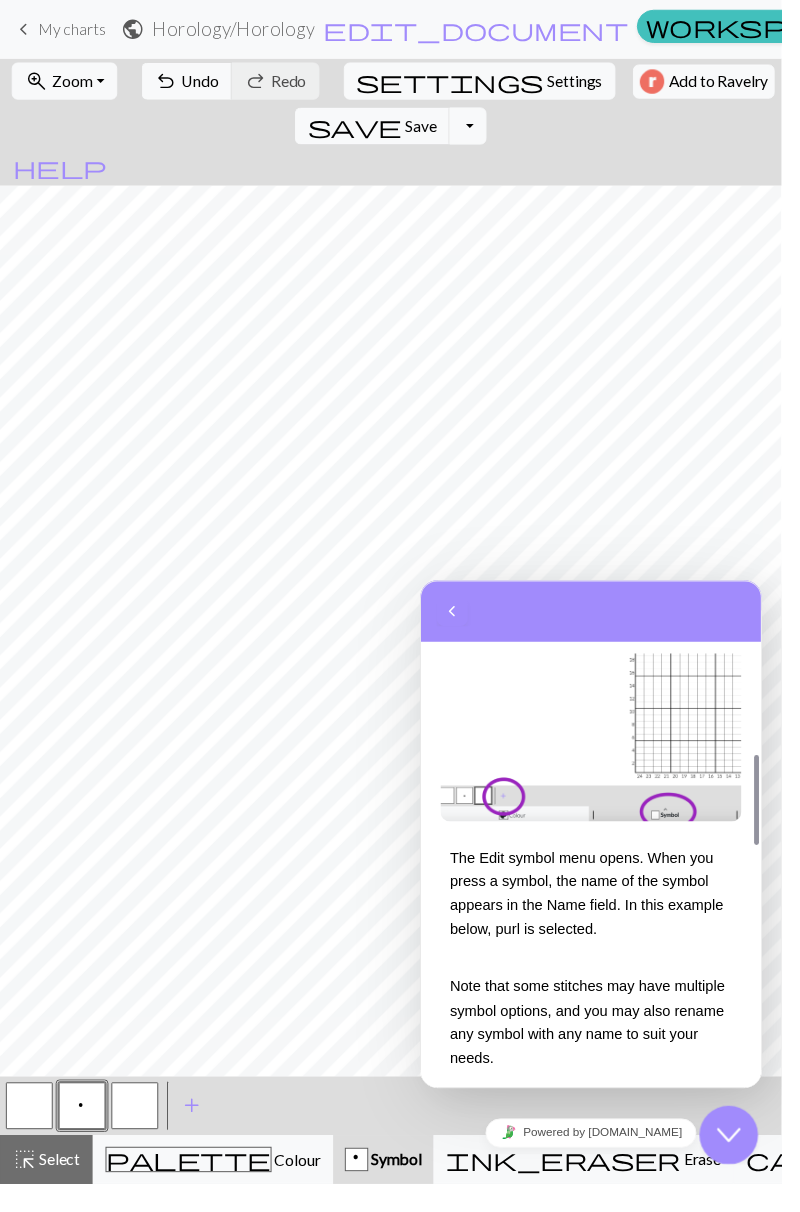 click on "p" at bounding box center [365, 1188] 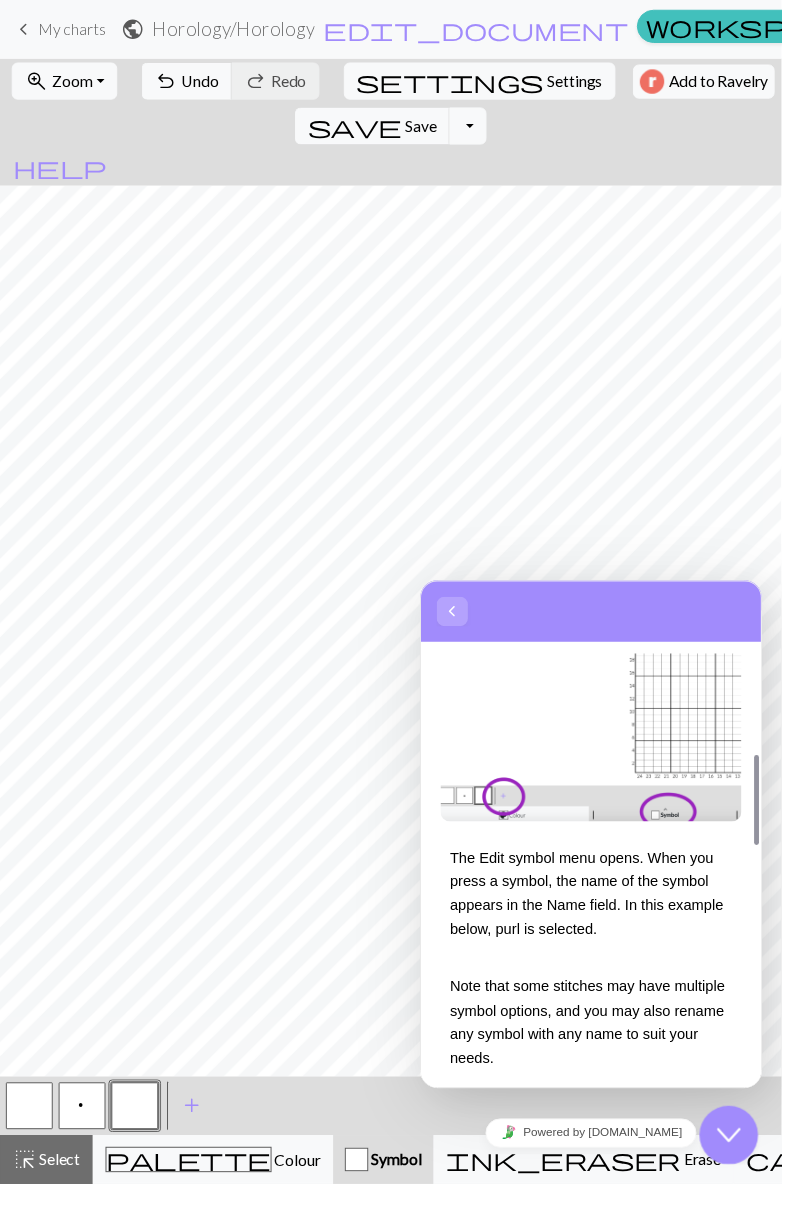 click at bounding box center (453, 612) 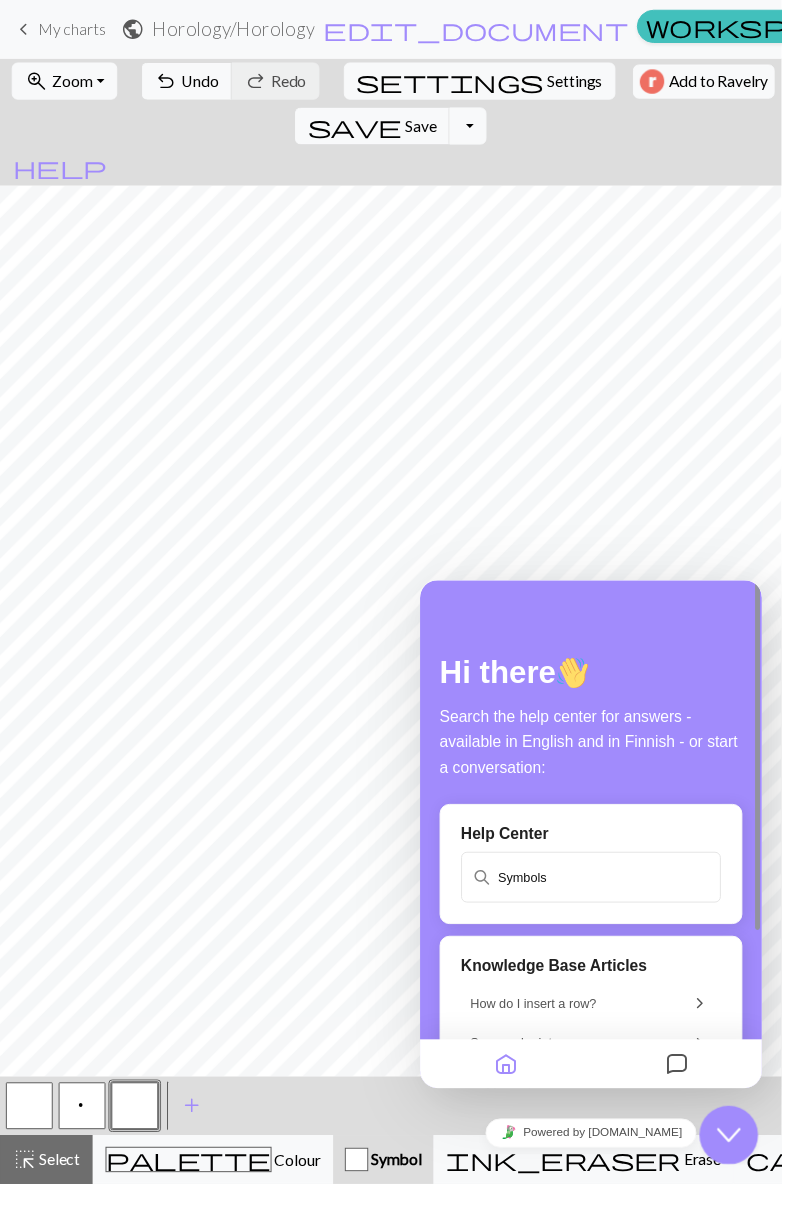 click on "Close Chat This icon closes the chat window." at bounding box center [729, 1135] 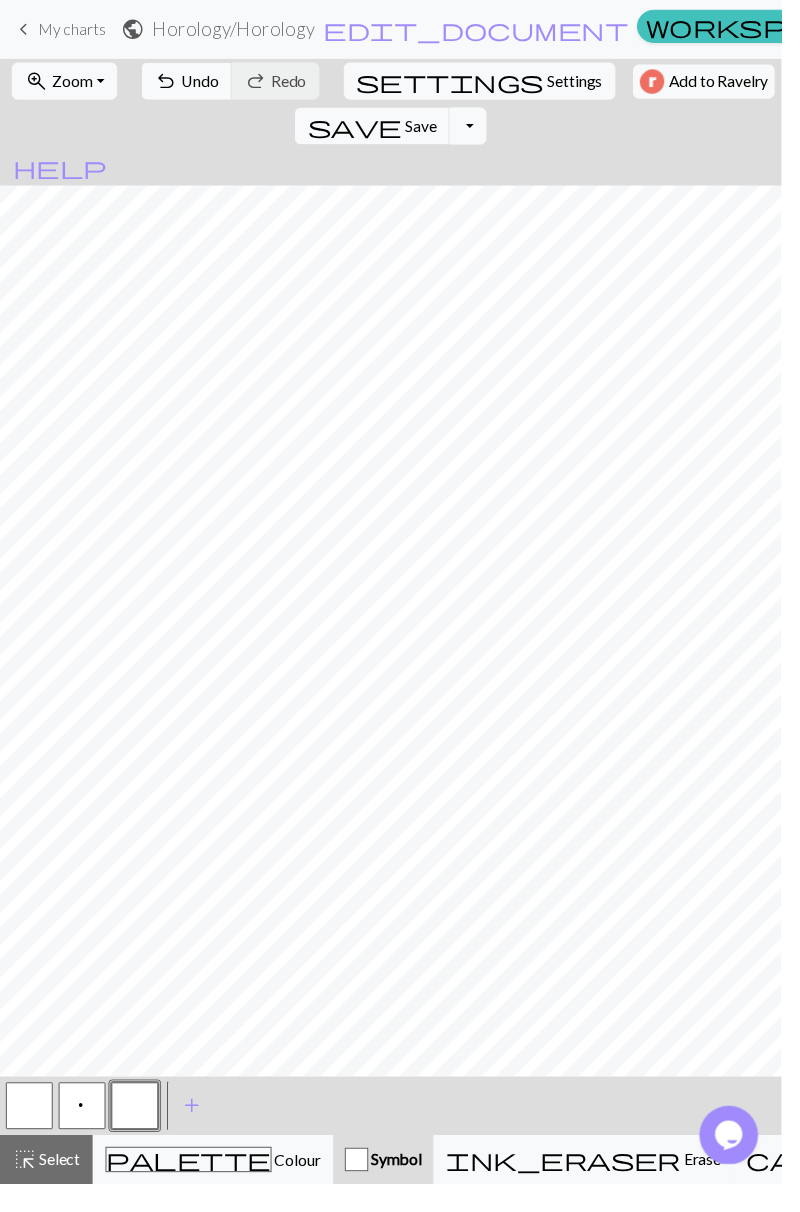 click at bounding box center (365, 1187) 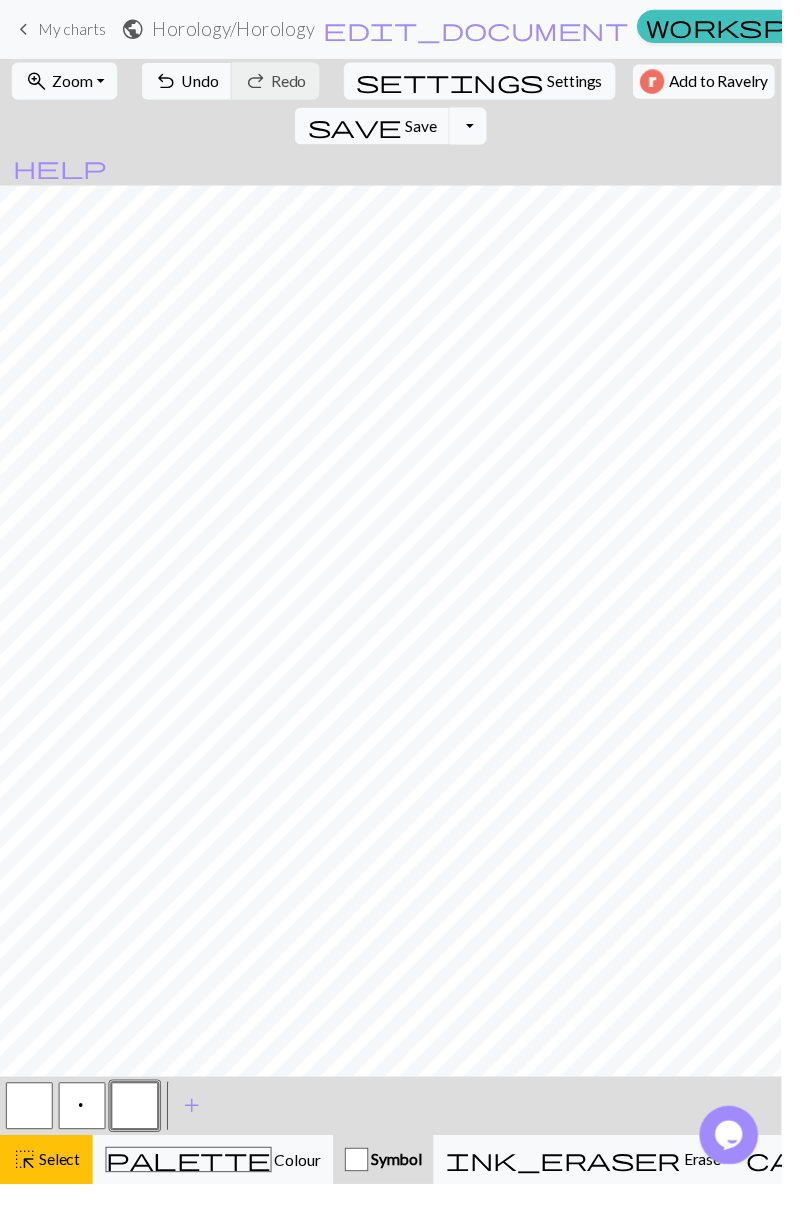 click on "Colour" at bounding box center [303, 1187] 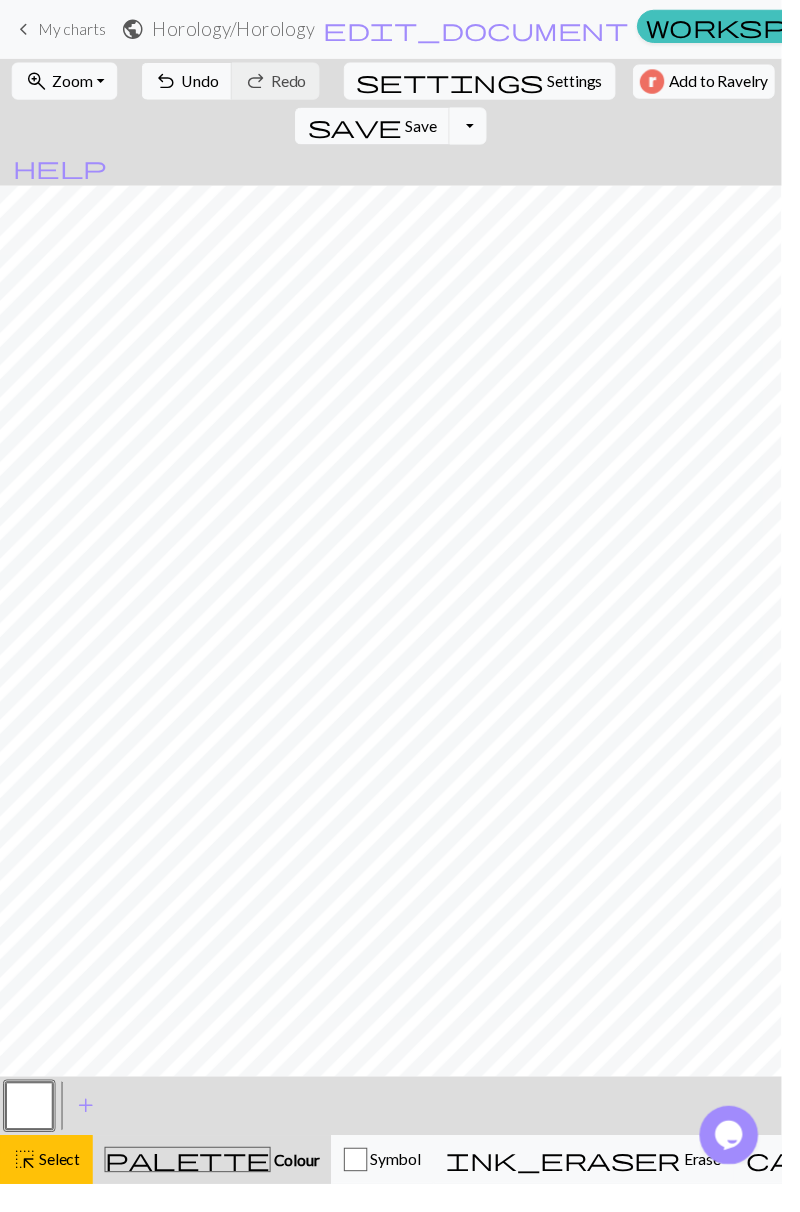 click at bounding box center [364, 1187] 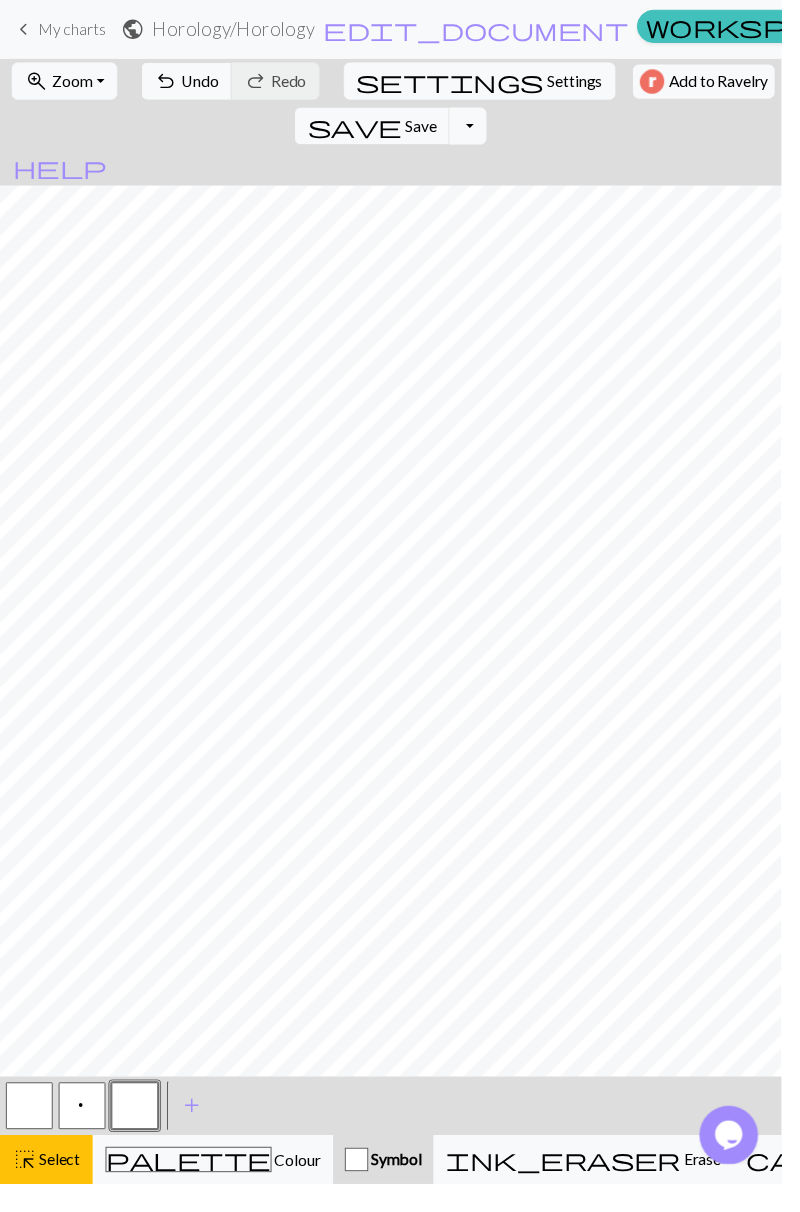 click on "ink_eraser   Erase   Erase" at bounding box center [597, 1187] 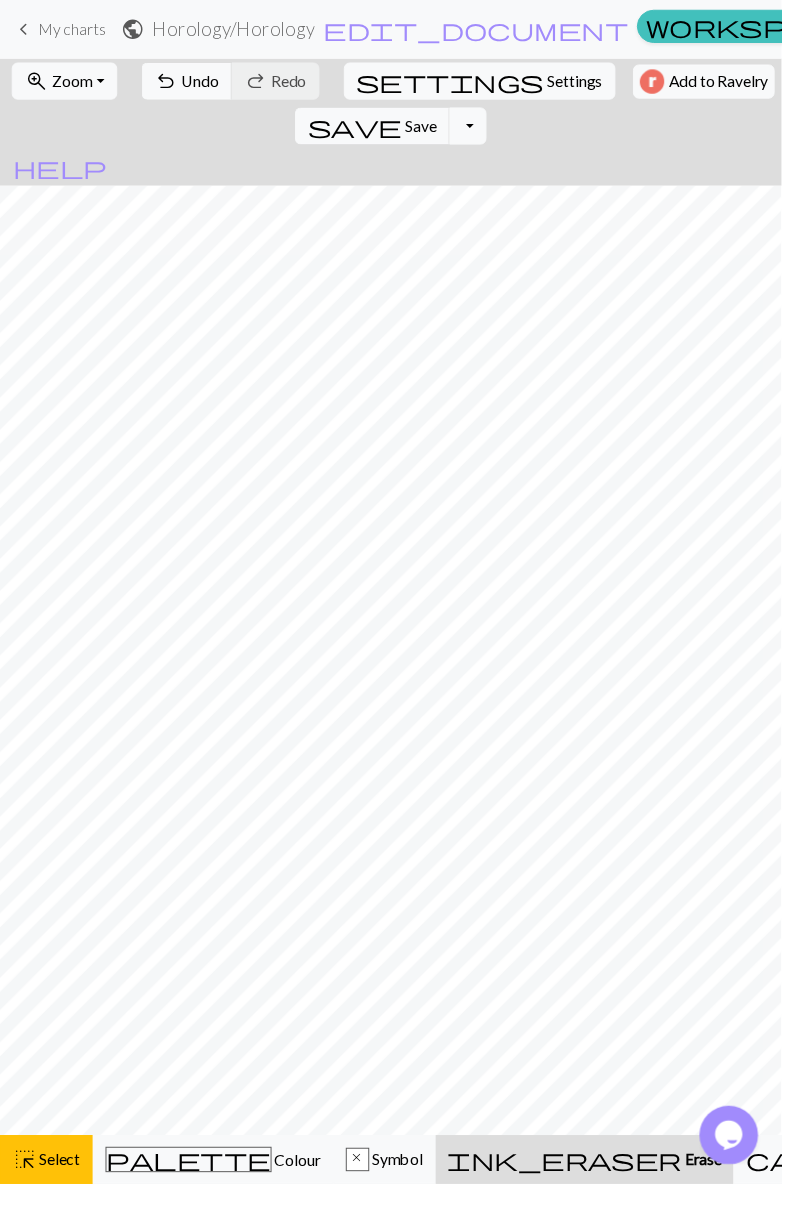 click on "Knitting mode" at bounding box center (1150, 1186) 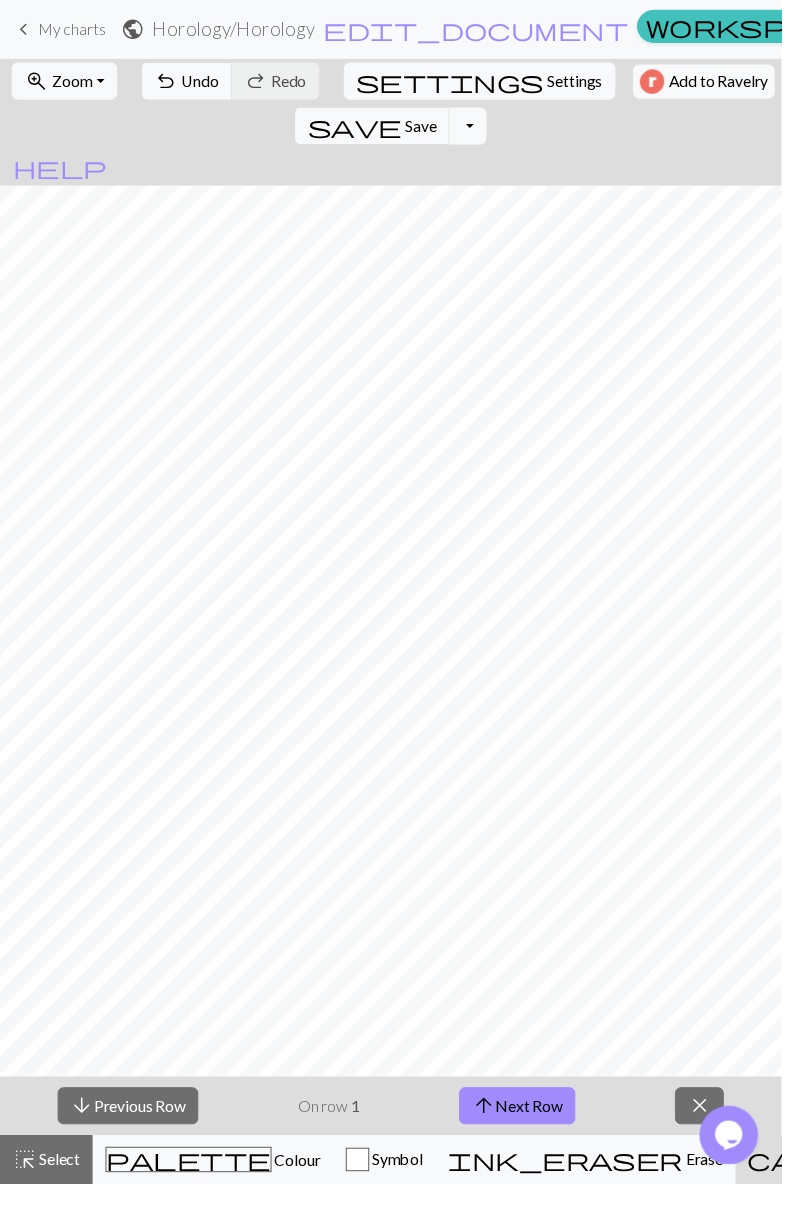 click on "Erase" at bounding box center [719, 1186] 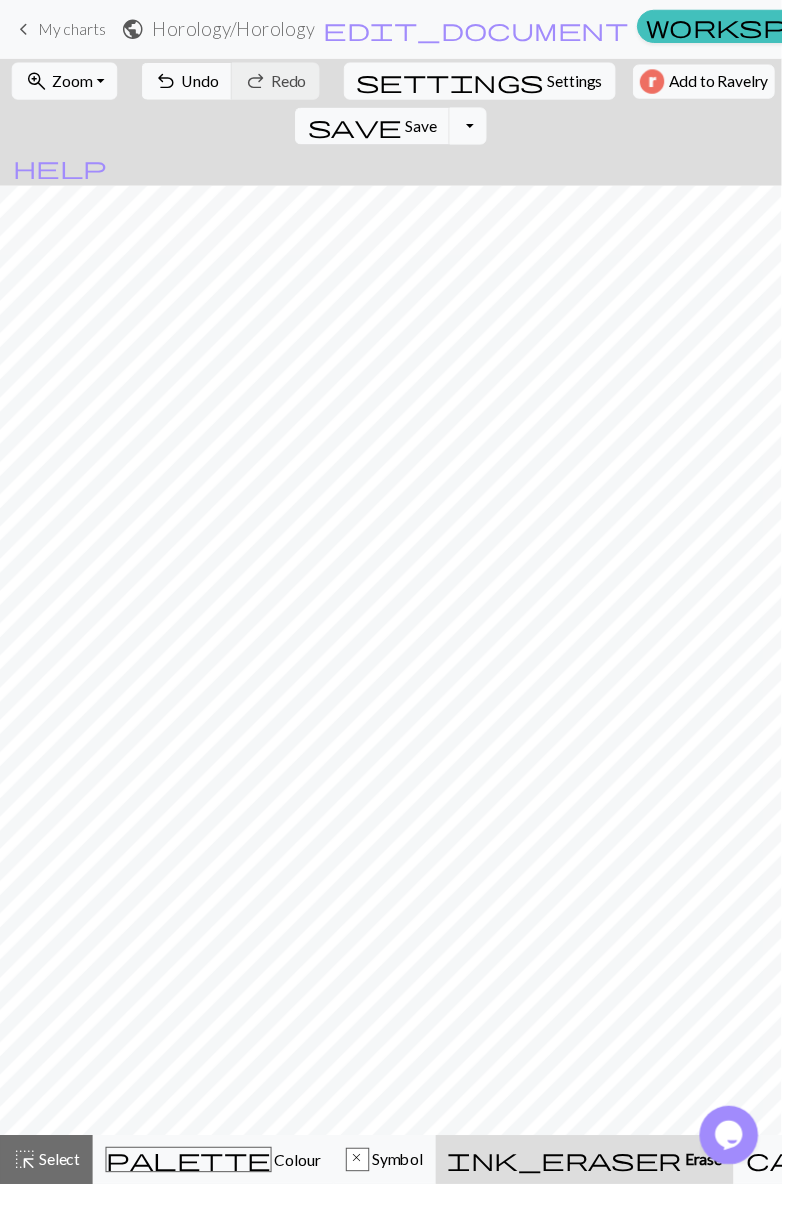 click on "x   Symbol" at bounding box center [393, 1187] 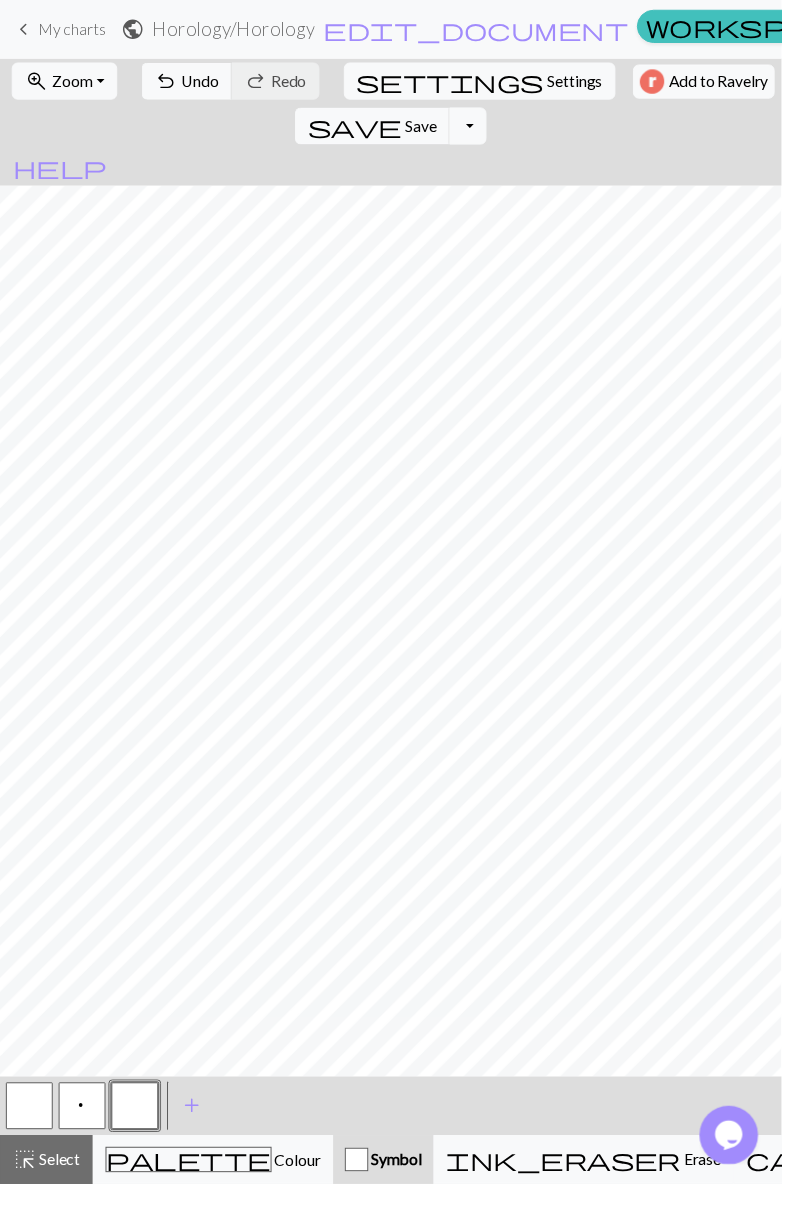click at bounding box center [138, 1132] 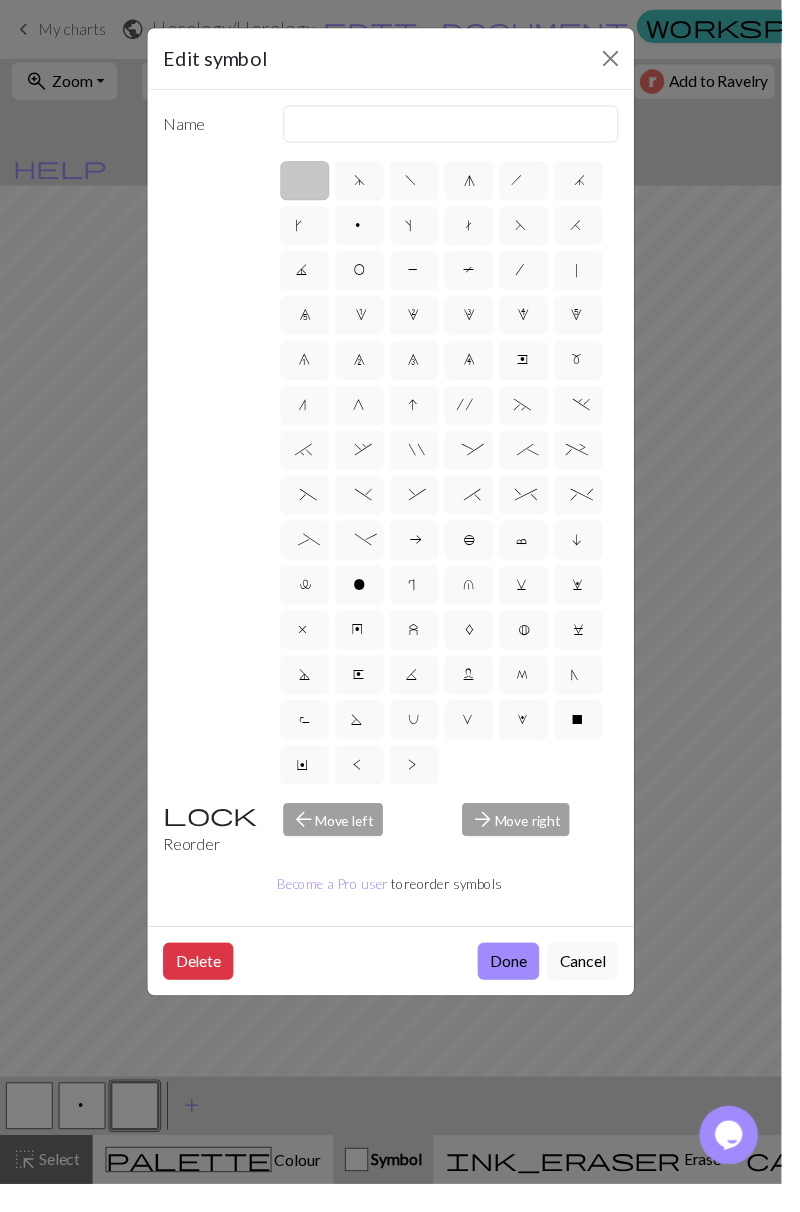 click on "f" at bounding box center [423, 187] 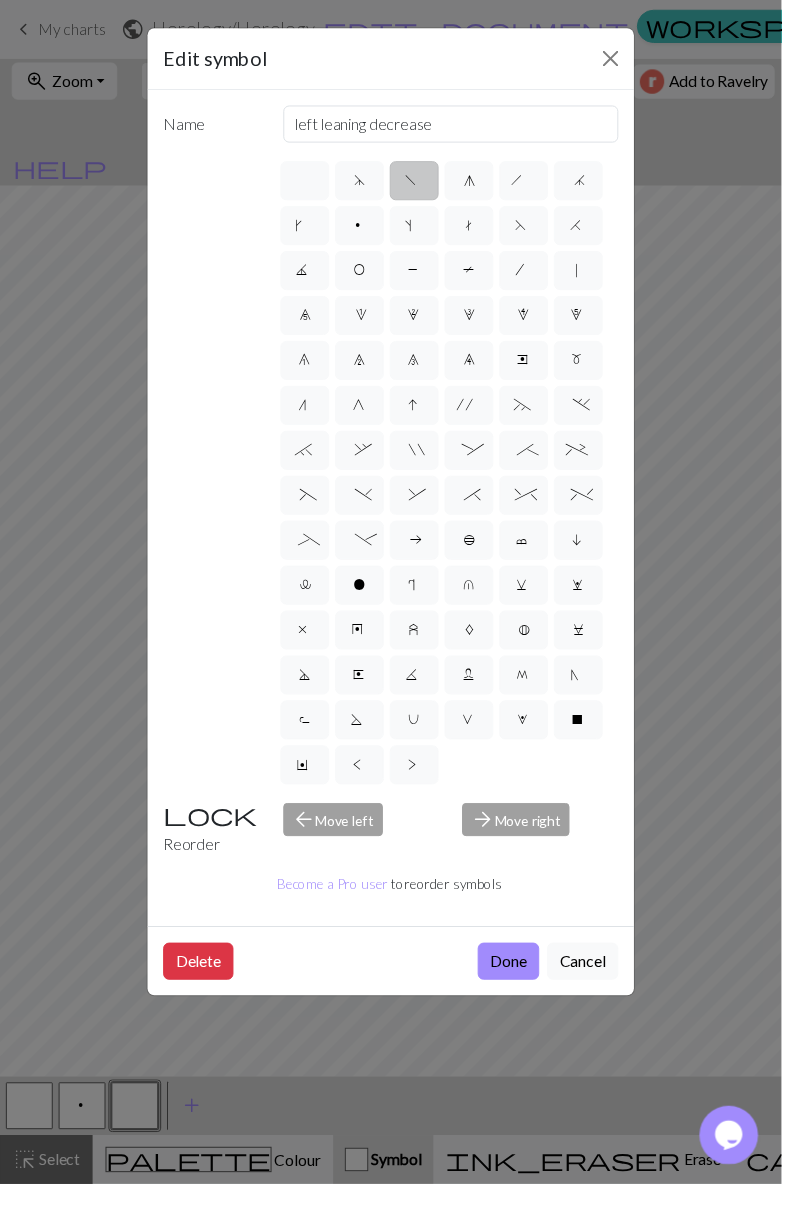 click on "Done" at bounding box center (520, 984) 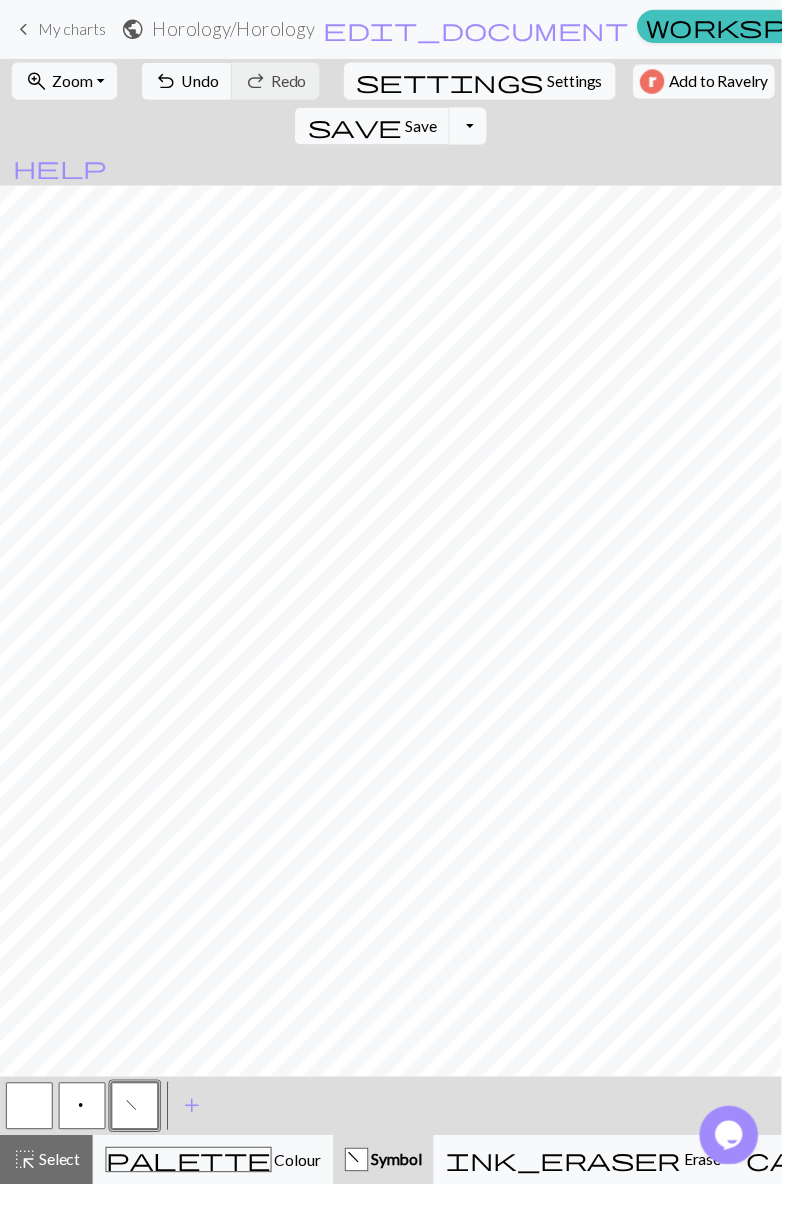 click on "add" at bounding box center [196, 1132] 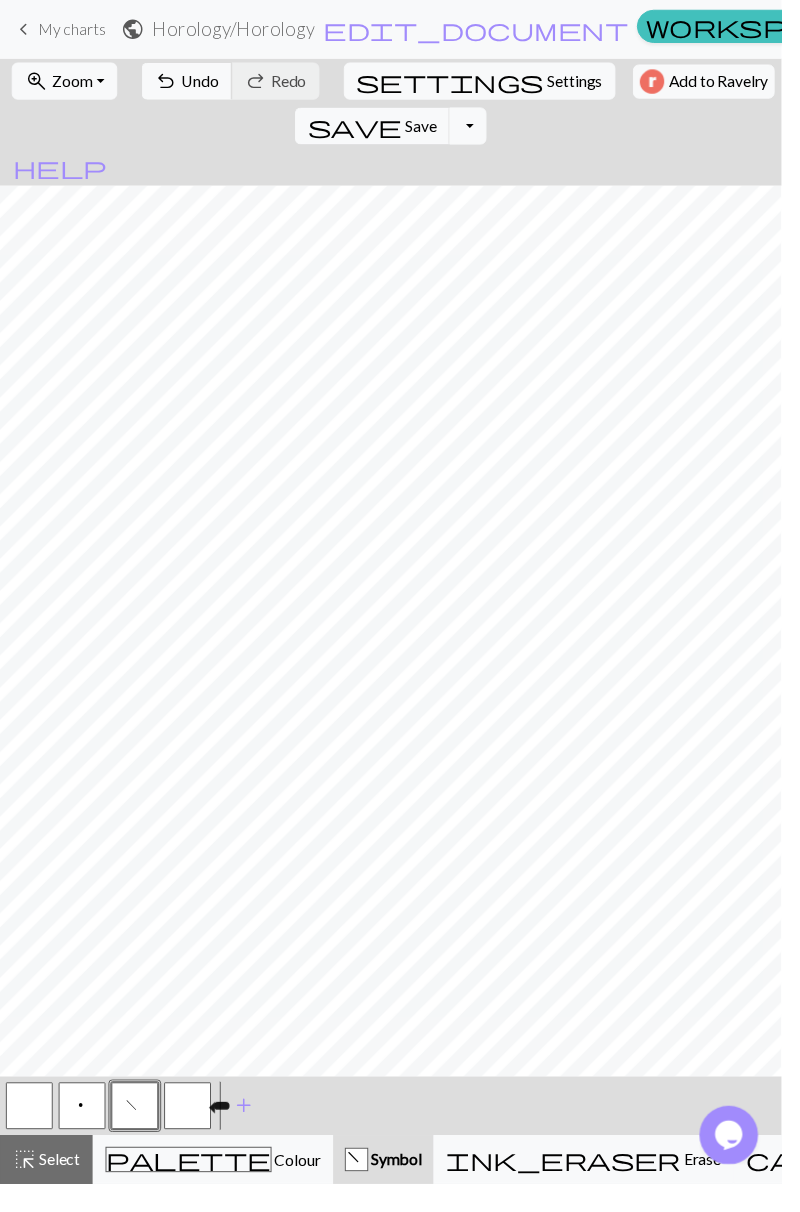 click on "Undo" at bounding box center (205, 82) 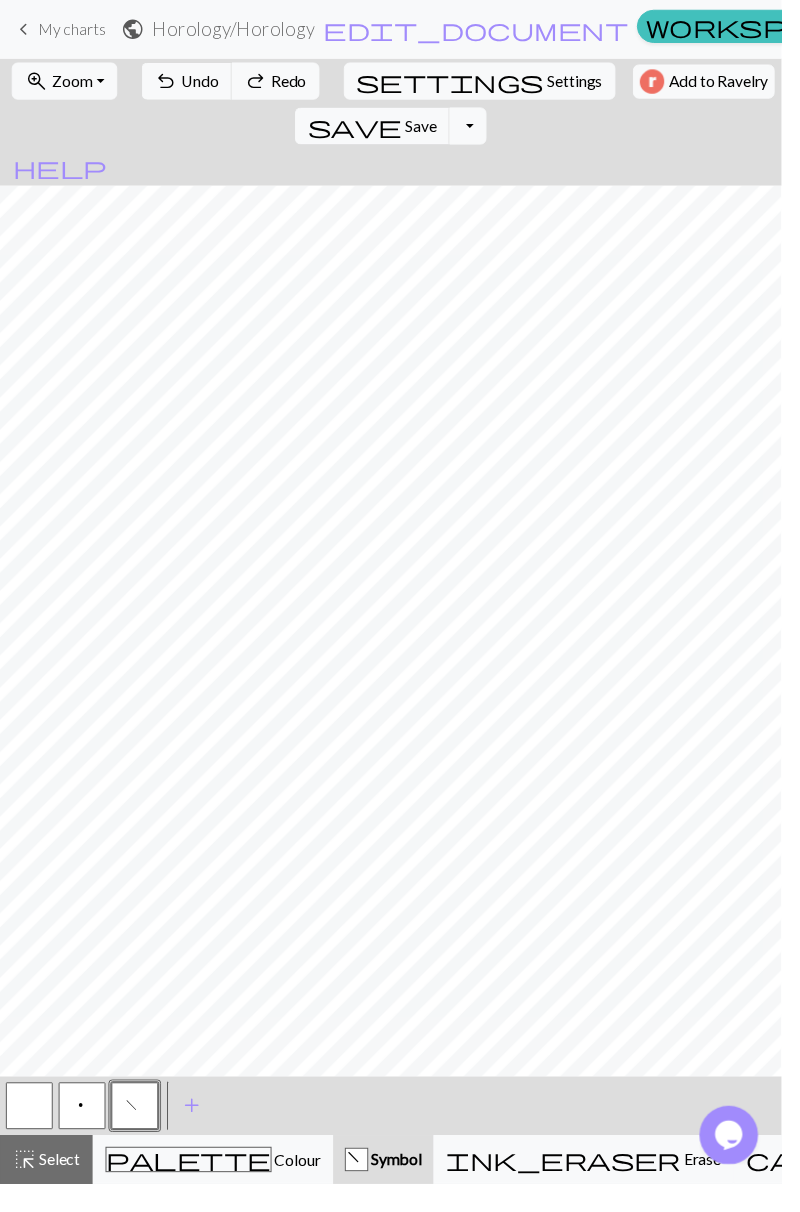 click on "add" at bounding box center [196, 1132] 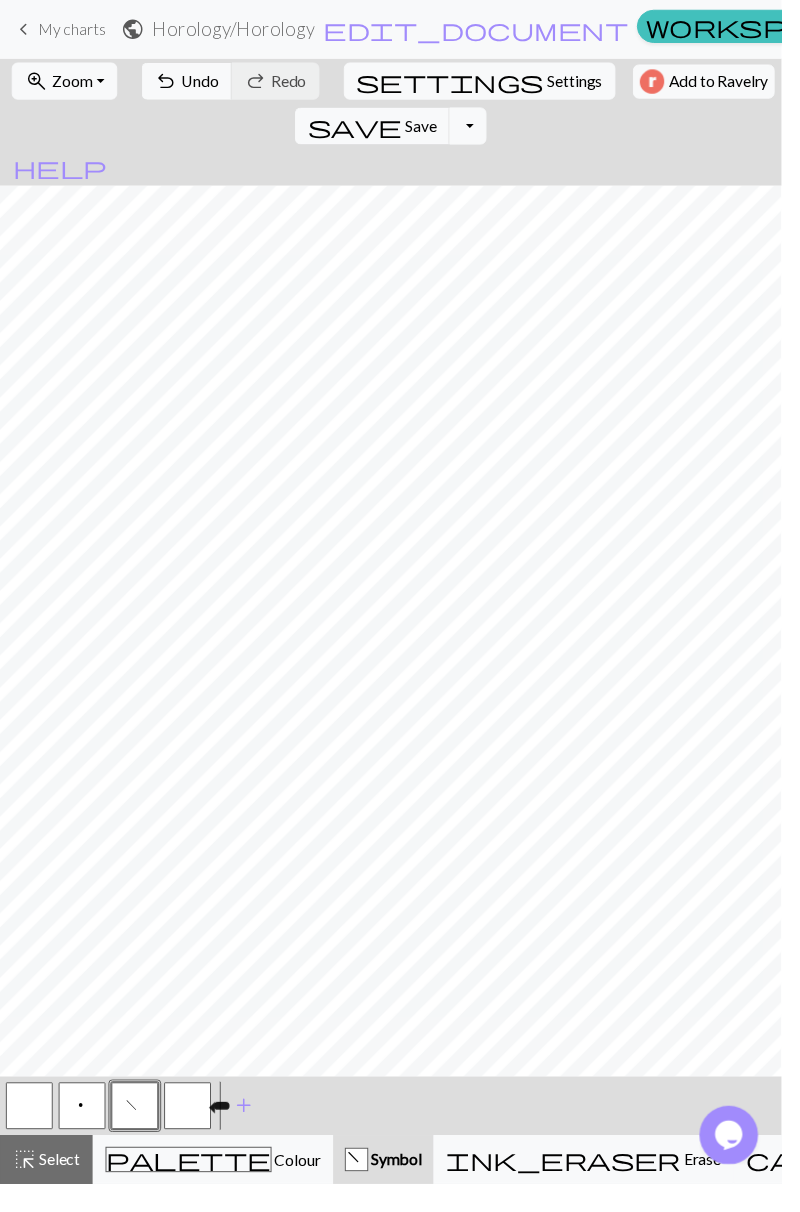 click at bounding box center [192, 1132] 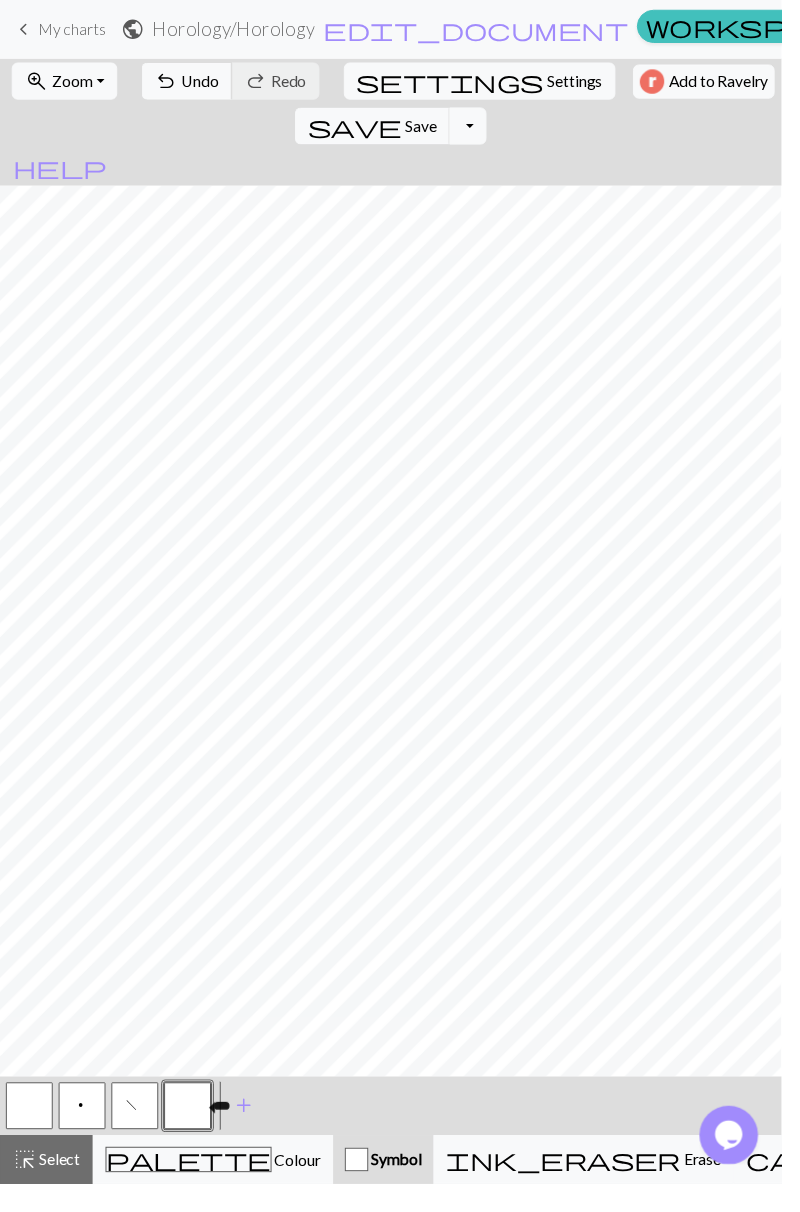 click on "Undo" at bounding box center (205, 82) 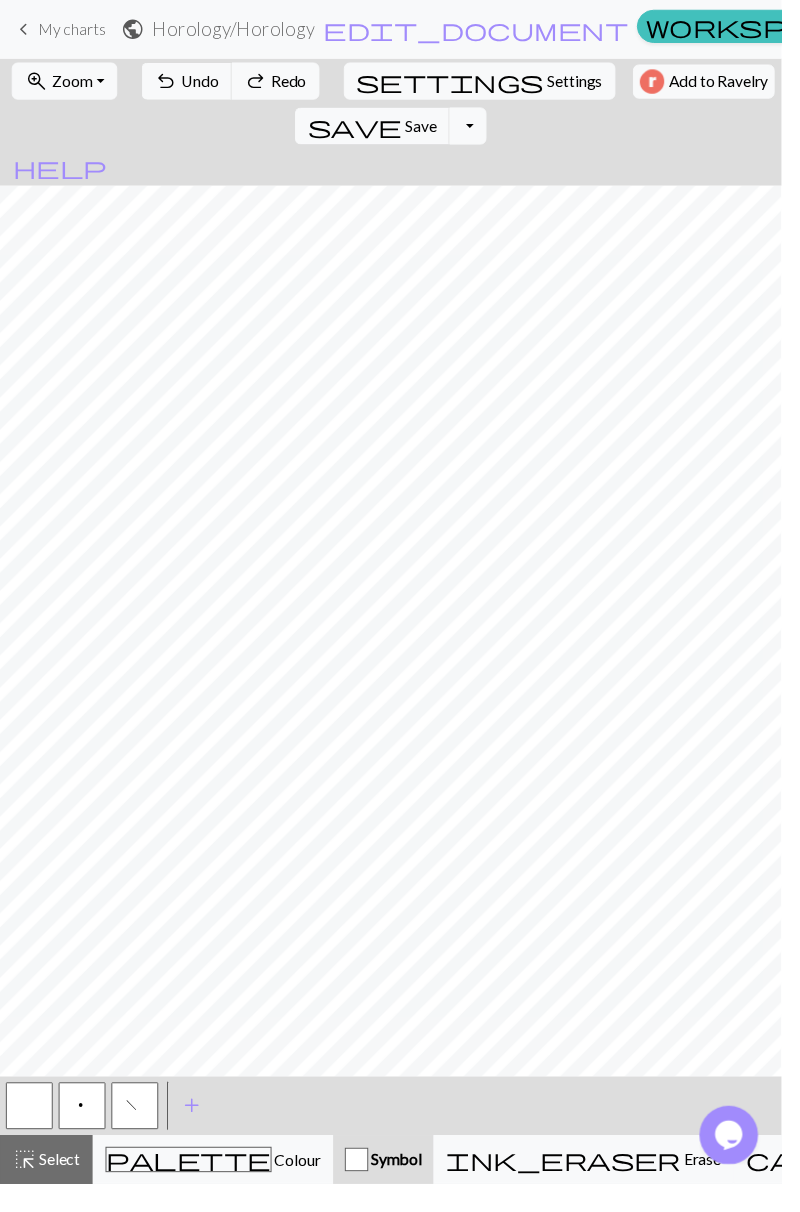 click on "Symbol" at bounding box center (404, 1186) 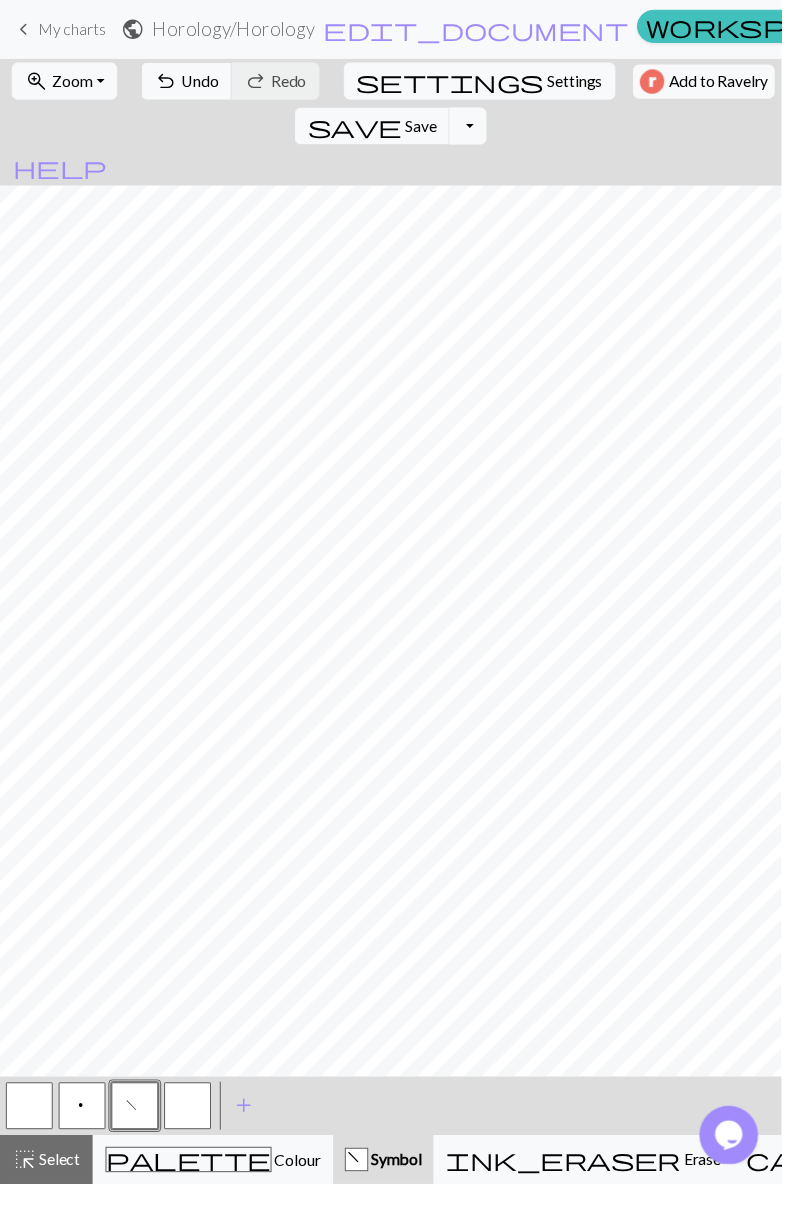 click on "f   Symbol" at bounding box center (392, 1187) 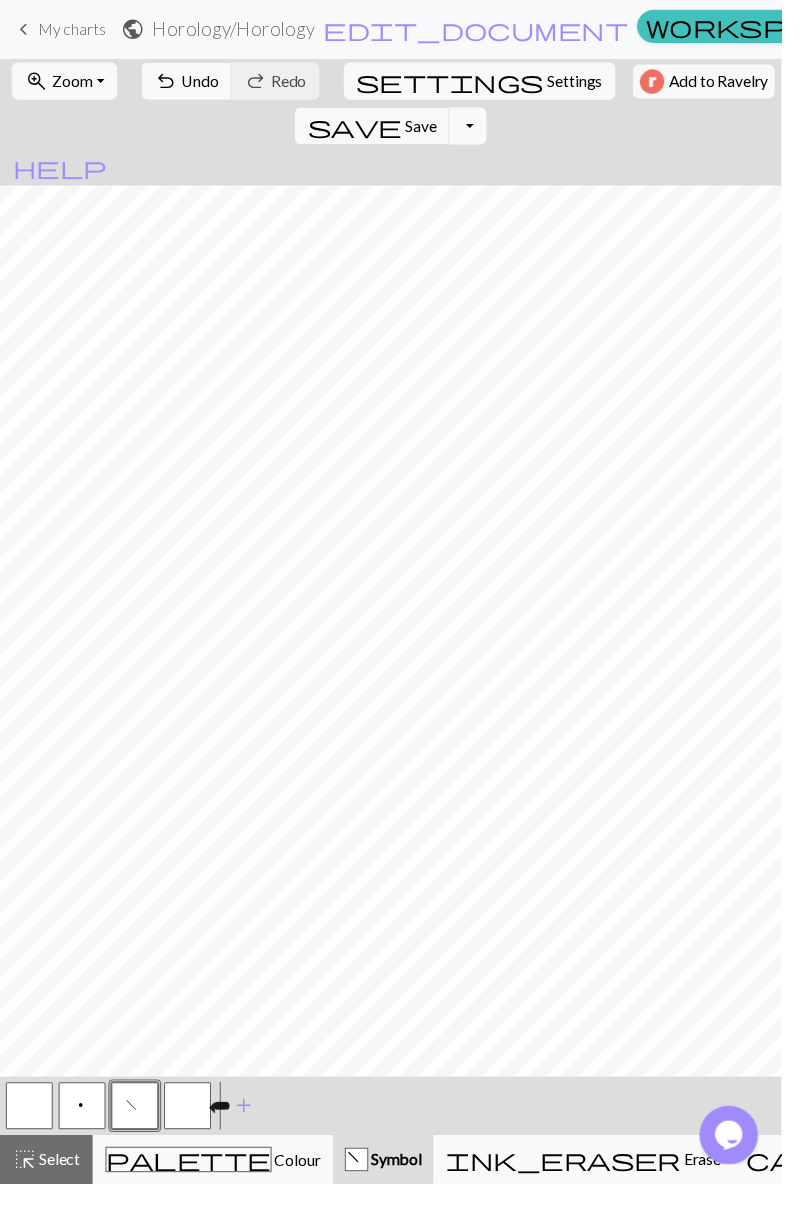 click at bounding box center [192, 1132] 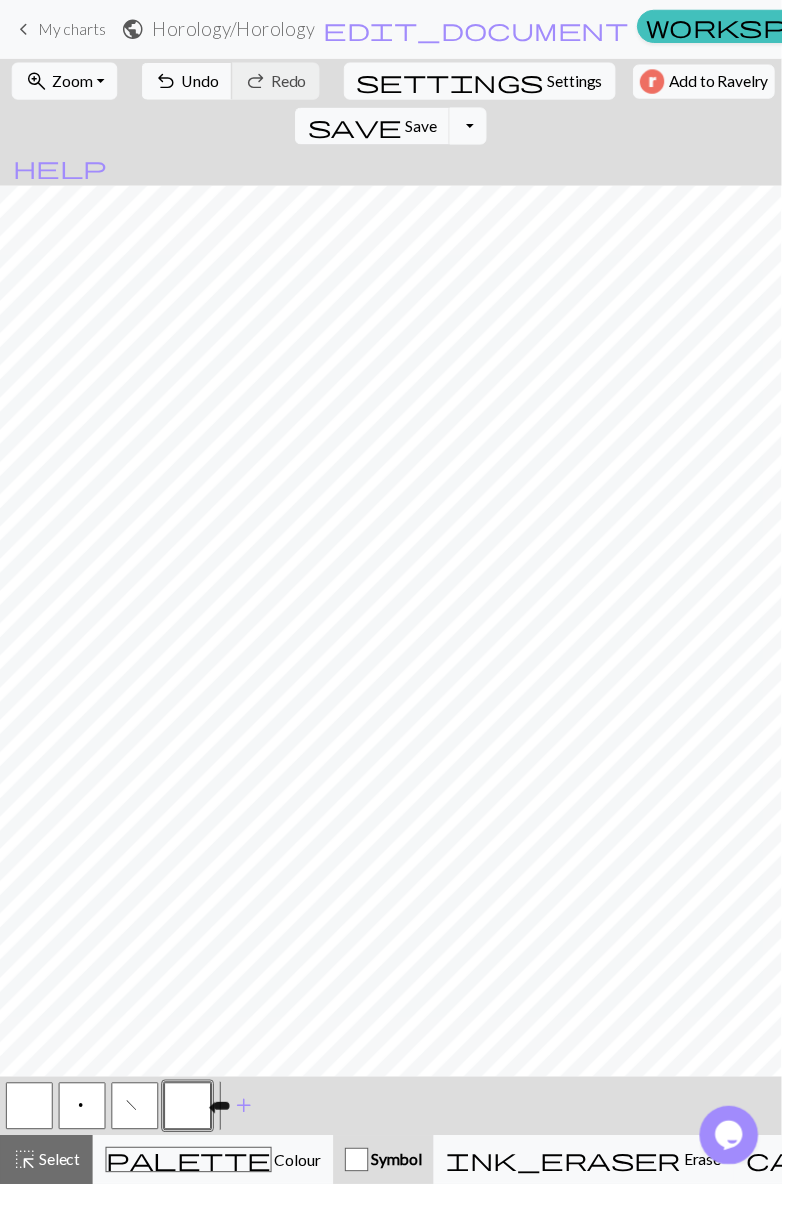 click on "undo Undo Undo" at bounding box center (191, 83) 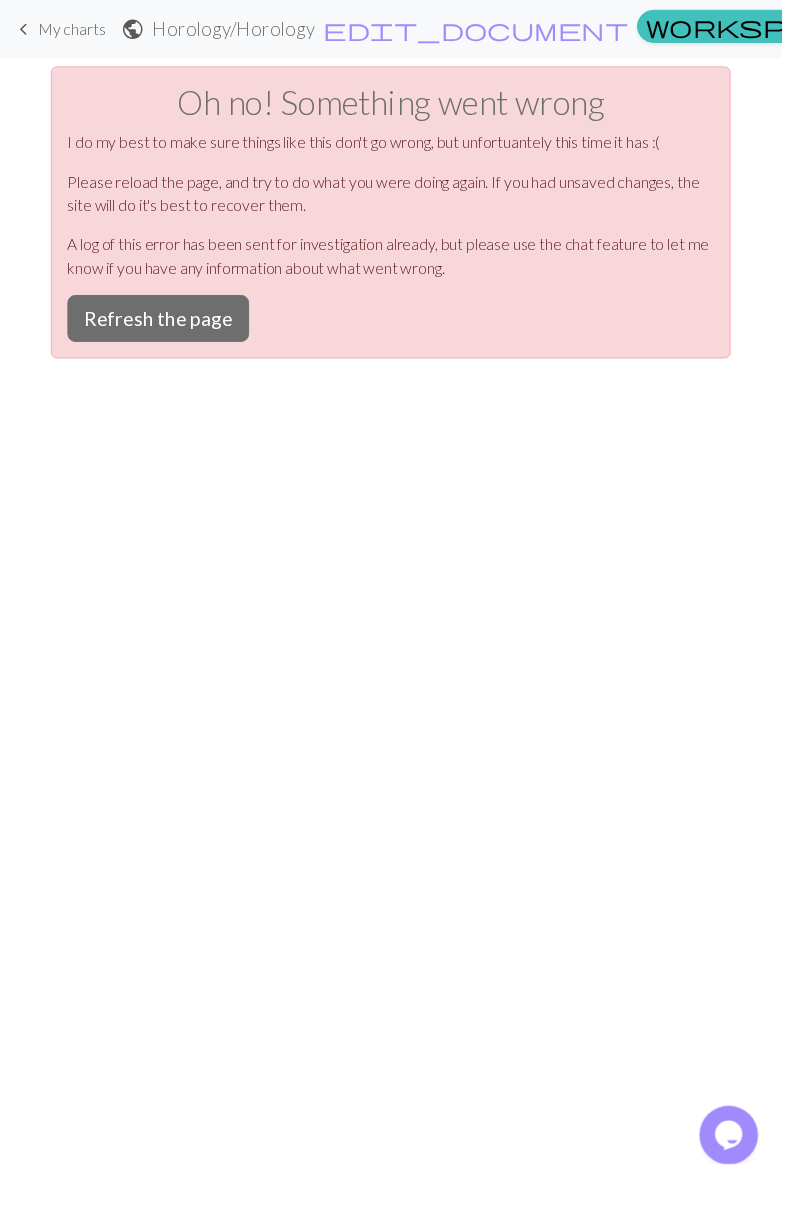 click on "Refresh the page" at bounding box center (162, 326) 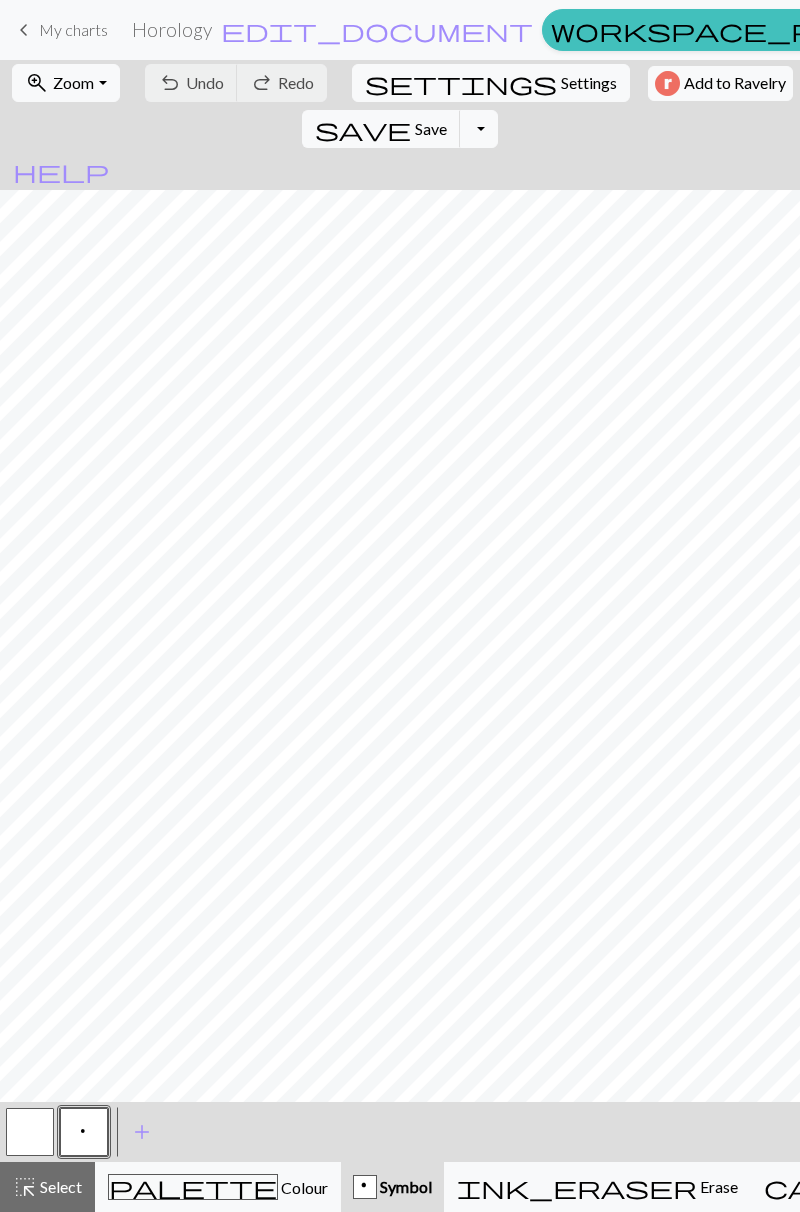 scroll, scrollTop: 0, scrollLeft: 0, axis: both 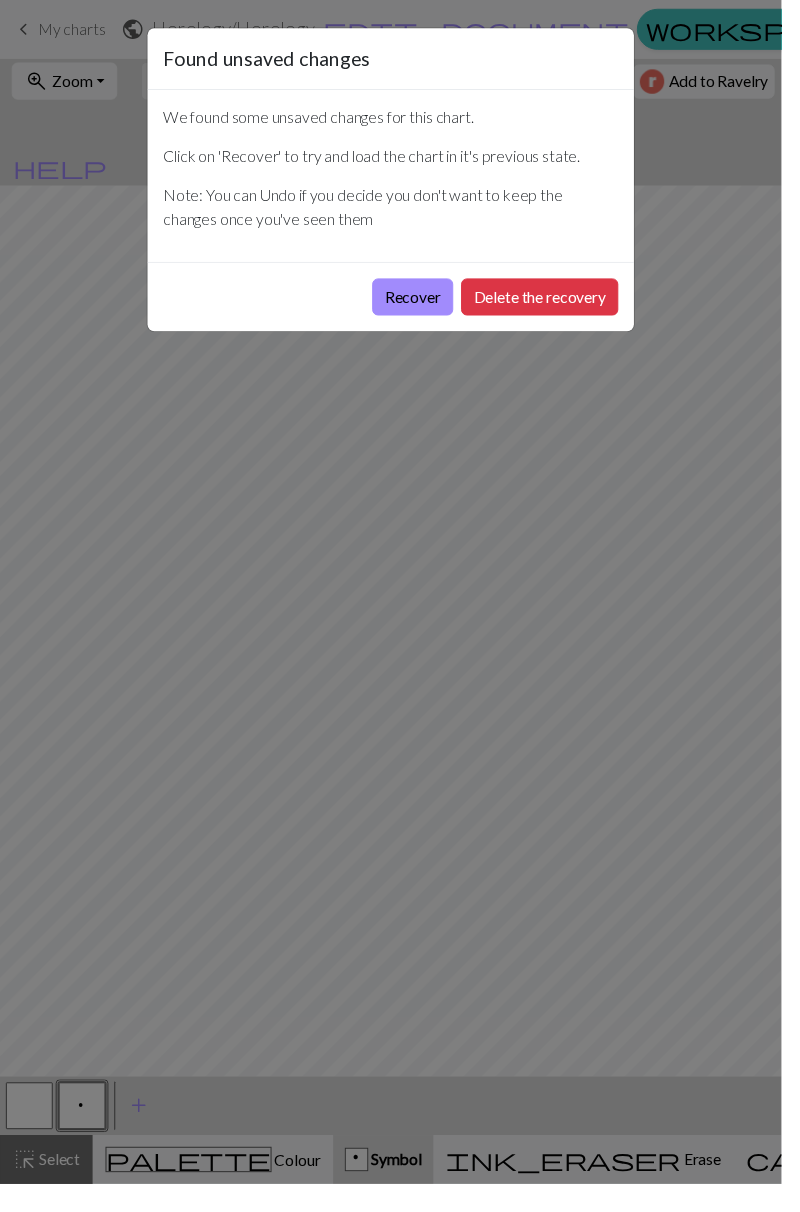 click on "Recover" at bounding box center (422, 304) 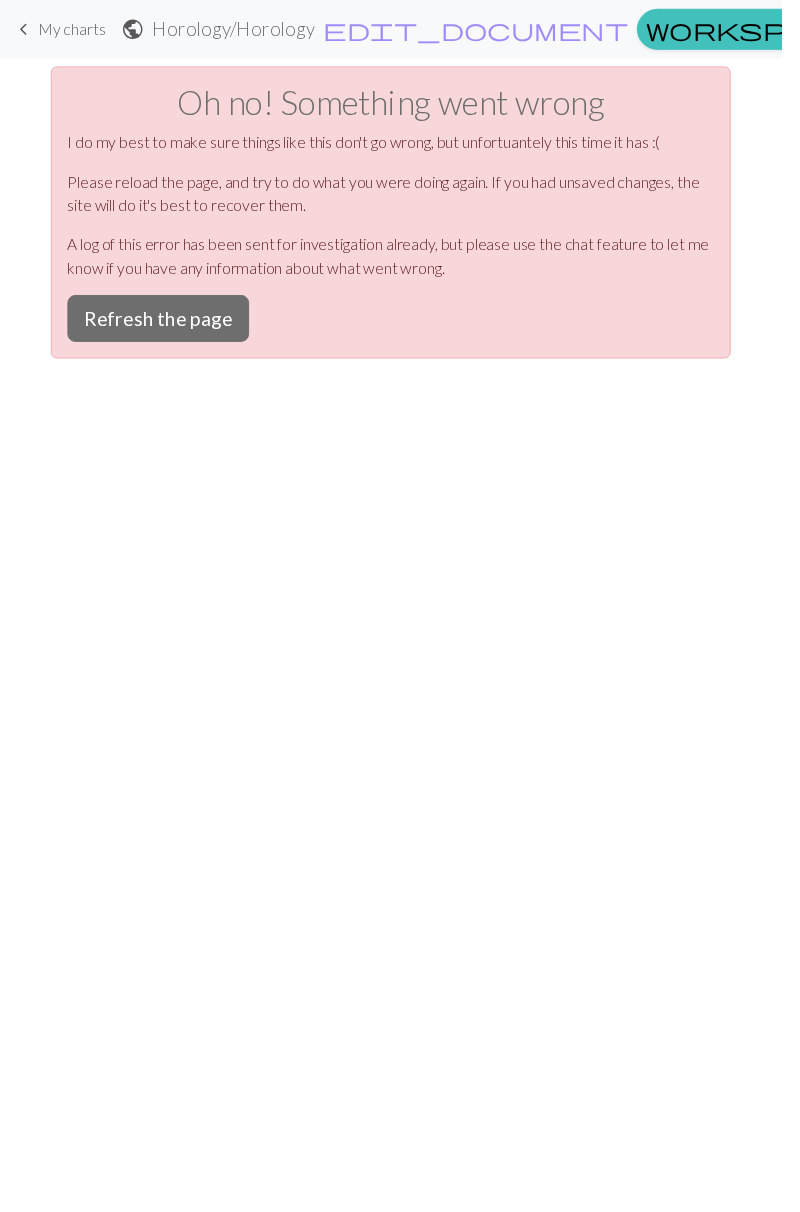 click on "Refresh the page" at bounding box center [162, 326] 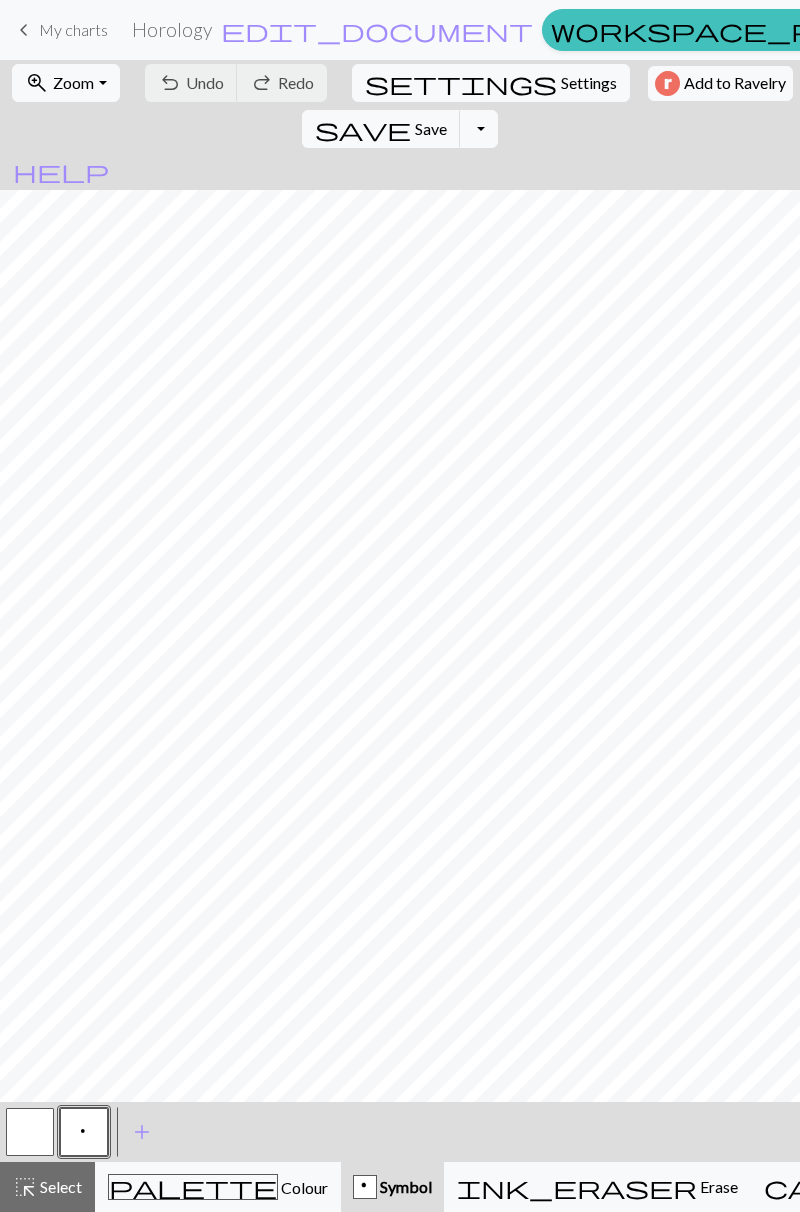 scroll, scrollTop: 0, scrollLeft: 0, axis: both 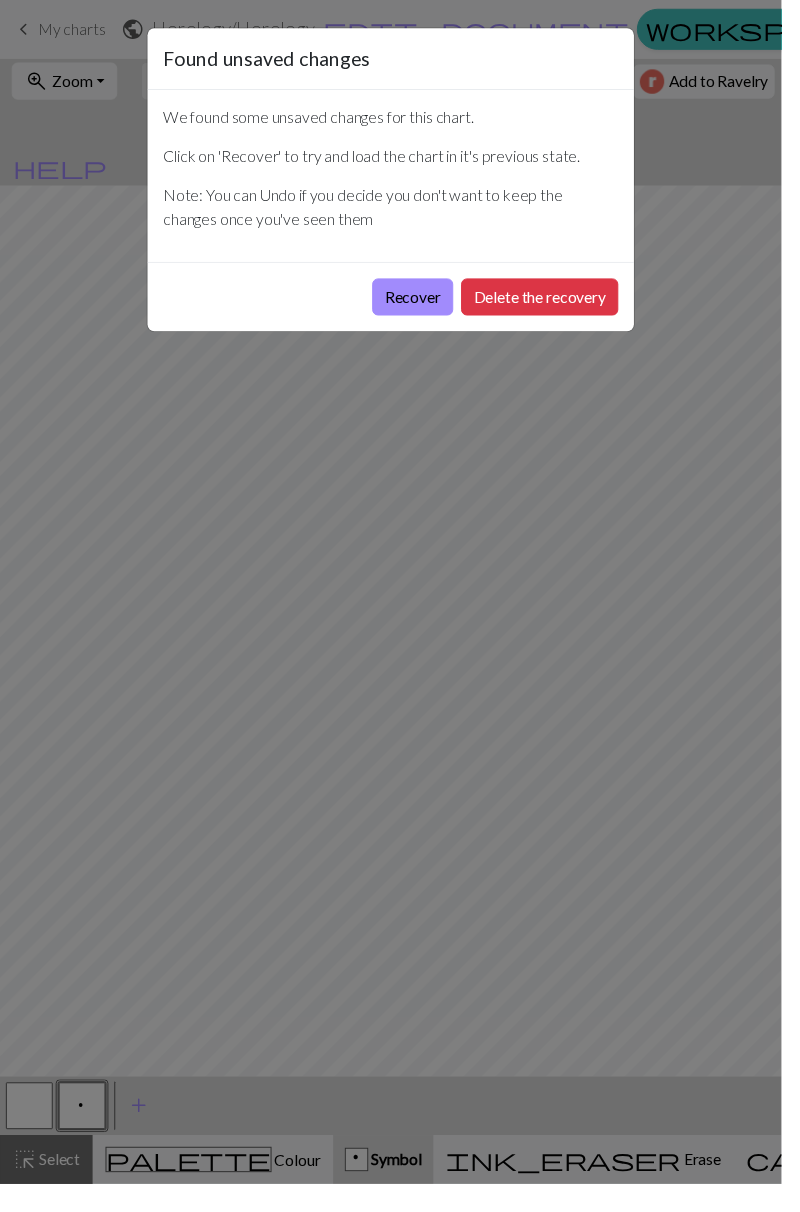 click on "Recover" at bounding box center [422, 304] 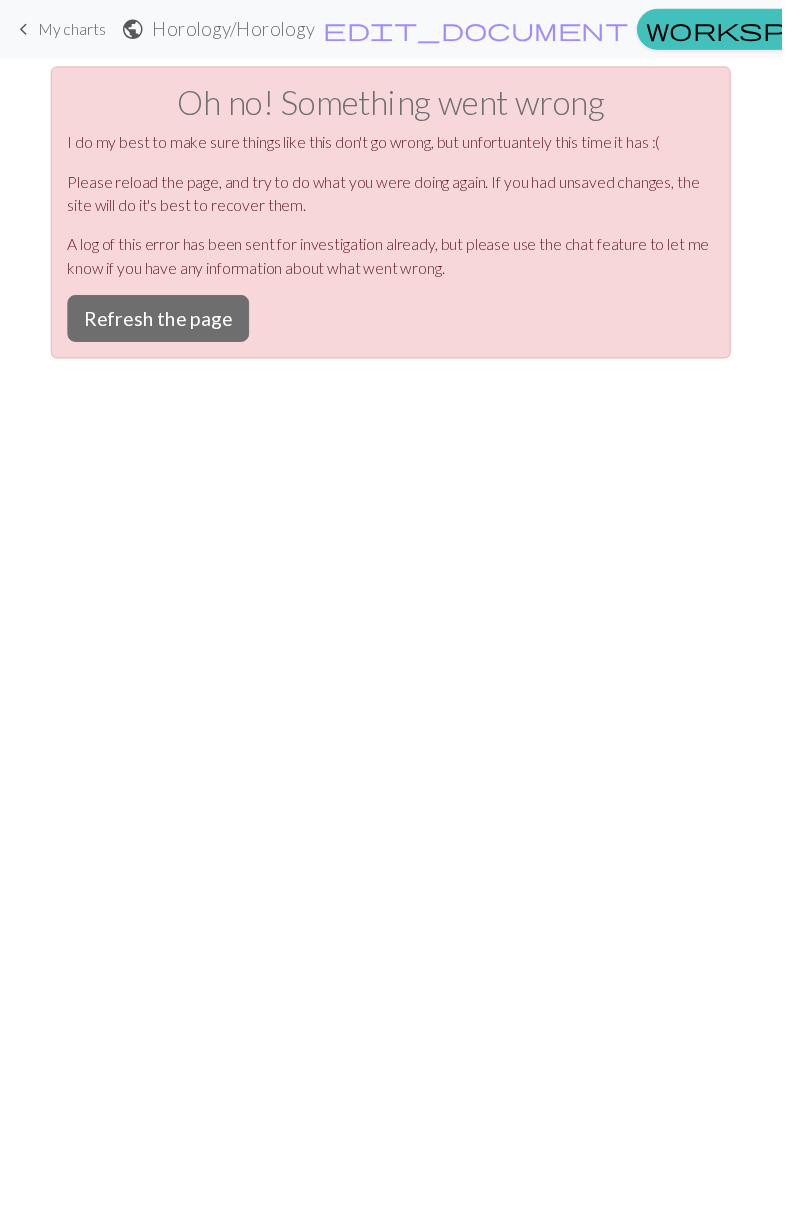 click on "Refresh the page" at bounding box center [162, 326] 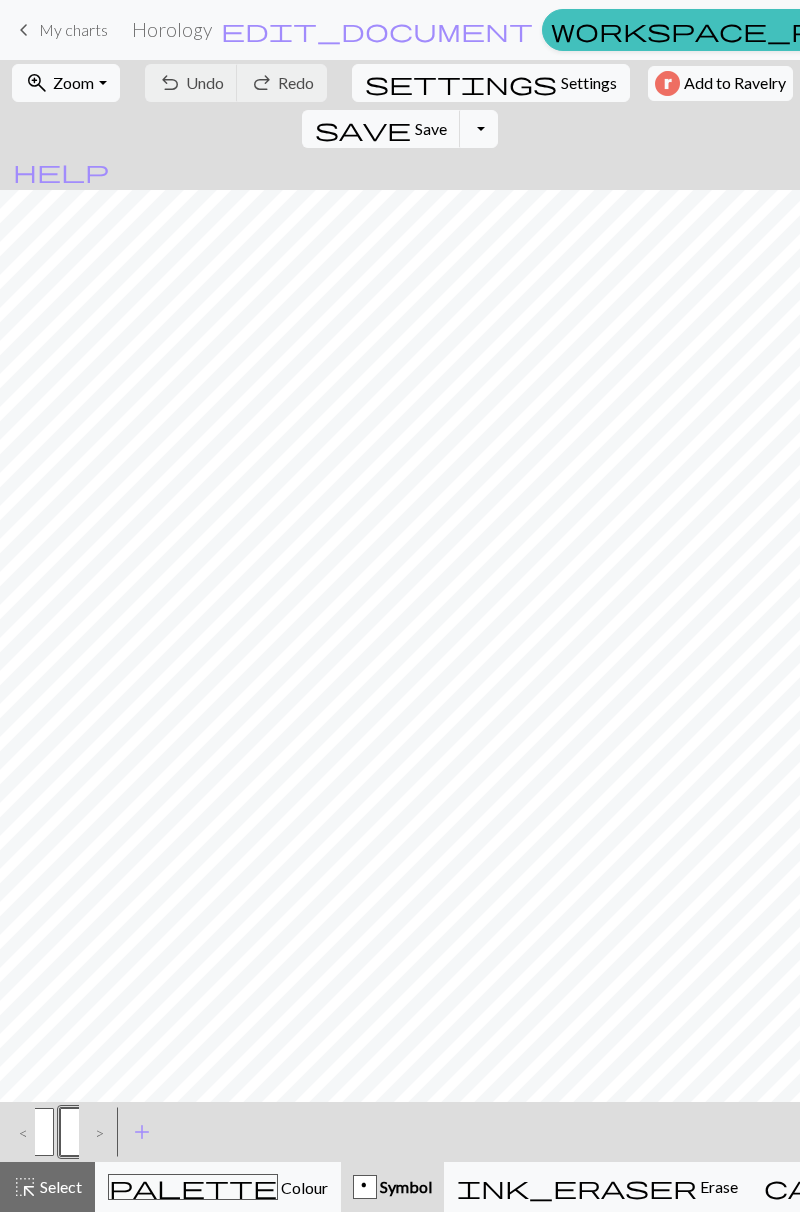 scroll, scrollTop: 0, scrollLeft: 0, axis: both 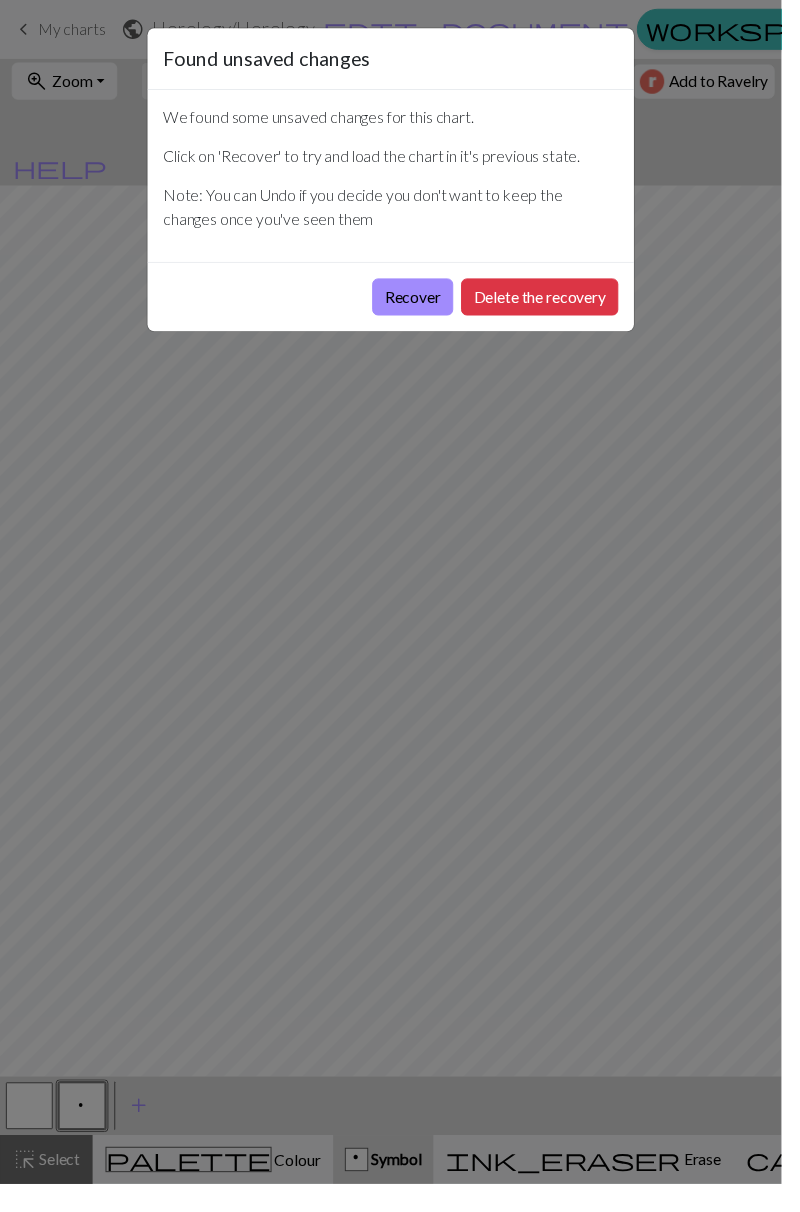 click on "Delete the recovery" at bounding box center (552, 304) 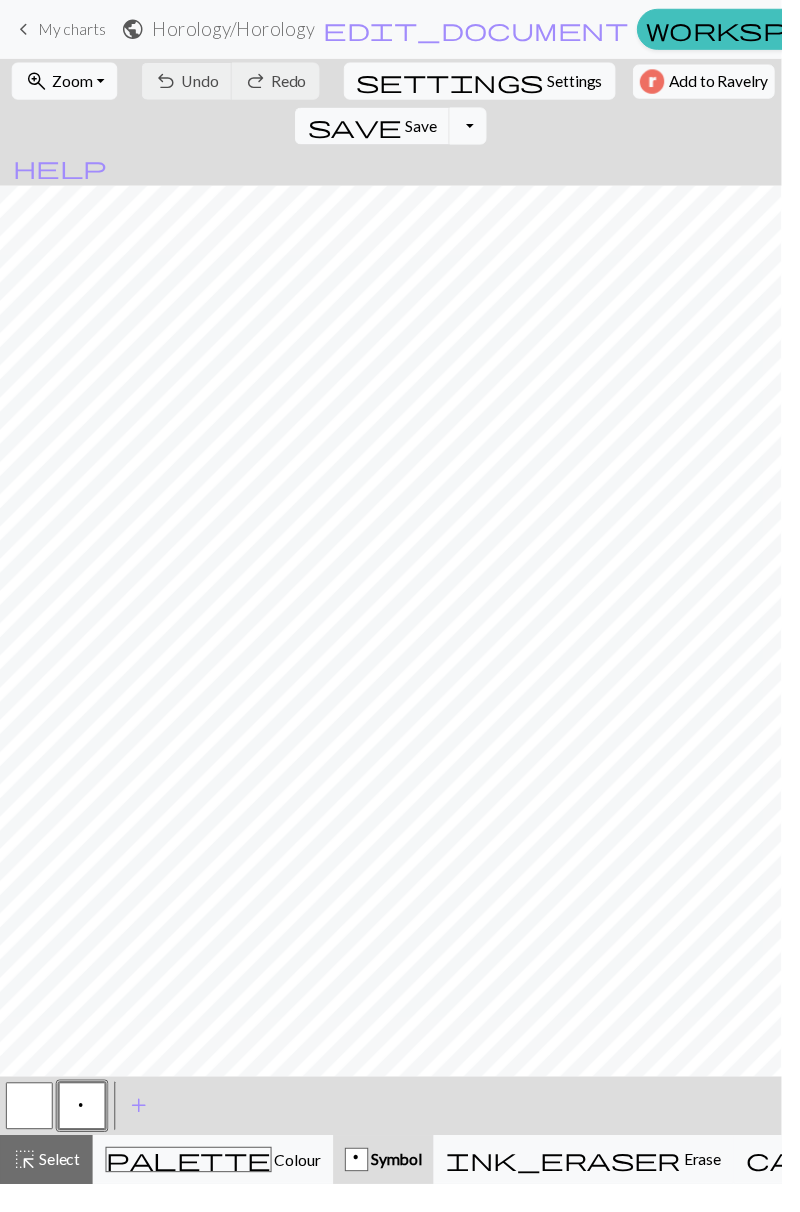 click on "add" at bounding box center [142, 1132] 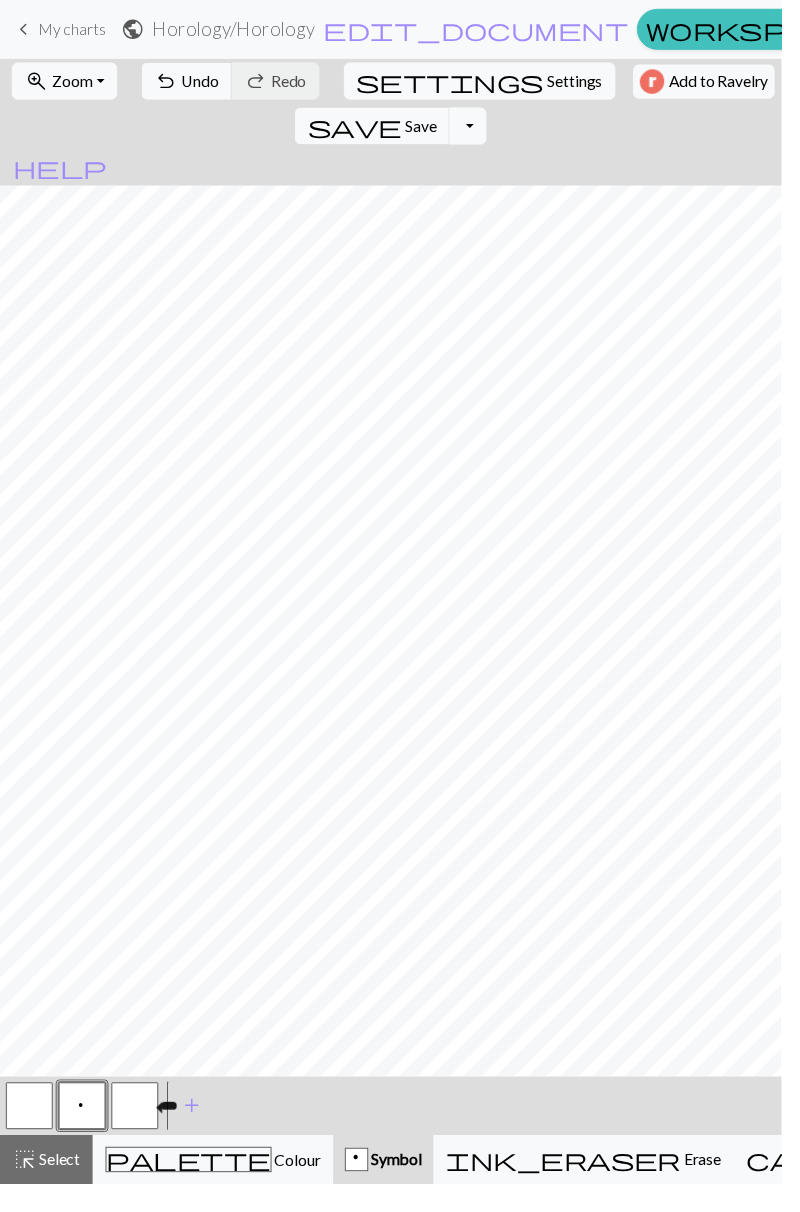 click at bounding box center [173, 1132] 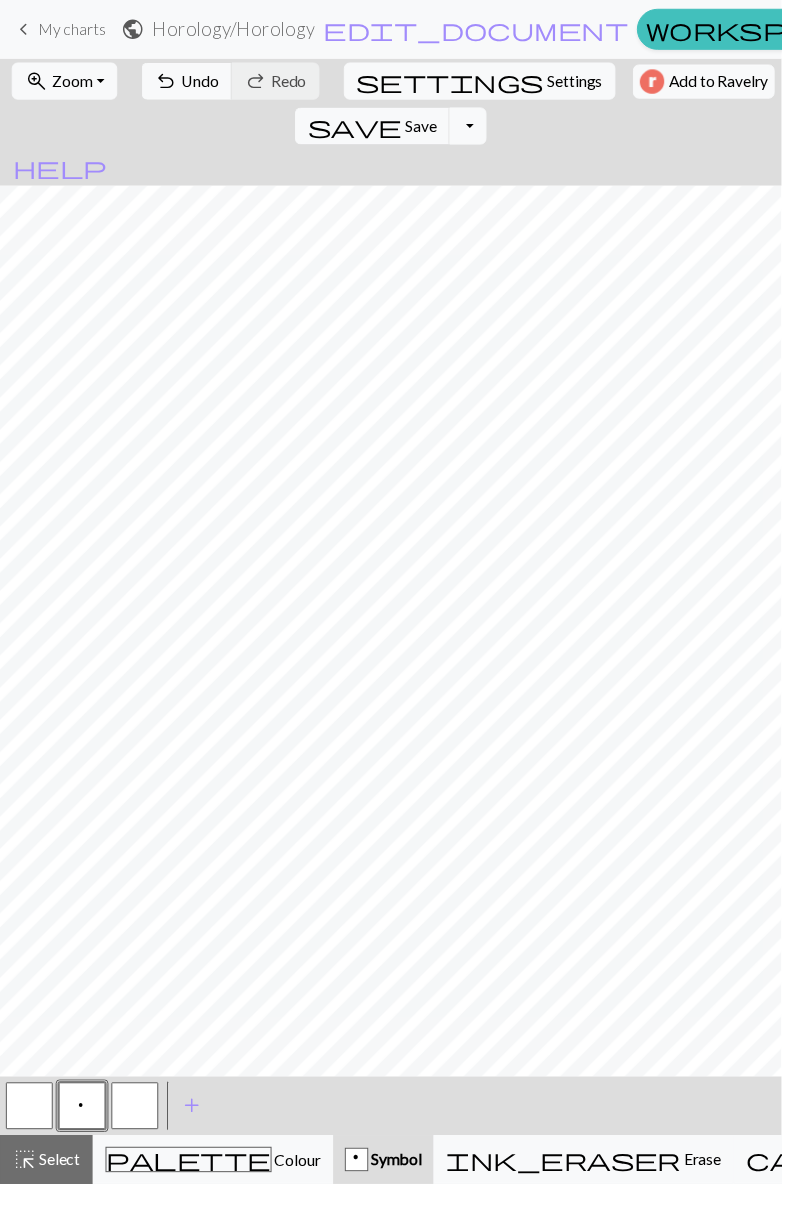click at bounding box center [138, 1132] 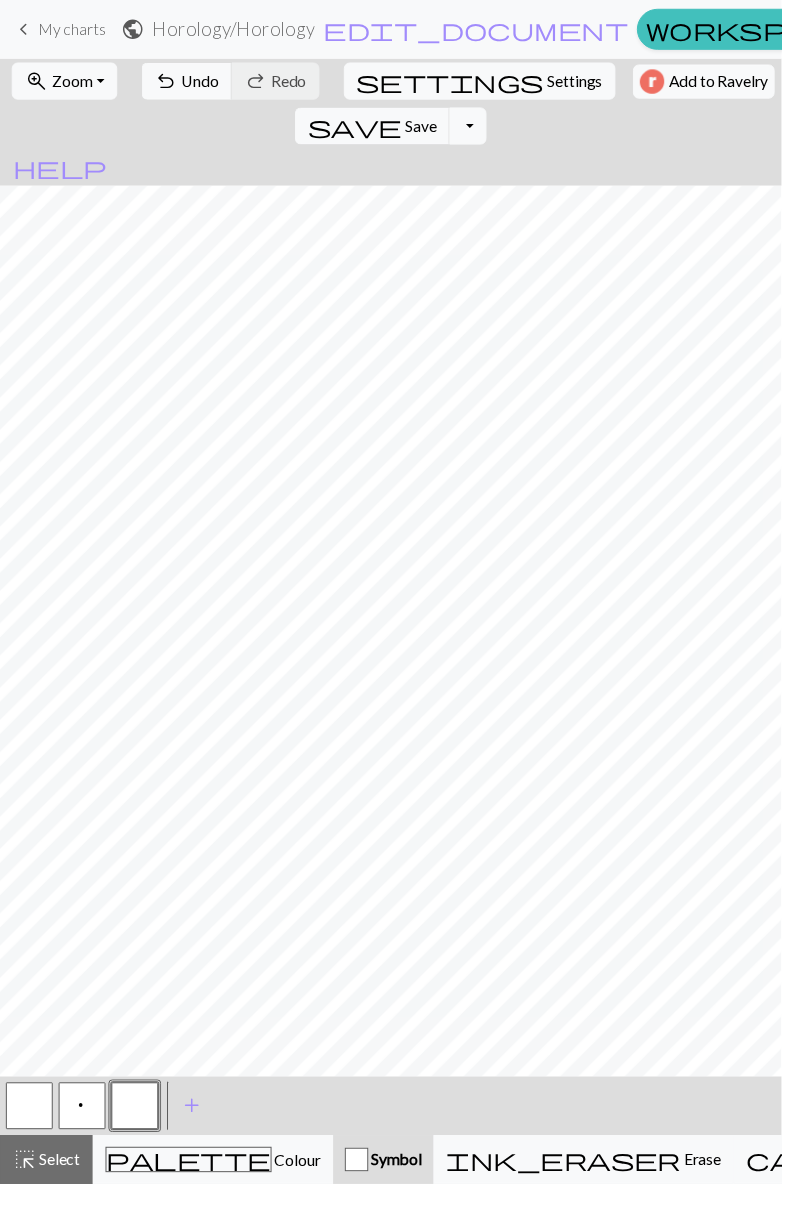 click at bounding box center [365, 1187] 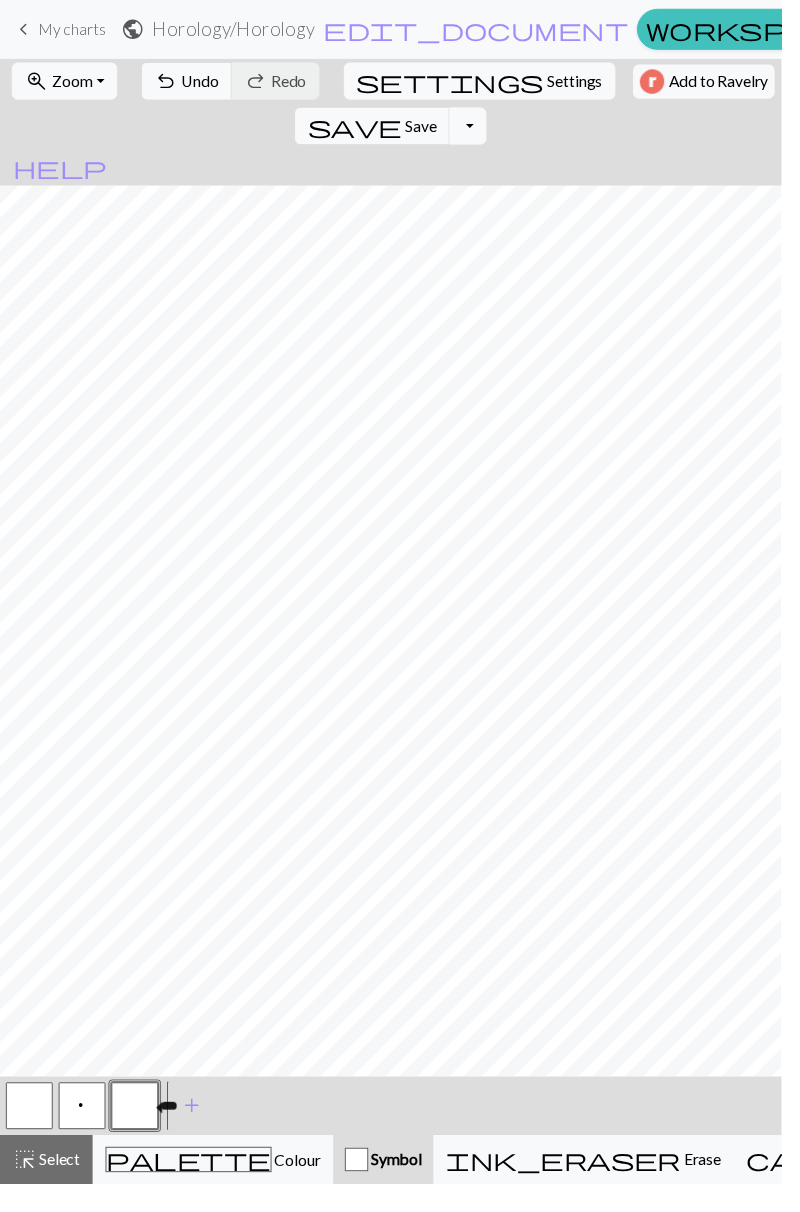 click on "call_to_action   Knitting mode   Knitting mode" at bounding box center (982, 1187) 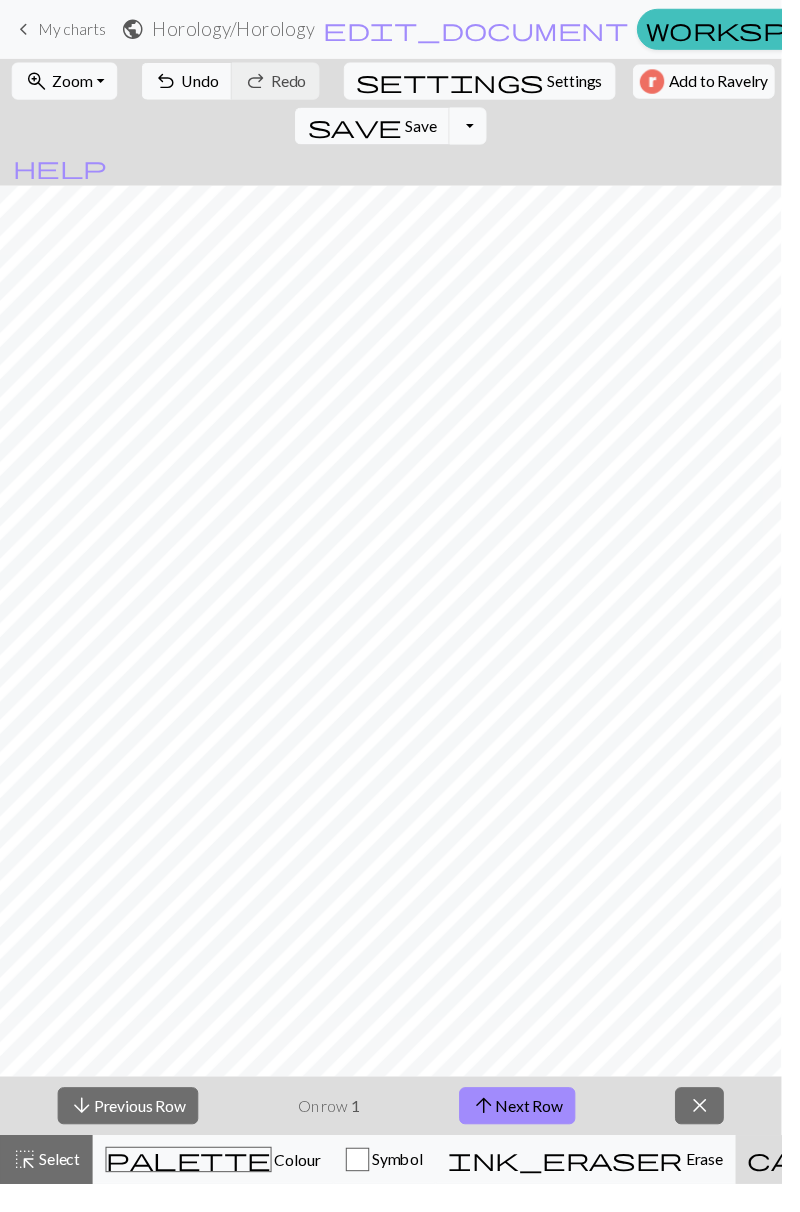 click on "close" at bounding box center (716, 1132) 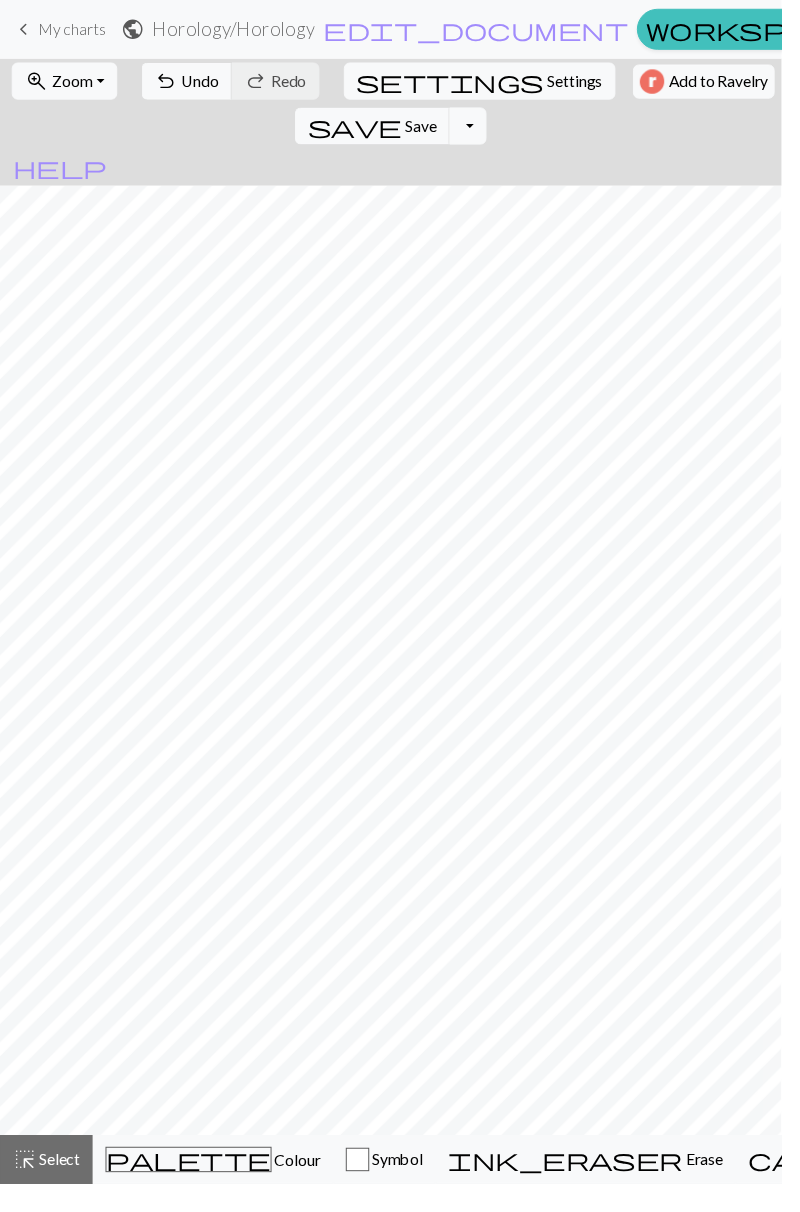 click on "Colour" at bounding box center (303, 1187) 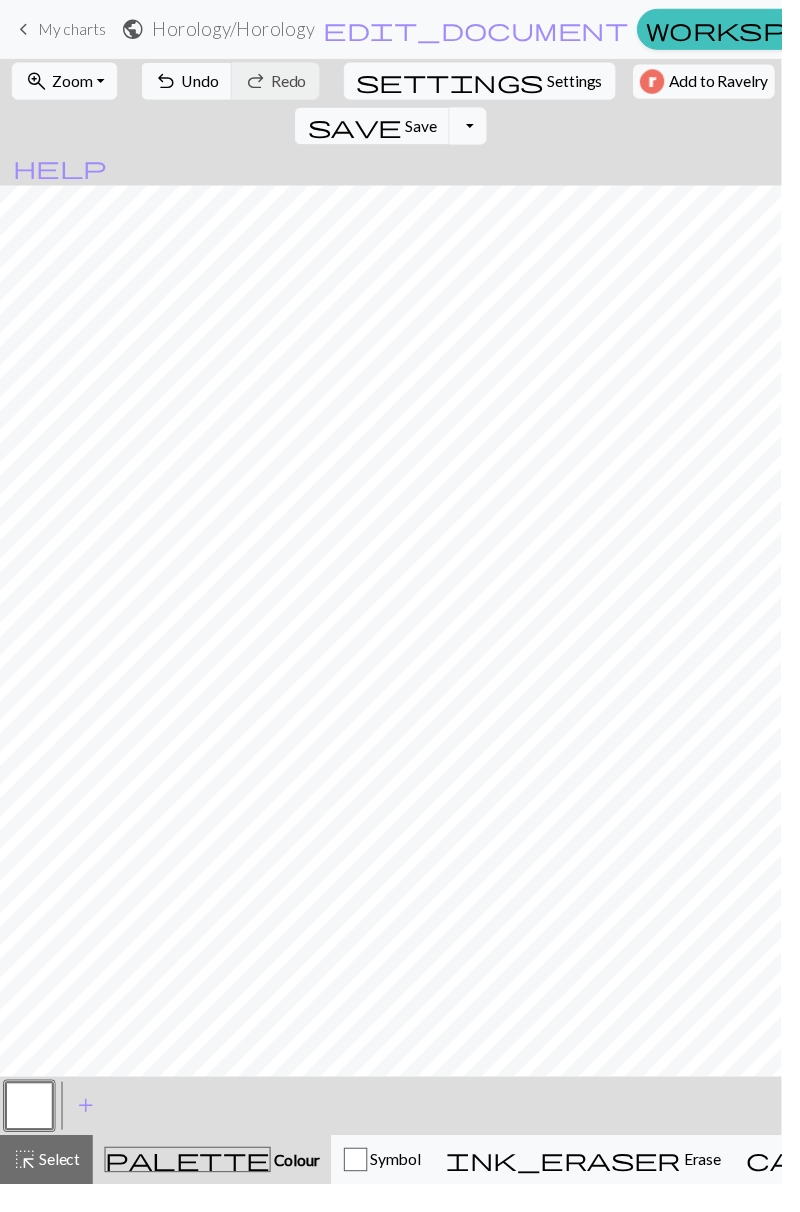 click on "Symbol" at bounding box center [403, 1186] 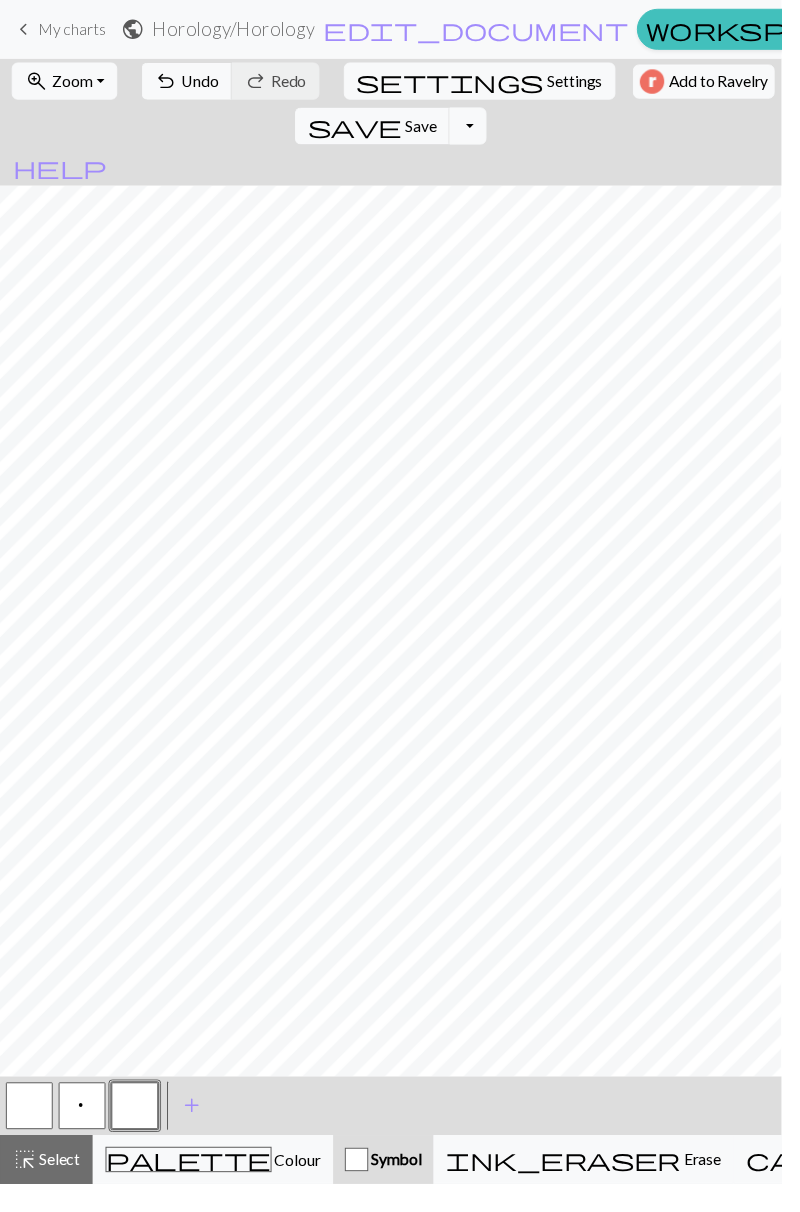 click on "Erase" at bounding box center (717, 1186) 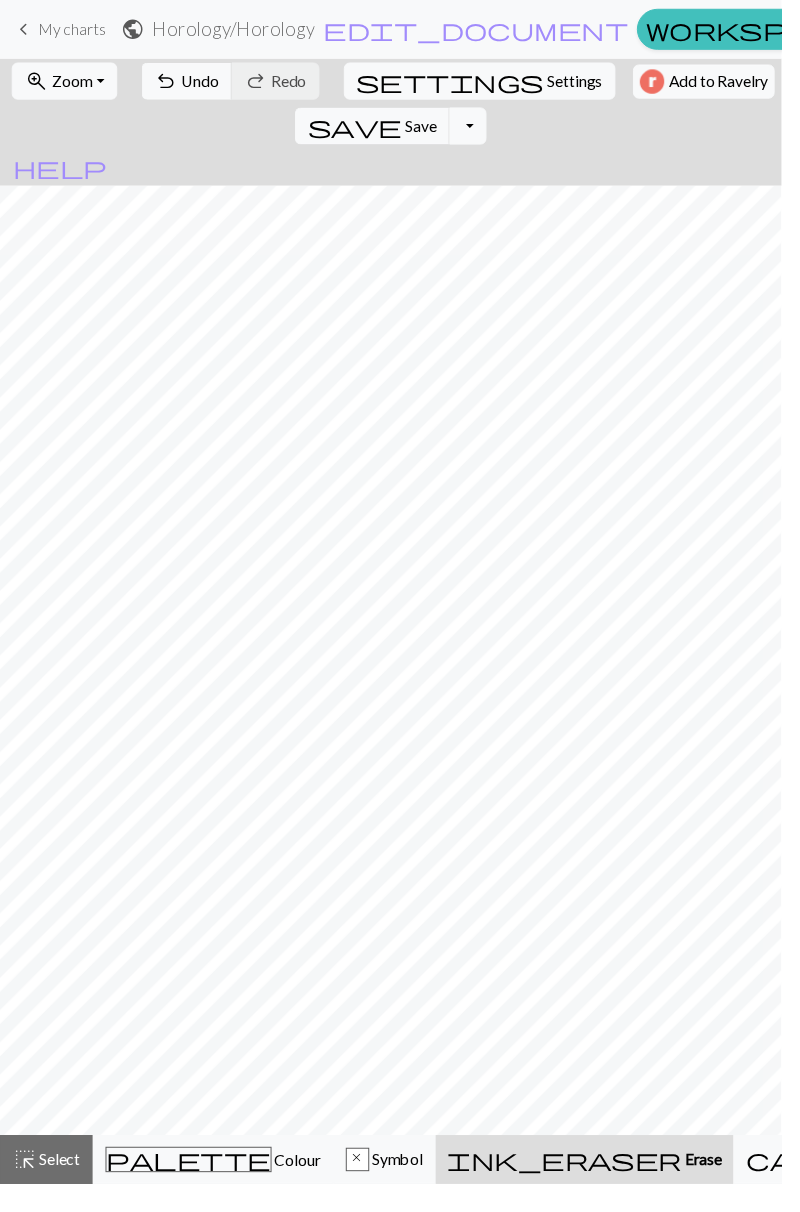click on "Knitting mode" at bounding box center [1150, 1186] 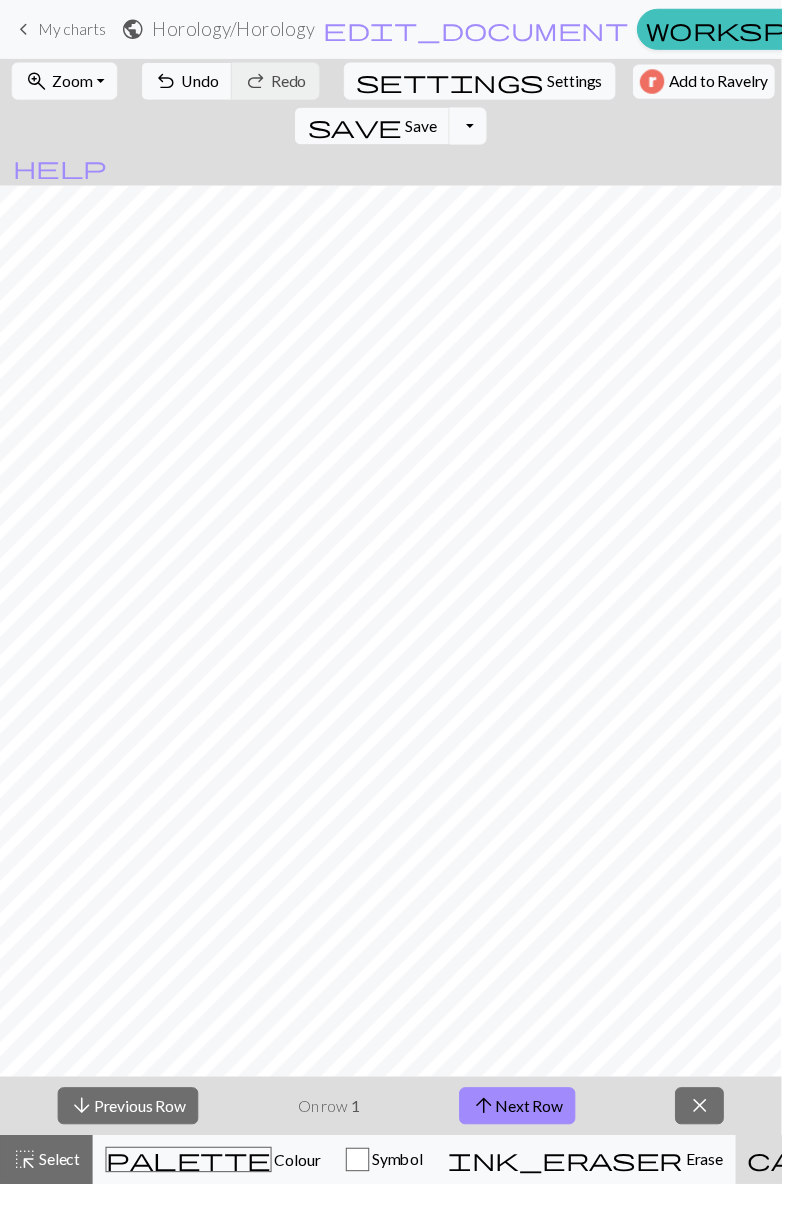 click on "keyboard_arrow_left   My charts" at bounding box center [60, 30] 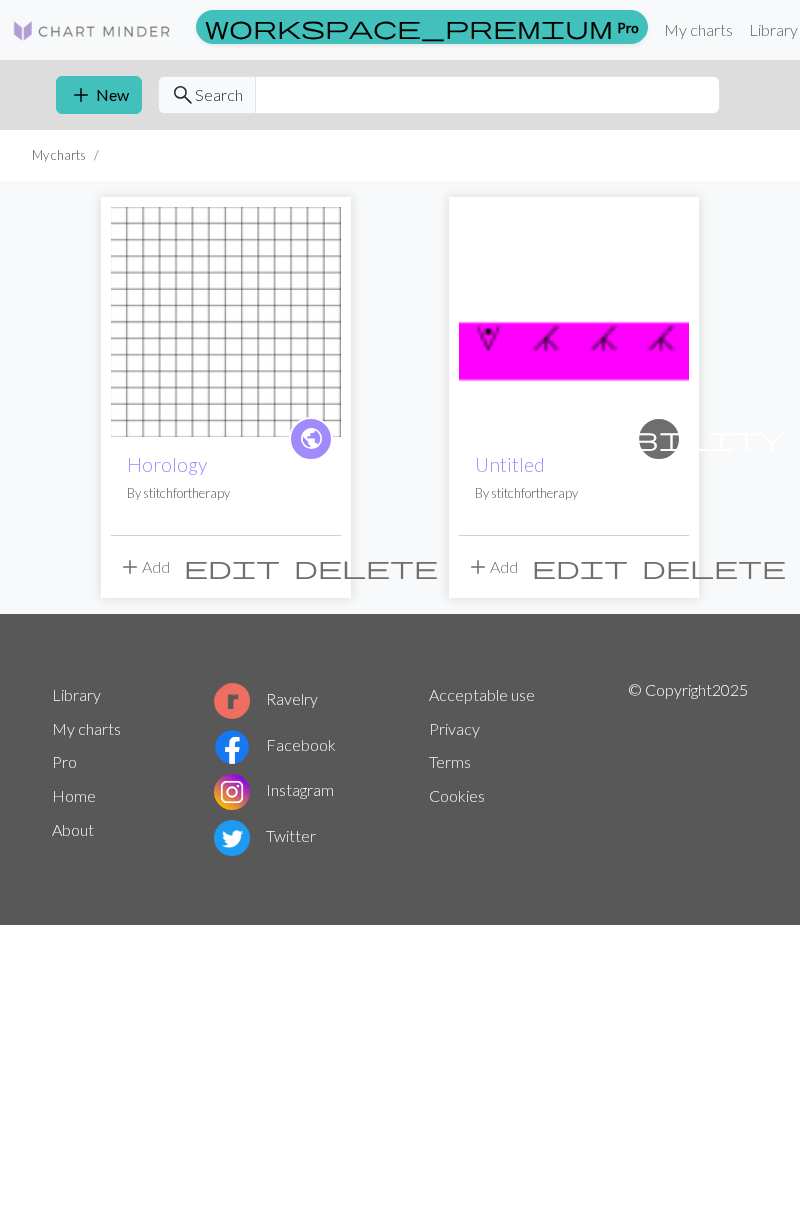 click at bounding box center [574, 322] 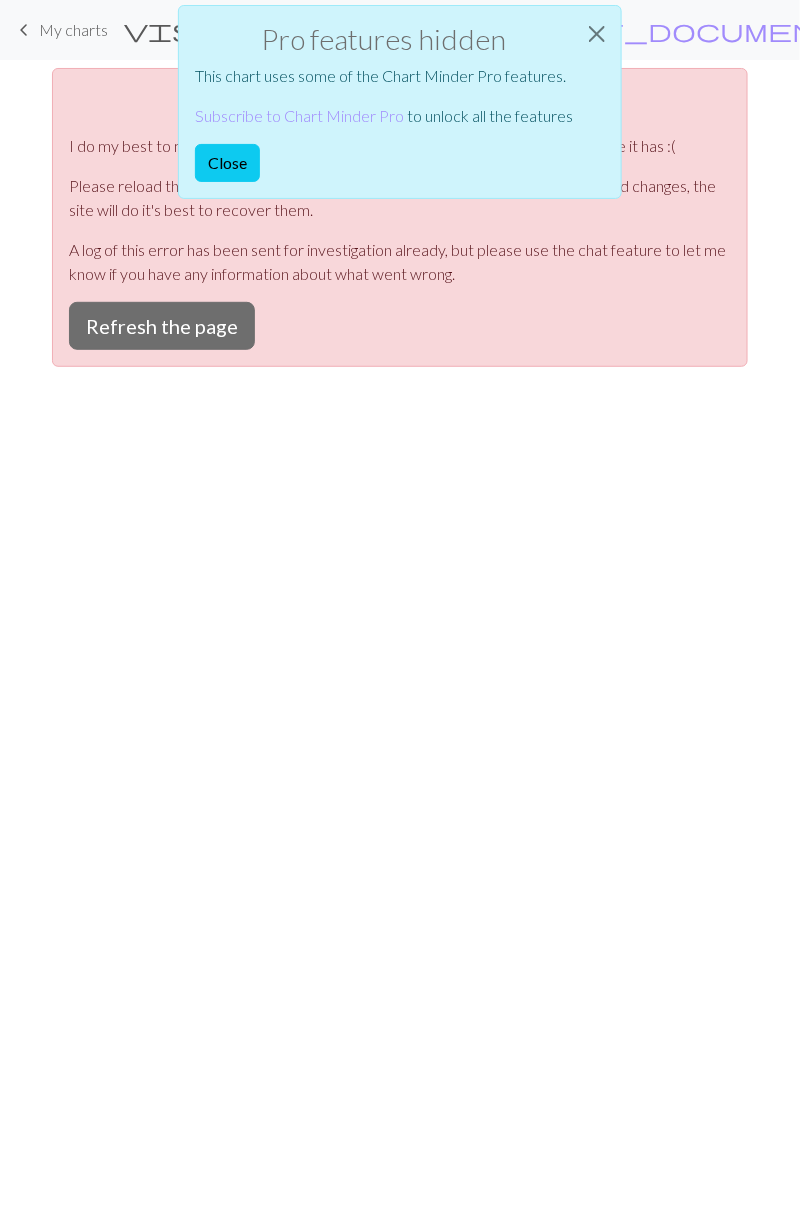 click on "Close" at bounding box center [227, 163] 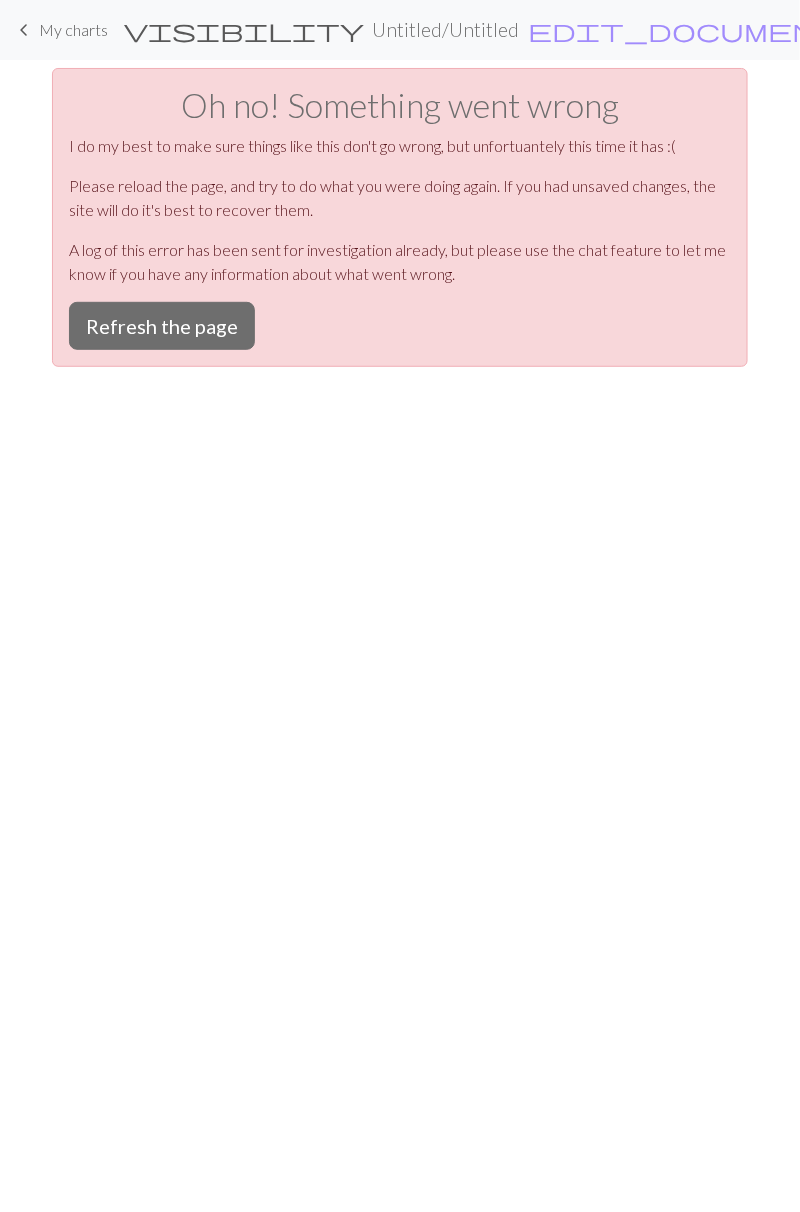 click on "Refresh the page" at bounding box center [162, 326] 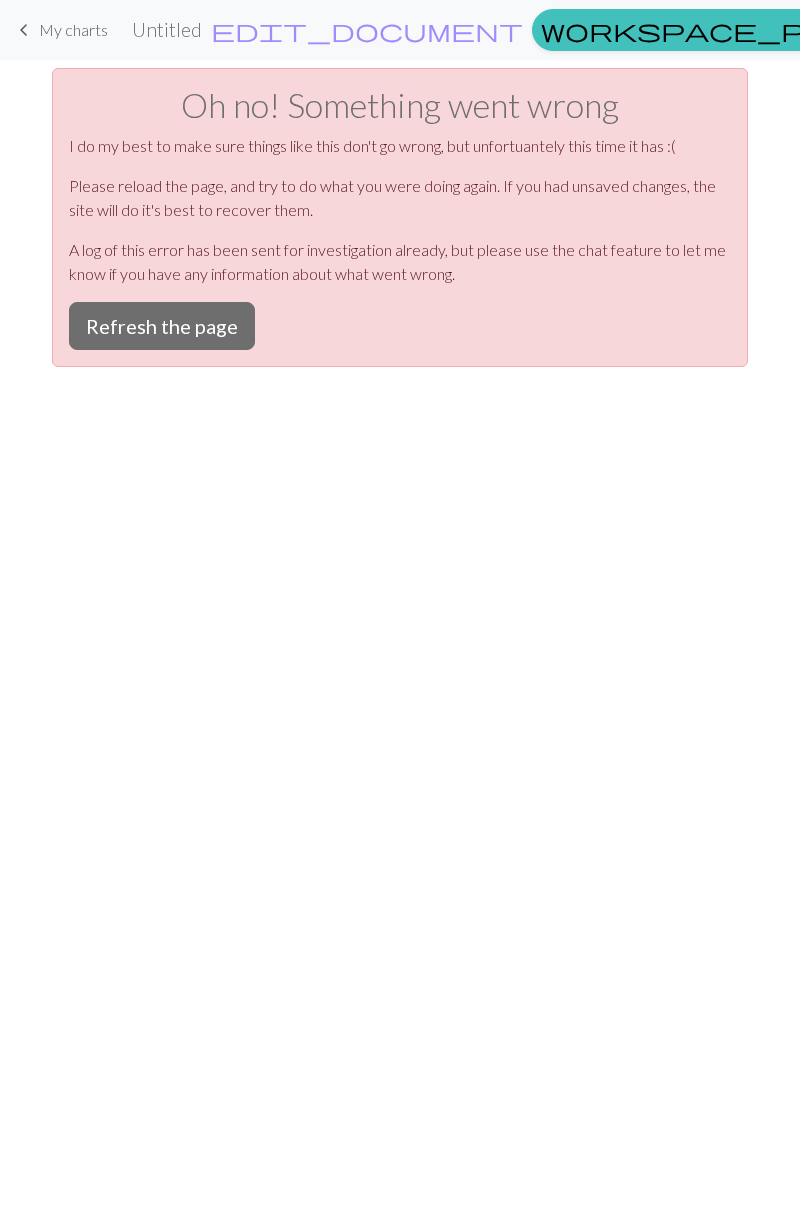 scroll, scrollTop: 0, scrollLeft: 0, axis: both 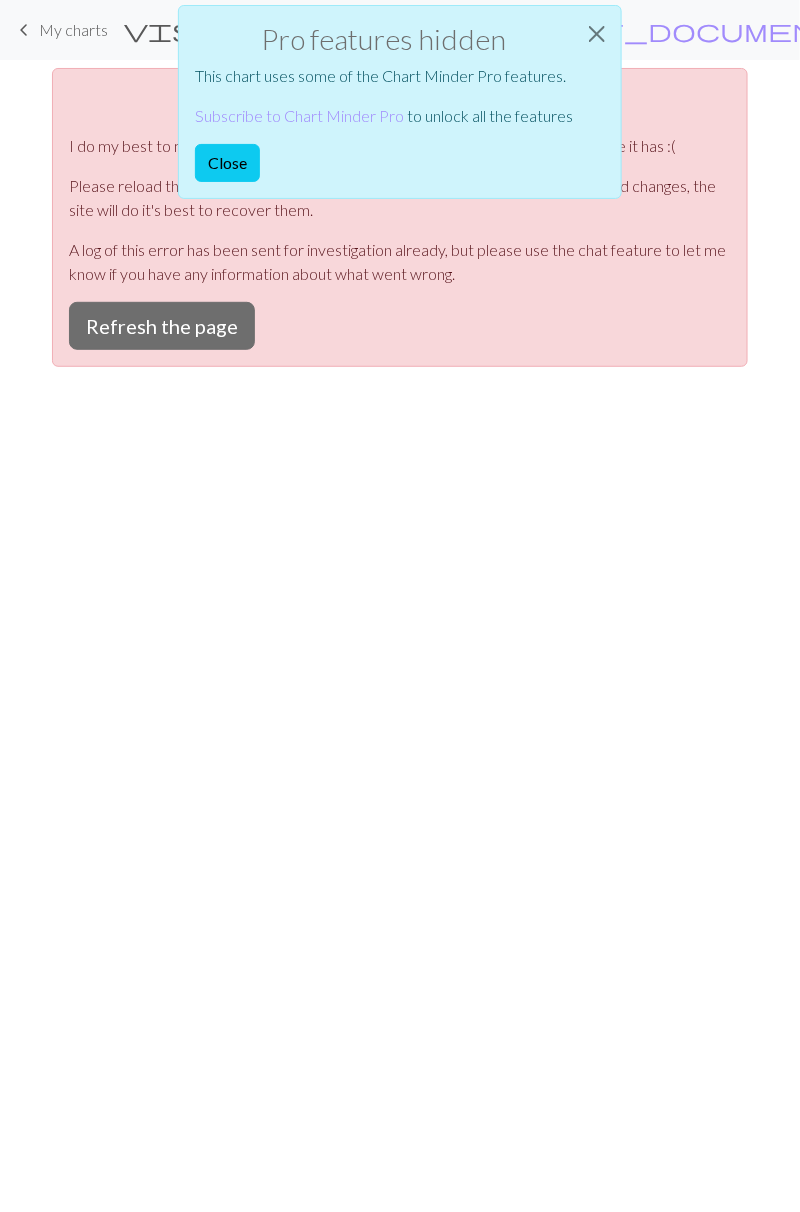 click on "Refresh the page" at bounding box center (162, 326) 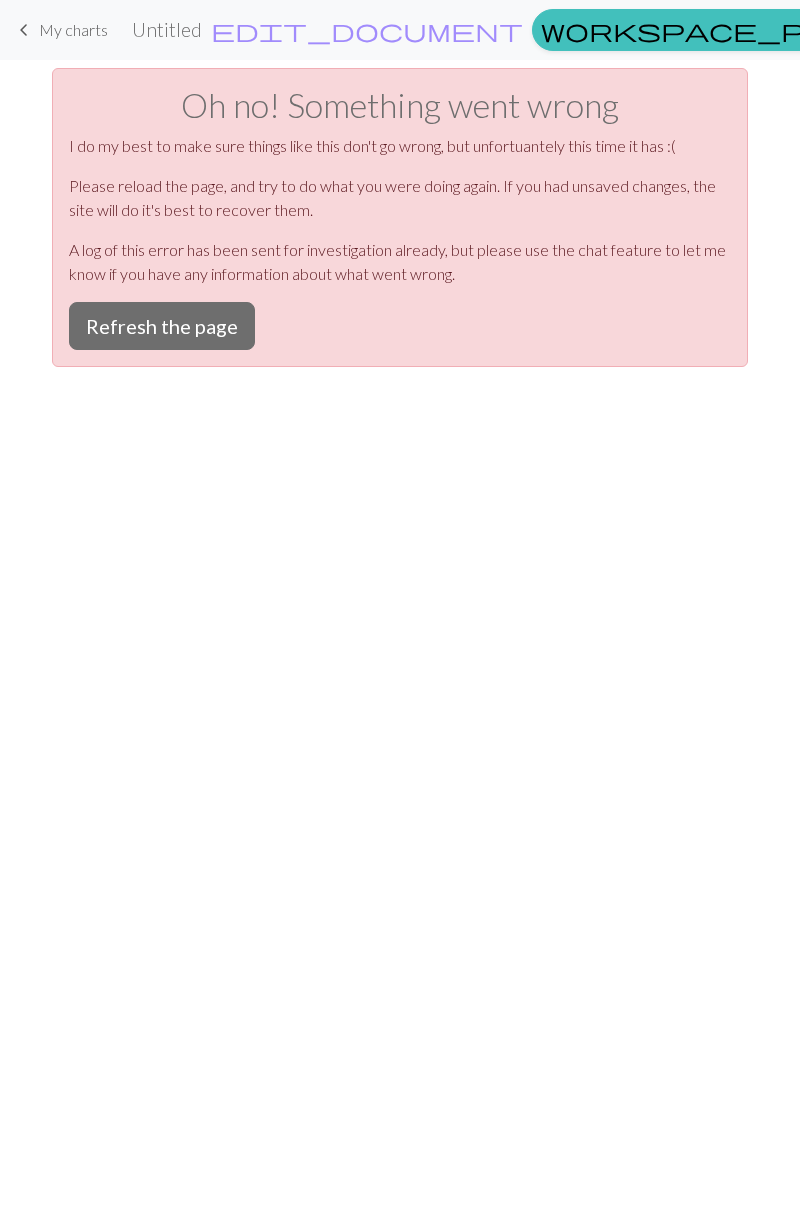 scroll, scrollTop: 0, scrollLeft: 0, axis: both 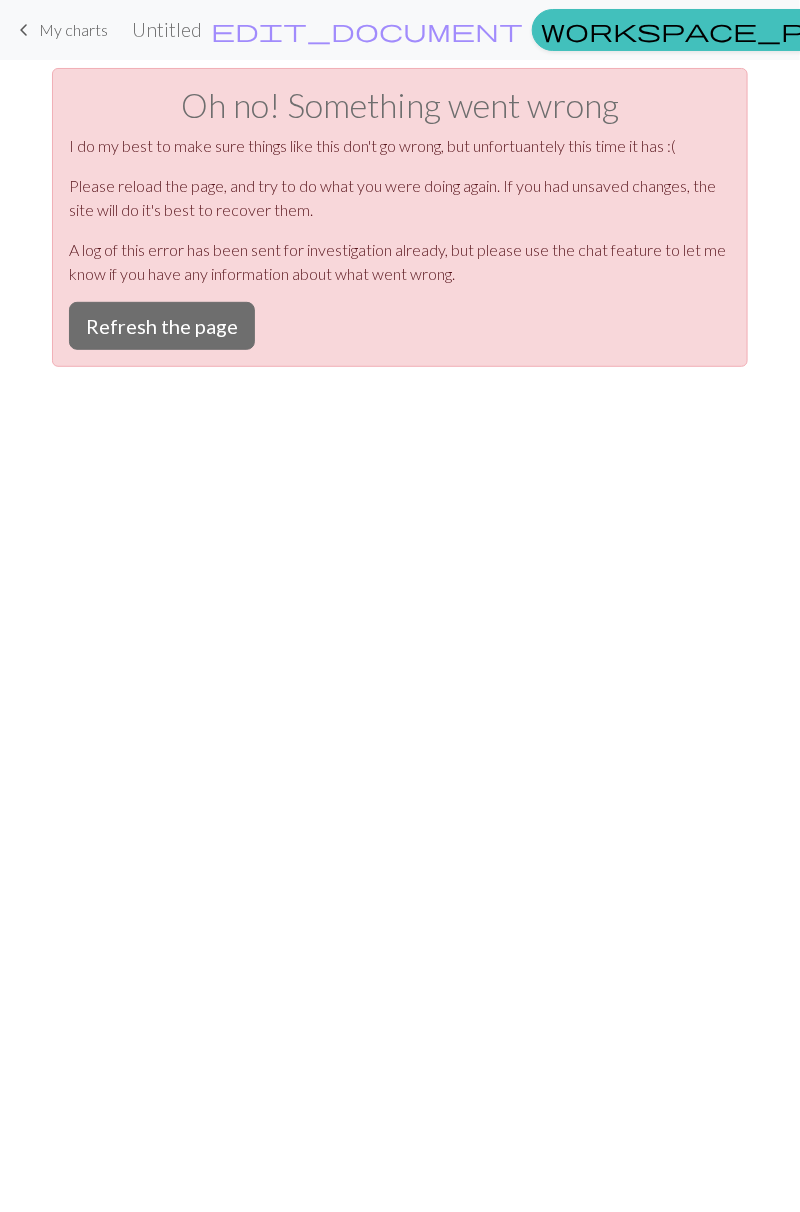 click on "Pro features hidden This chart uses some of the Chart Minder Pro features. Subscribe to Chart Minder Pro   to unlock all the features Close" at bounding box center (400, 107) 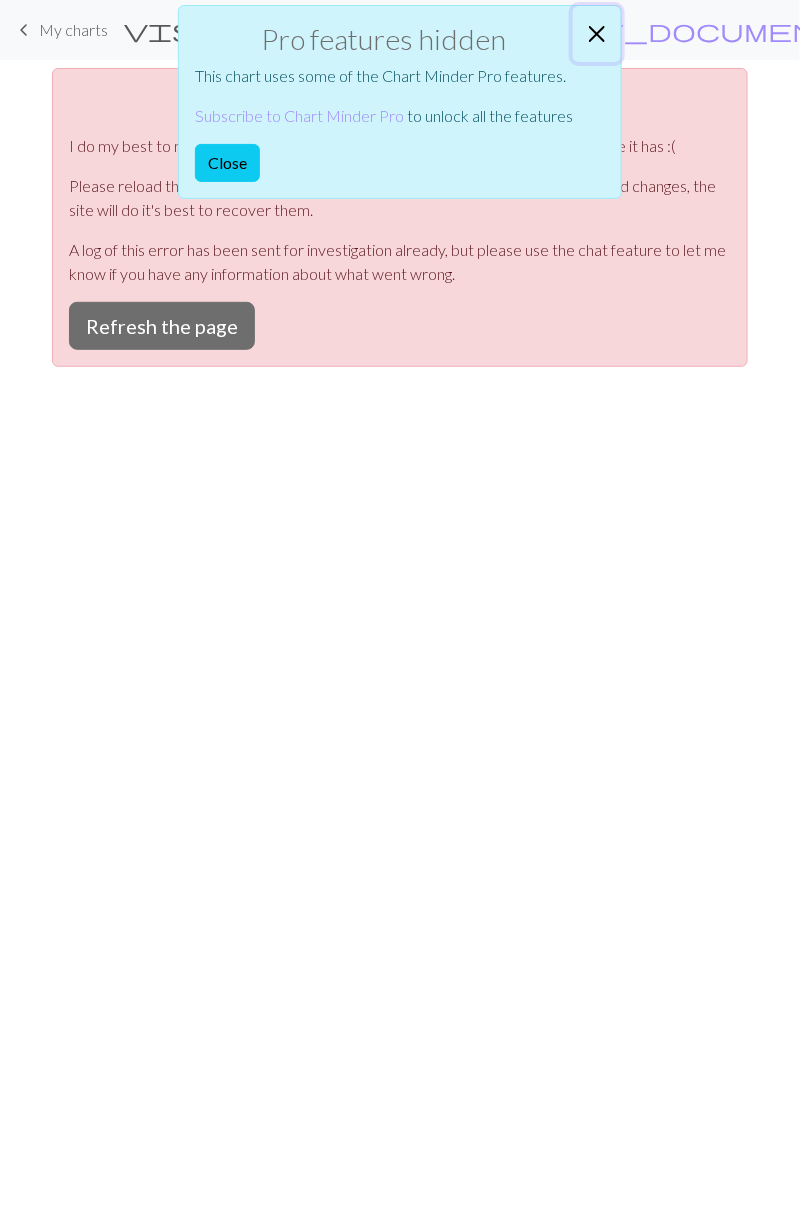click at bounding box center (597, 34) 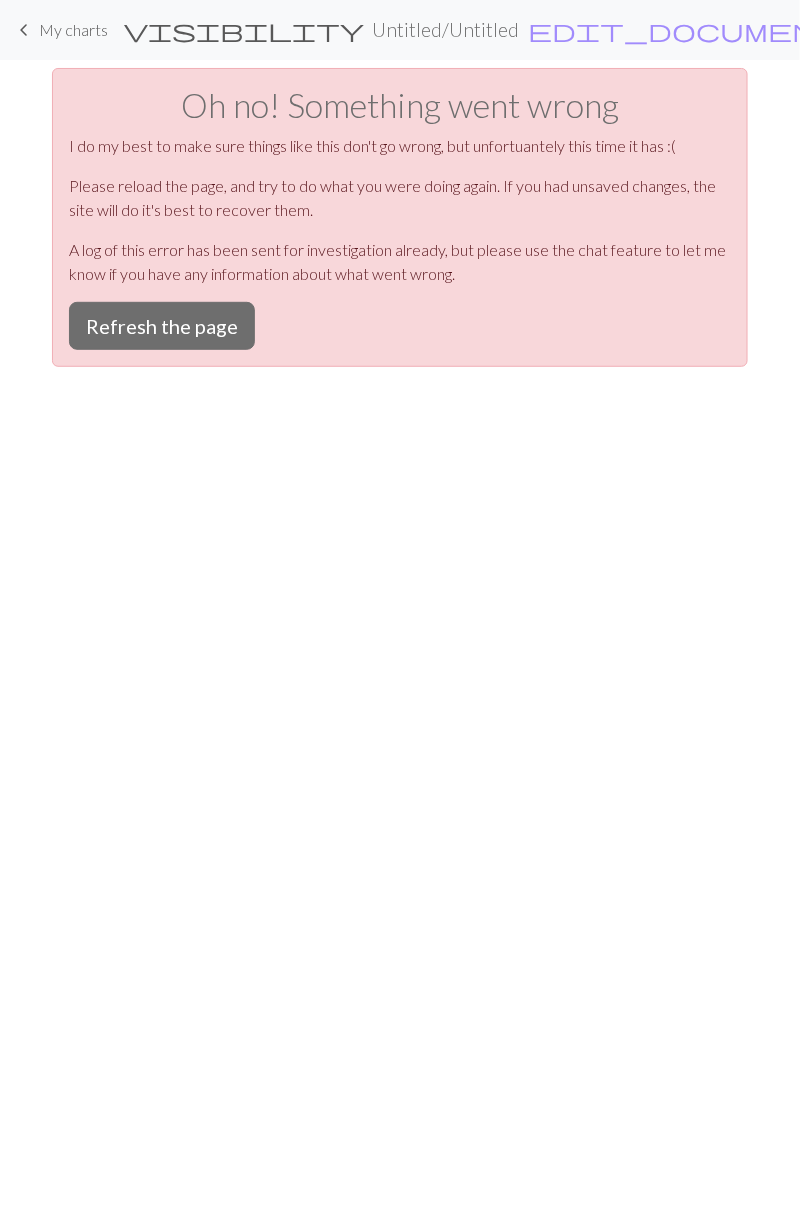 click on "Manual" at bounding box center [1492, 29] 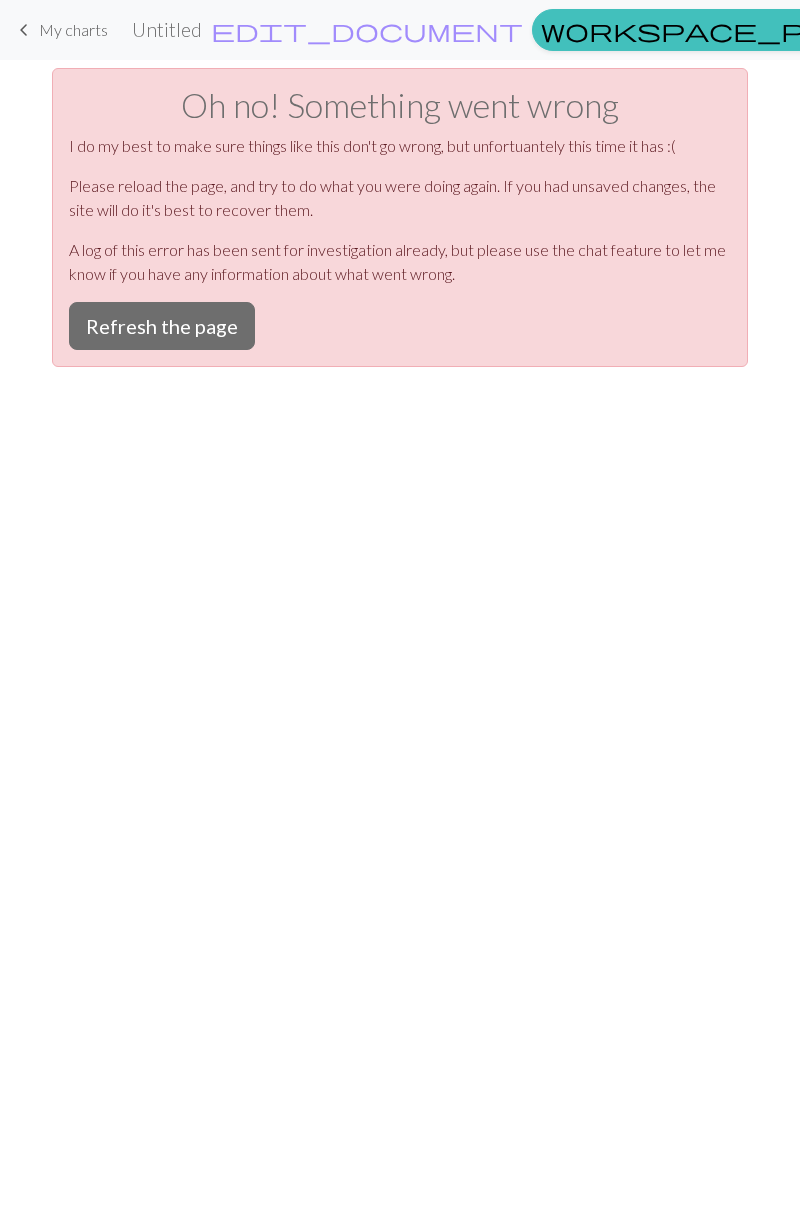scroll, scrollTop: 0, scrollLeft: 0, axis: both 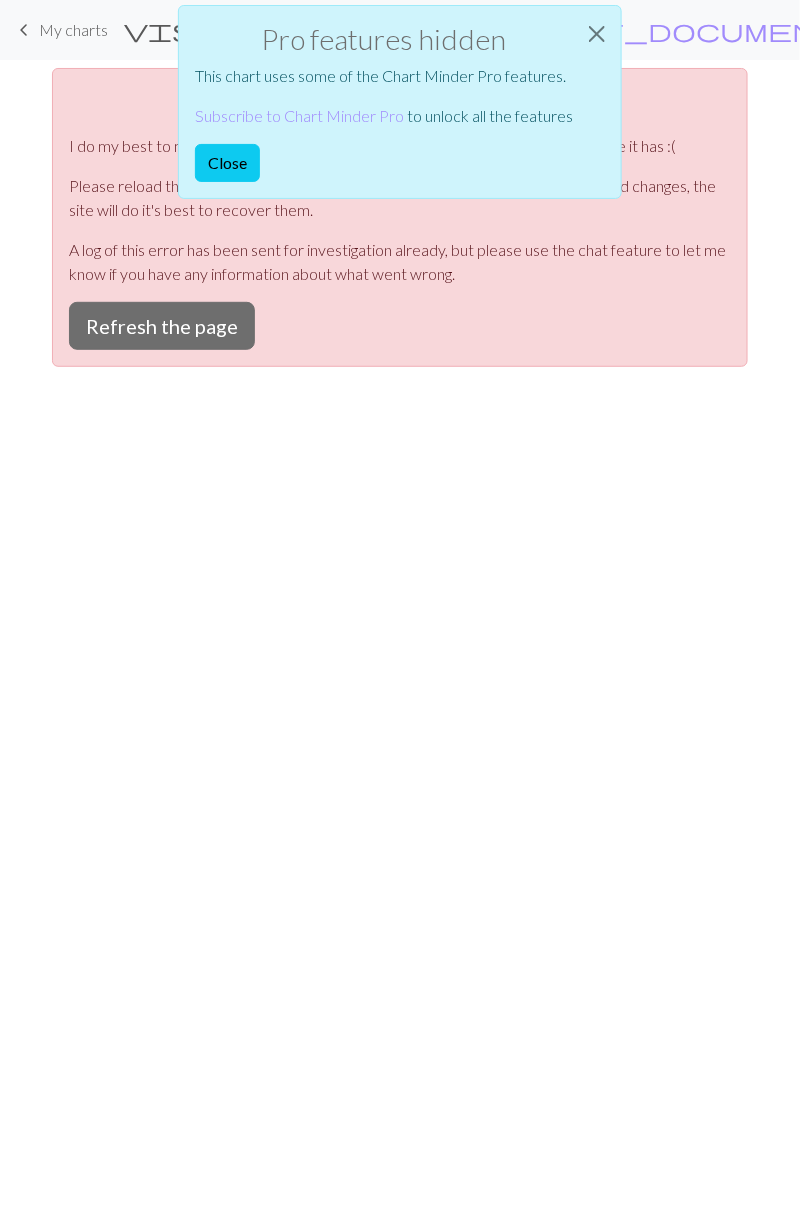 click on "Pro features hidden This chart uses some of the Chart Minder Pro features. Subscribe to Chart Minder Pro   to unlock all the features Close" at bounding box center (400, 107) 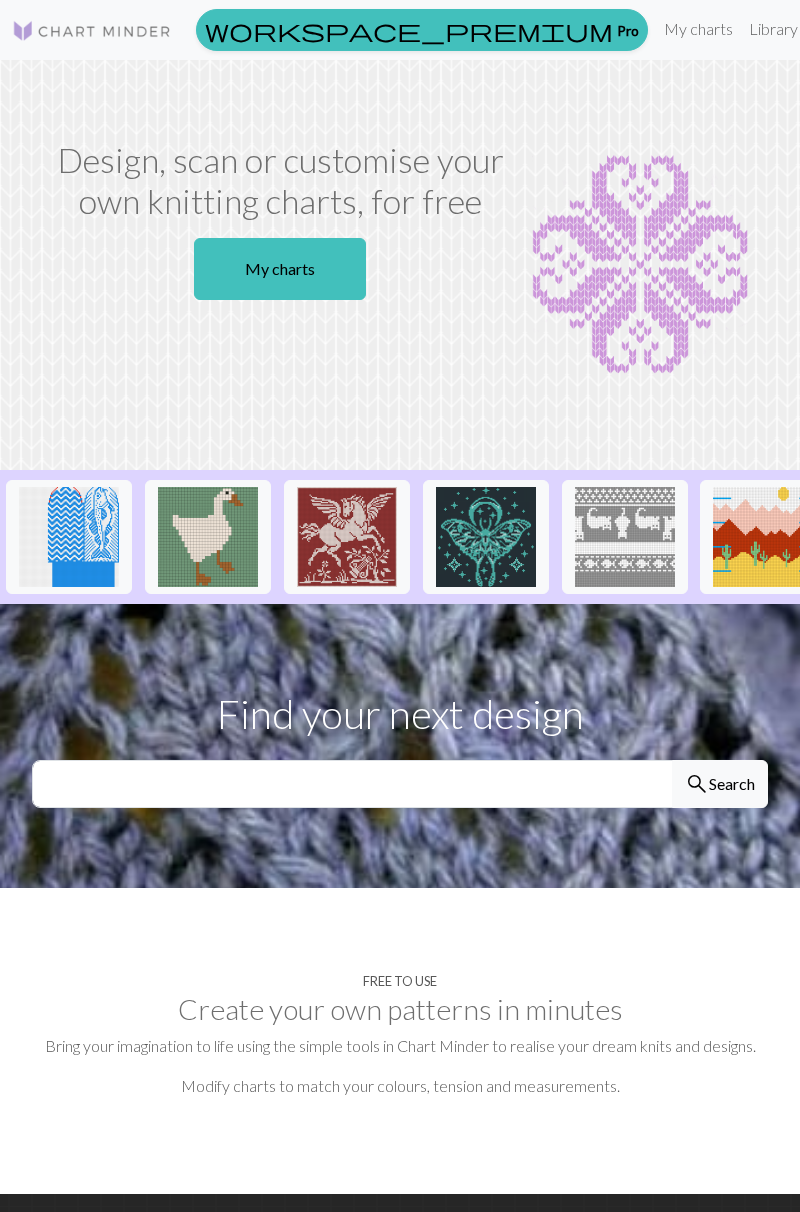 scroll, scrollTop: 0, scrollLeft: 0, axis: both 